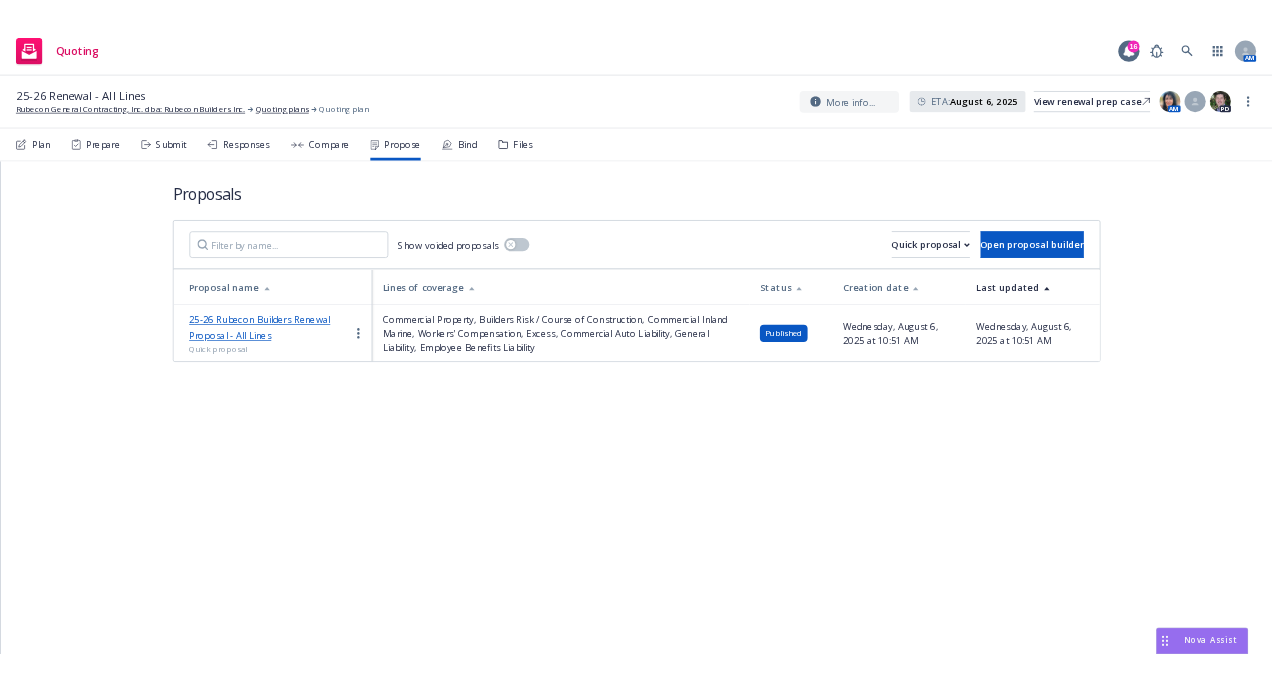 scroll, scrollTop: 0, scrollLeft: 0, axis: both 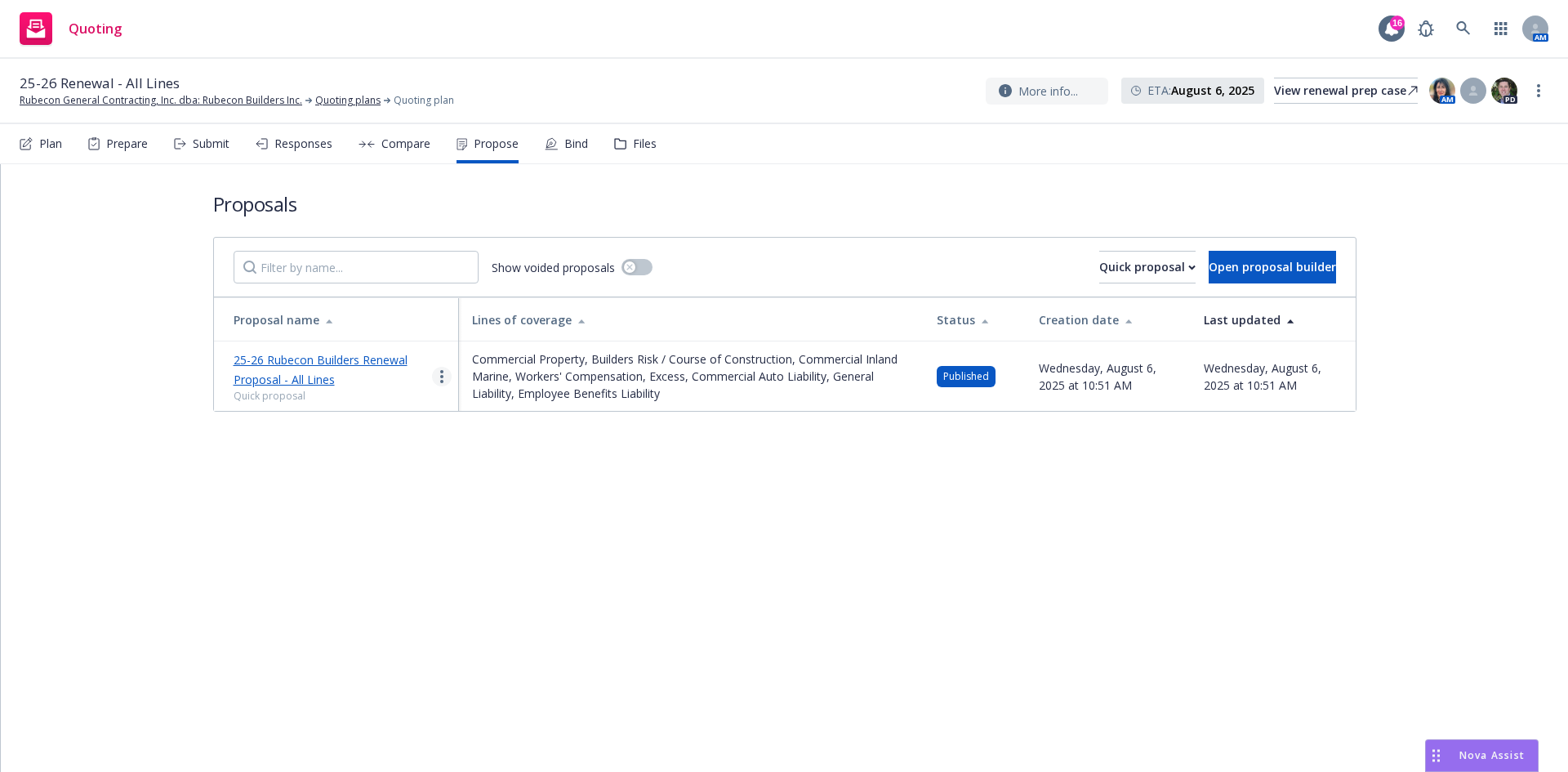 click at bounding box center [442, 377] 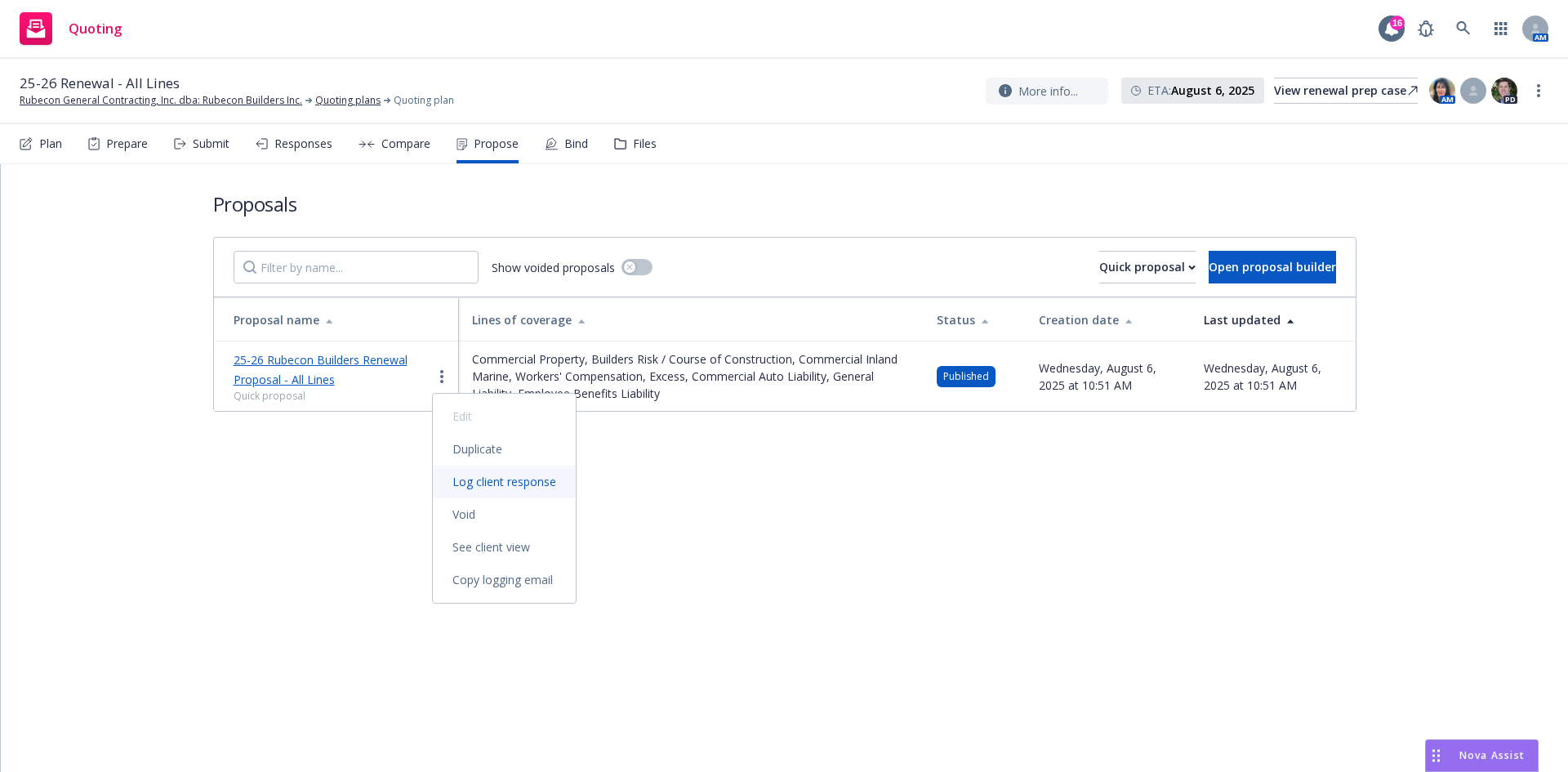 click on "Log client response" at bounding box center [504, 482] 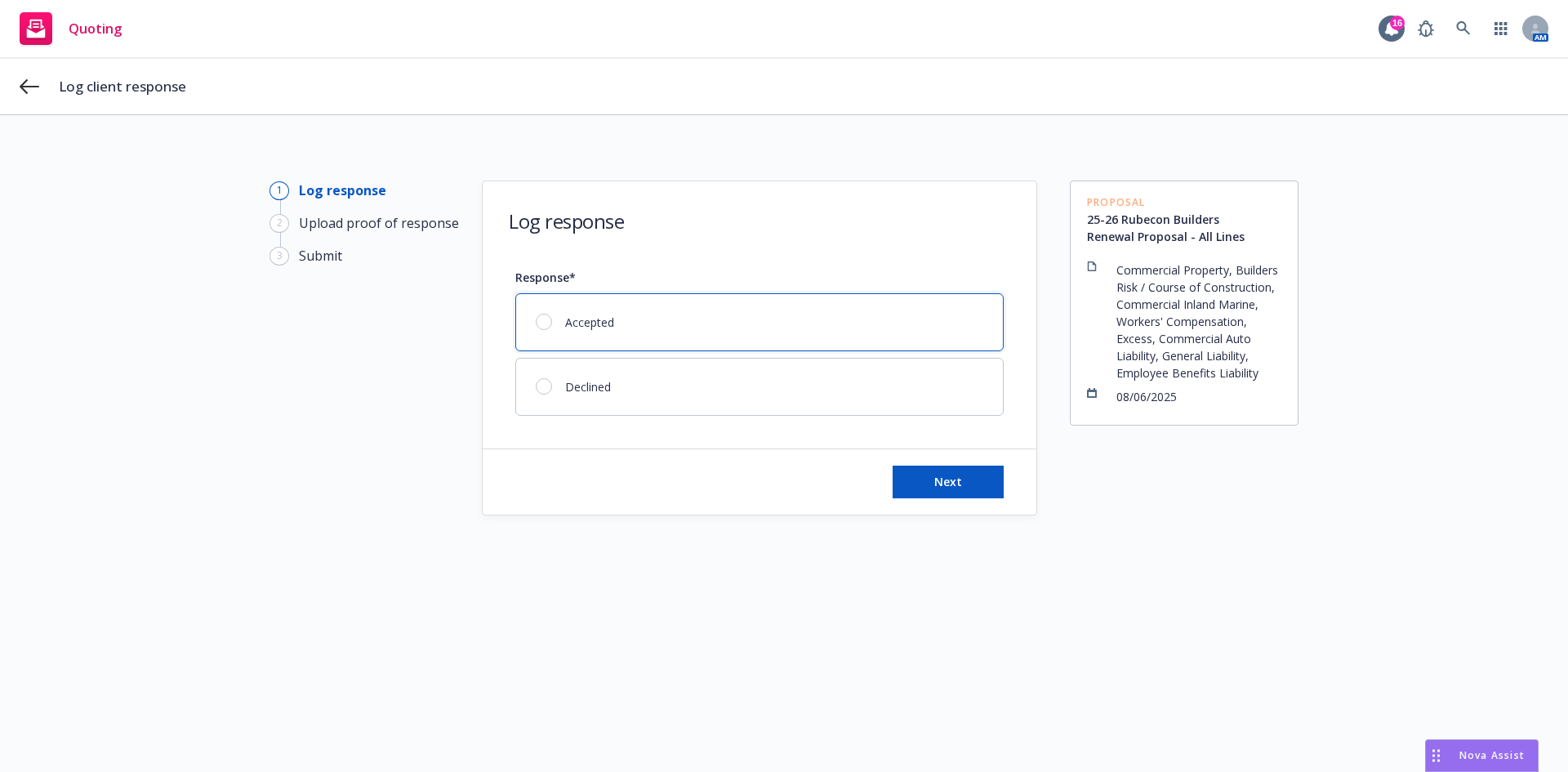 click at bounding box center [544, 322] 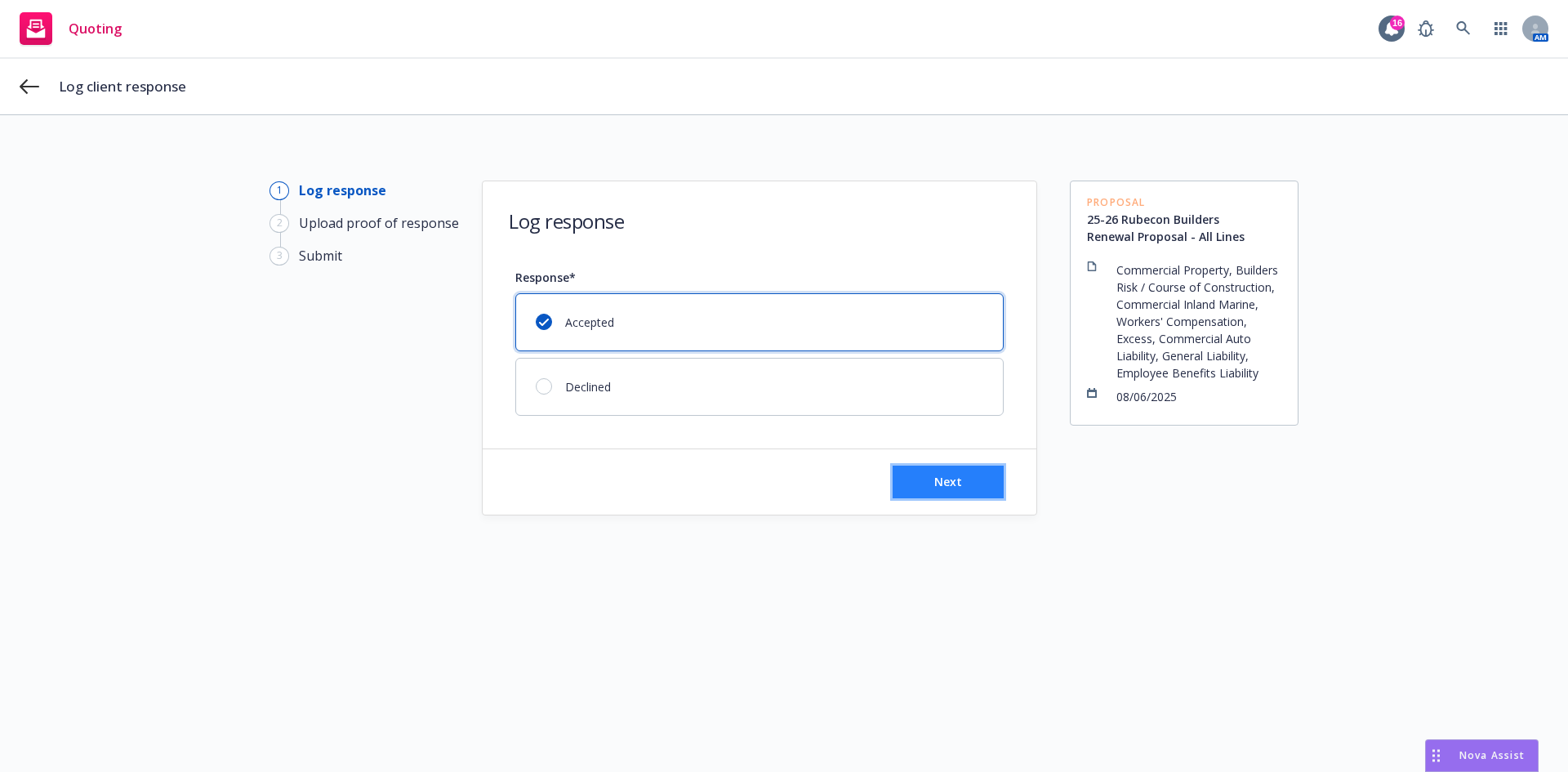click on "Next" at bounding box center (948, 482) 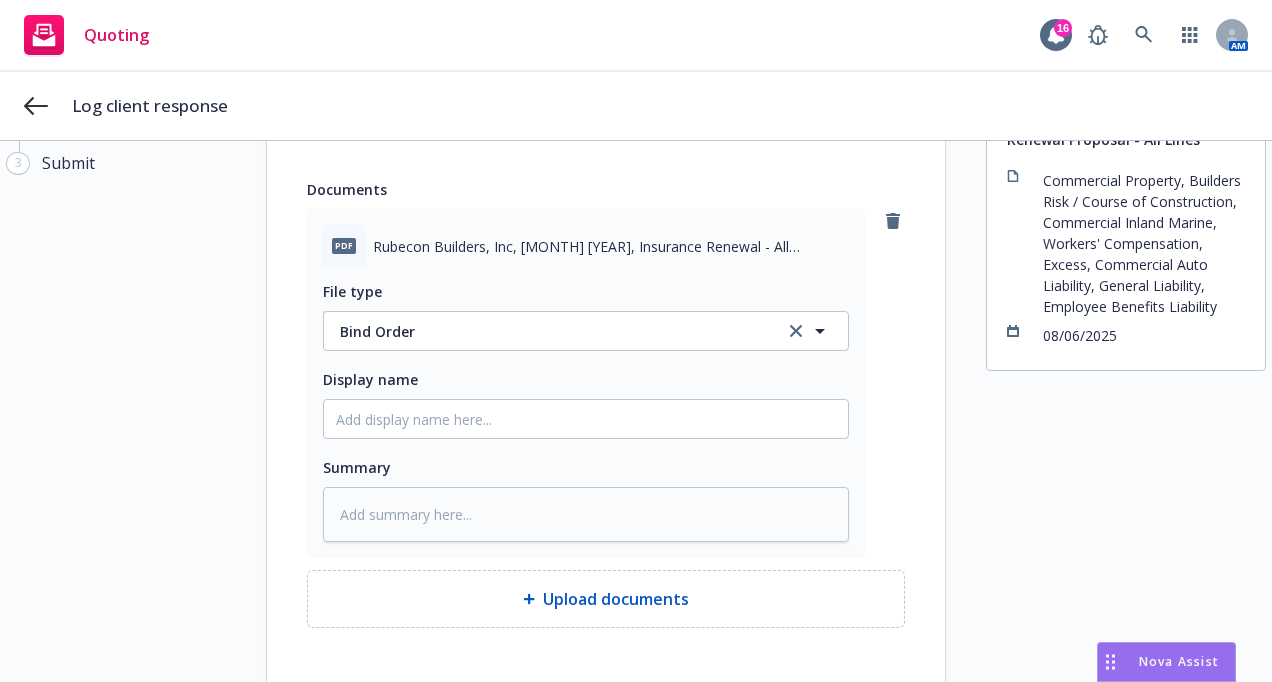 scroll, scrollTop: 200, scrollLeft: 0, axis: vertical 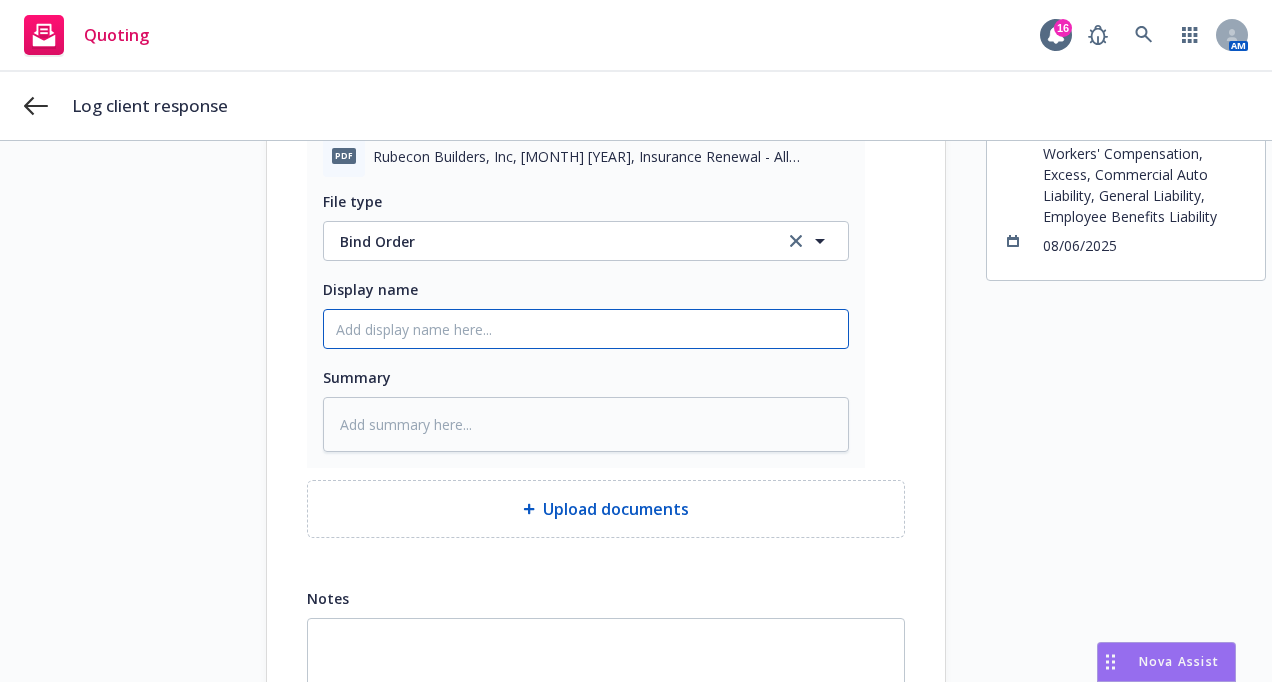 click on "Display name" at bounding box center [586, 329] 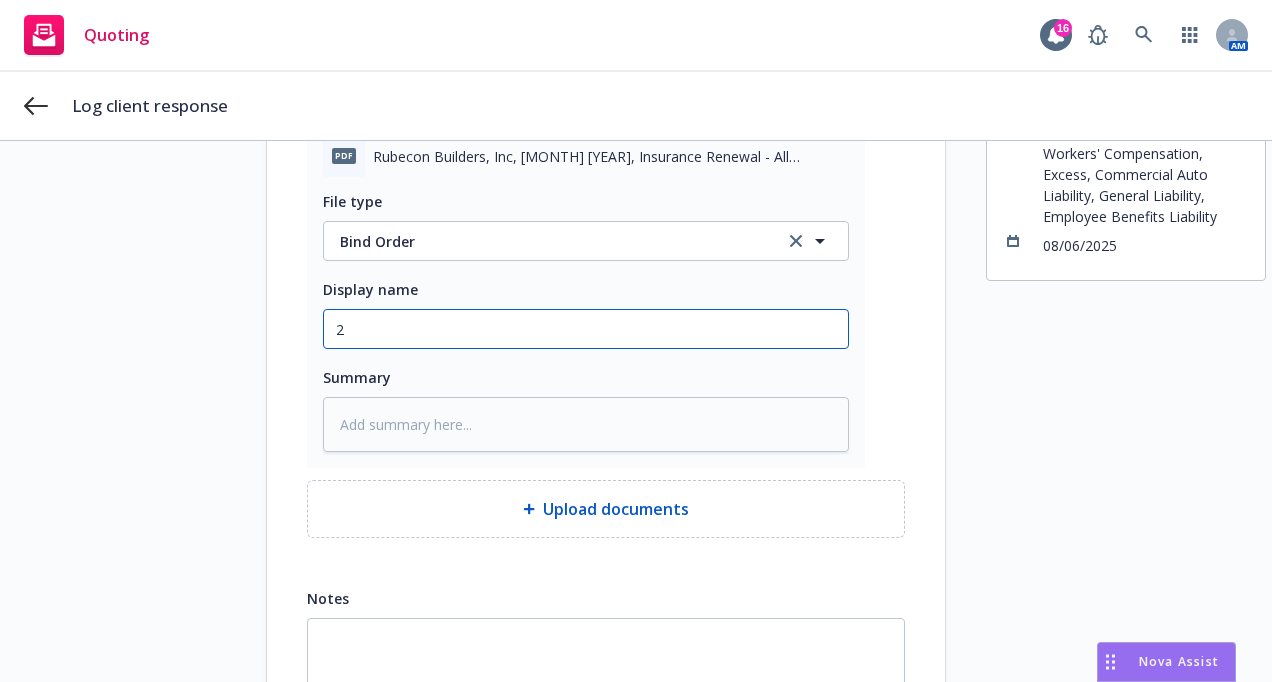 type on "x" 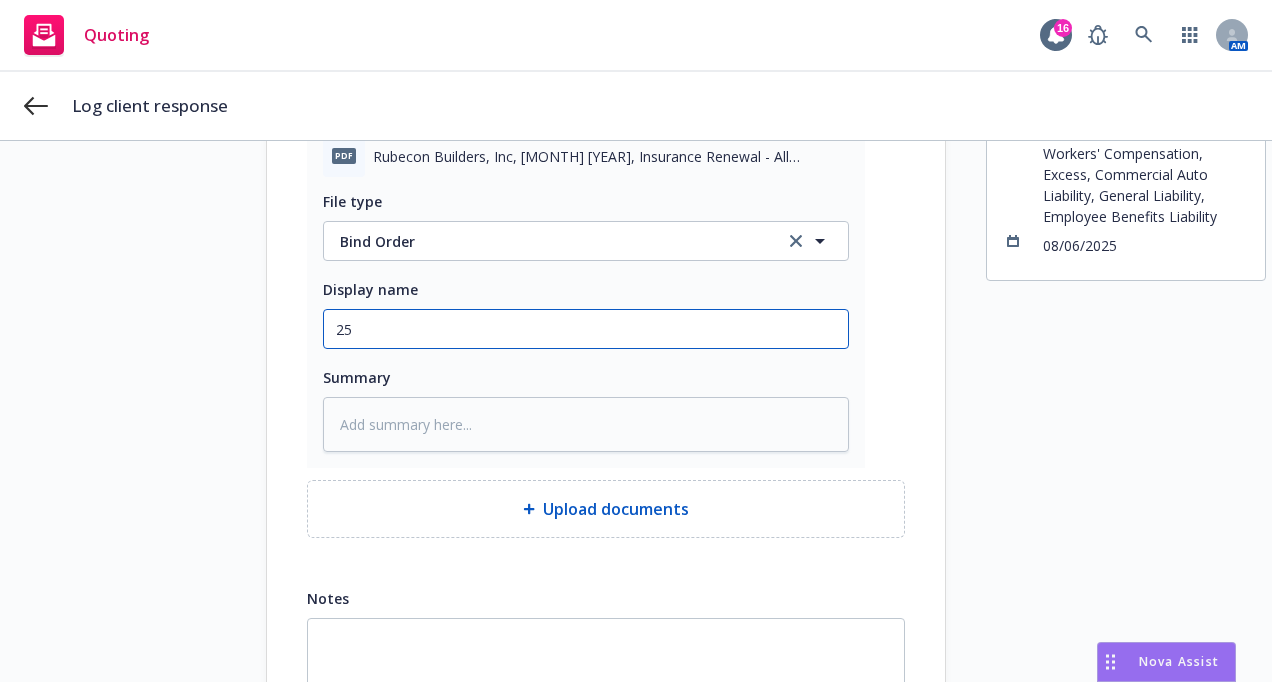 type on "x" 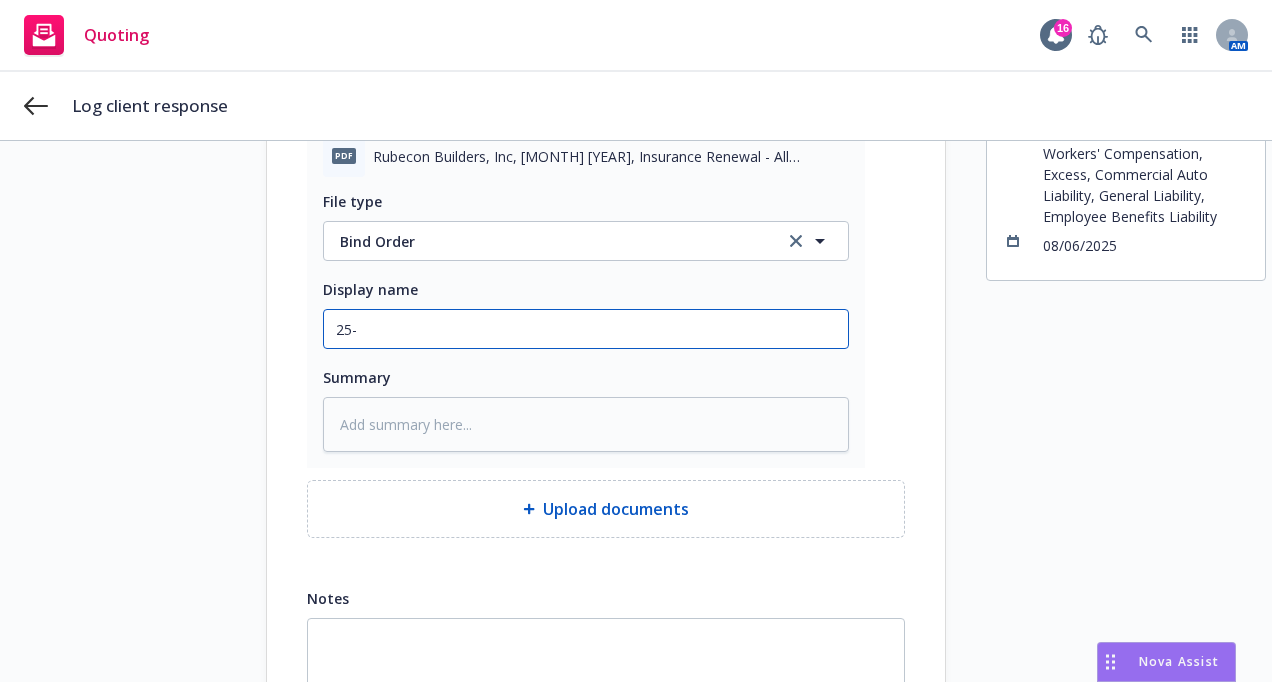 type on "x" 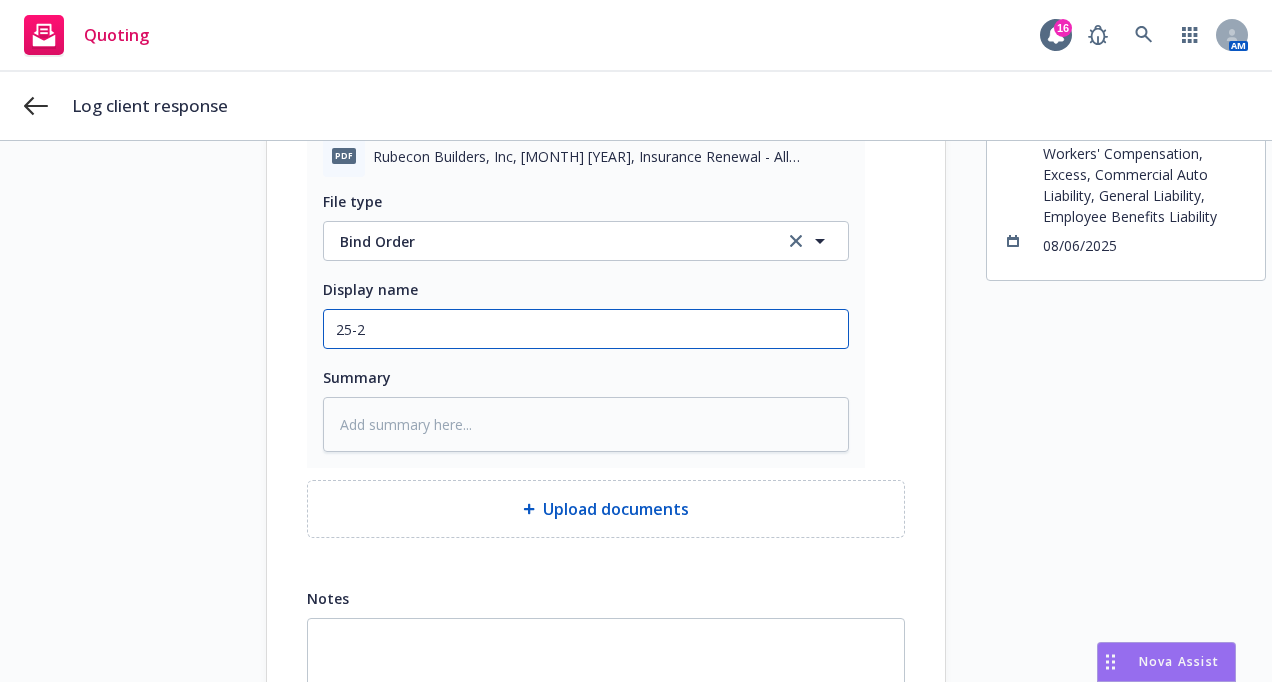 type on "x" 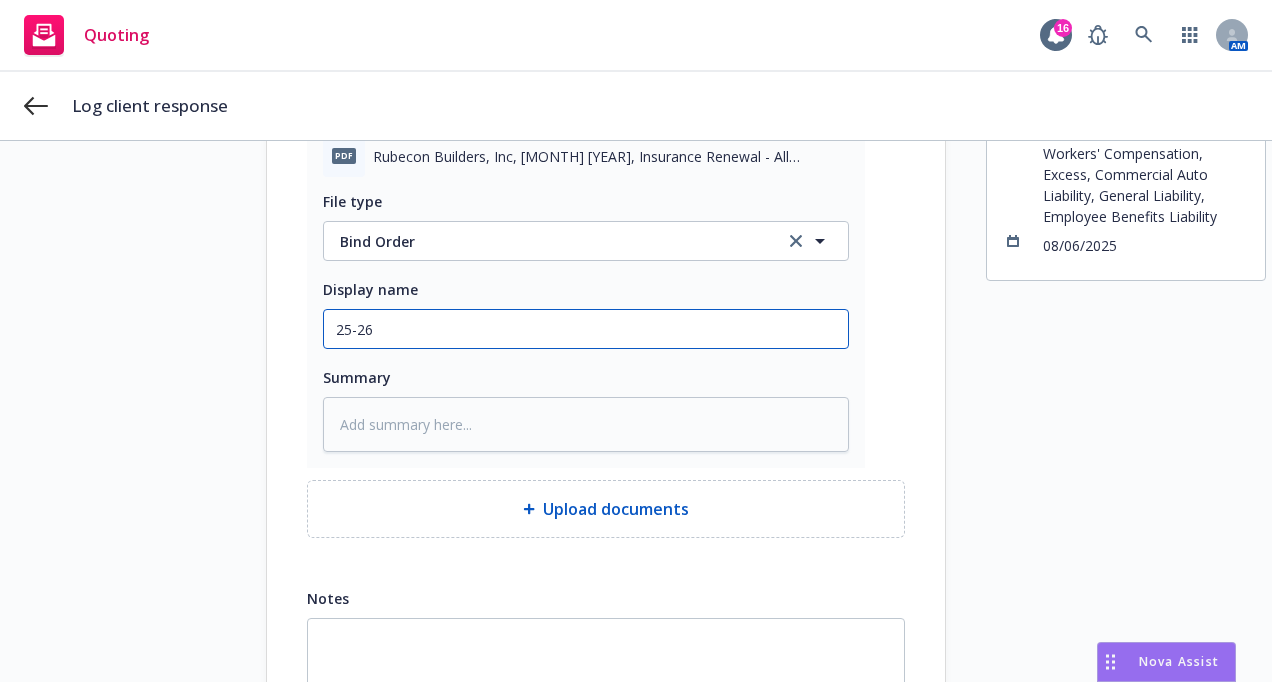 type on "x" 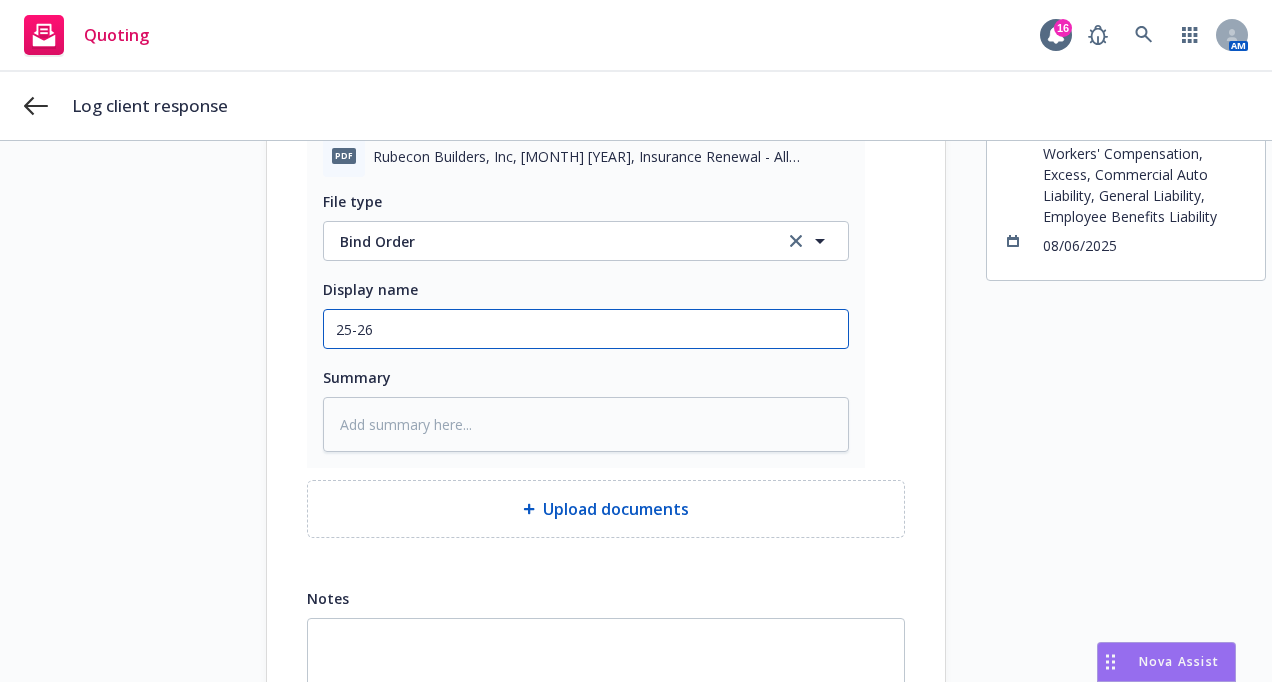 type on "x" 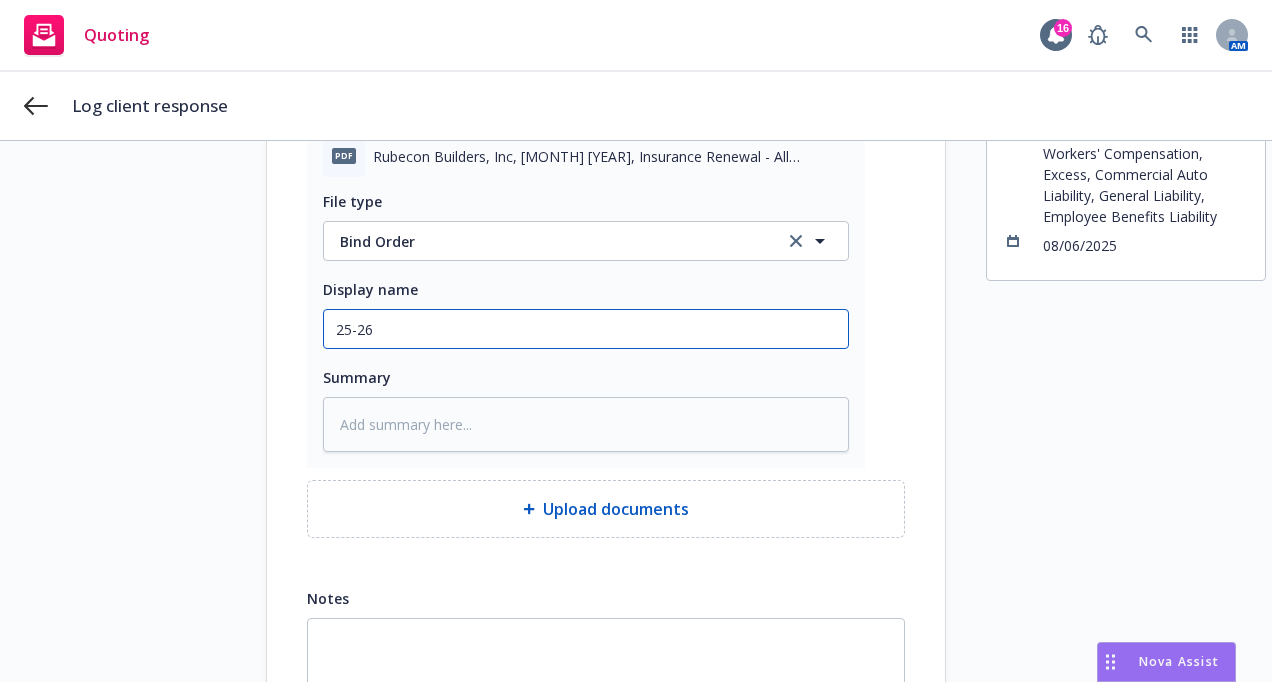 type on "25-26 I" 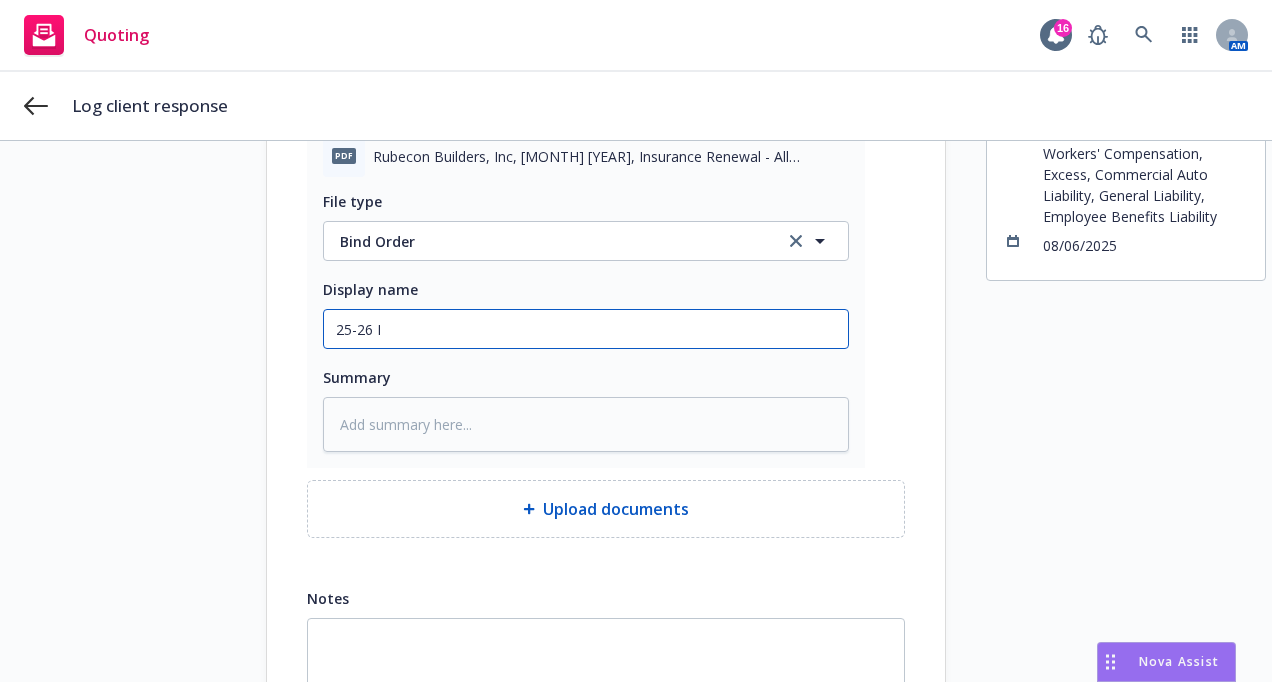 type on "x" 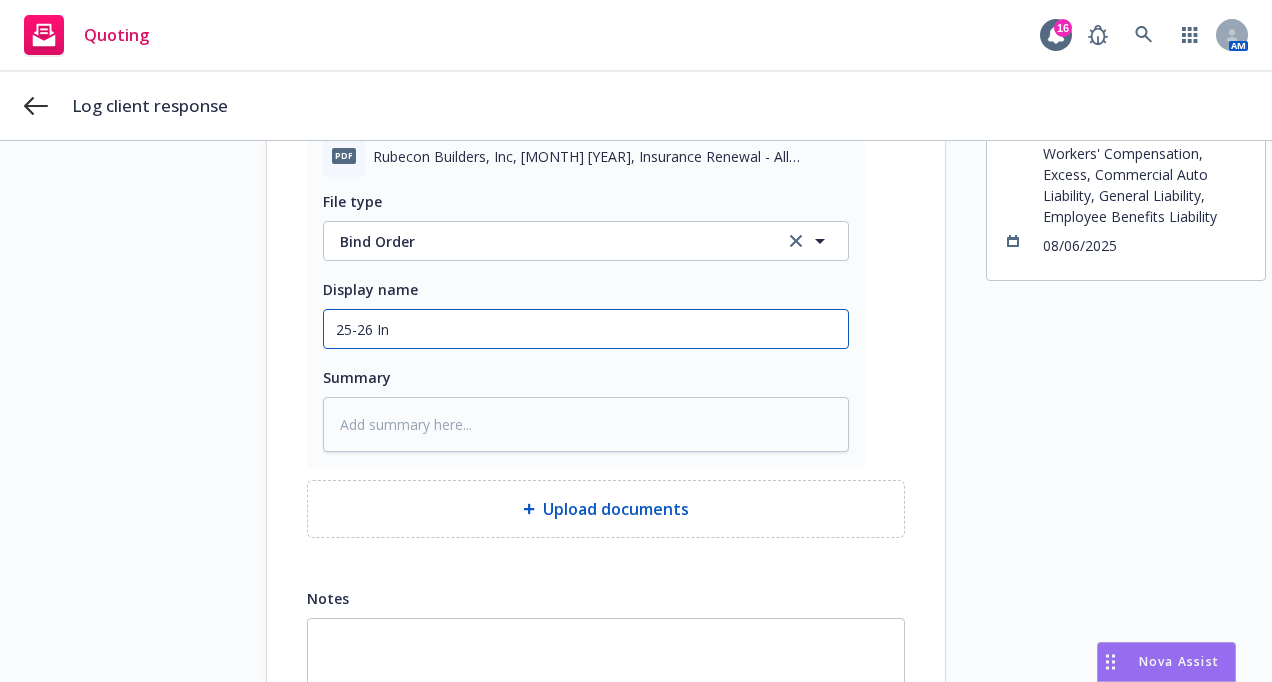 type on "x" 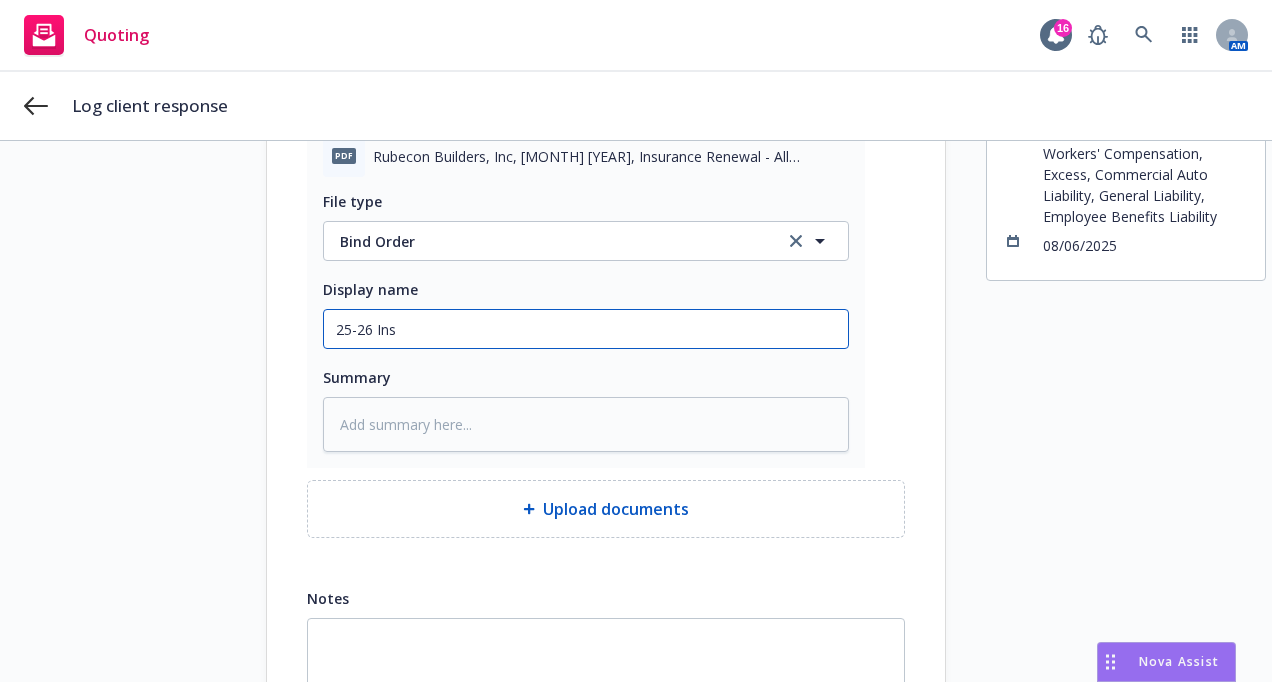 type on "x" 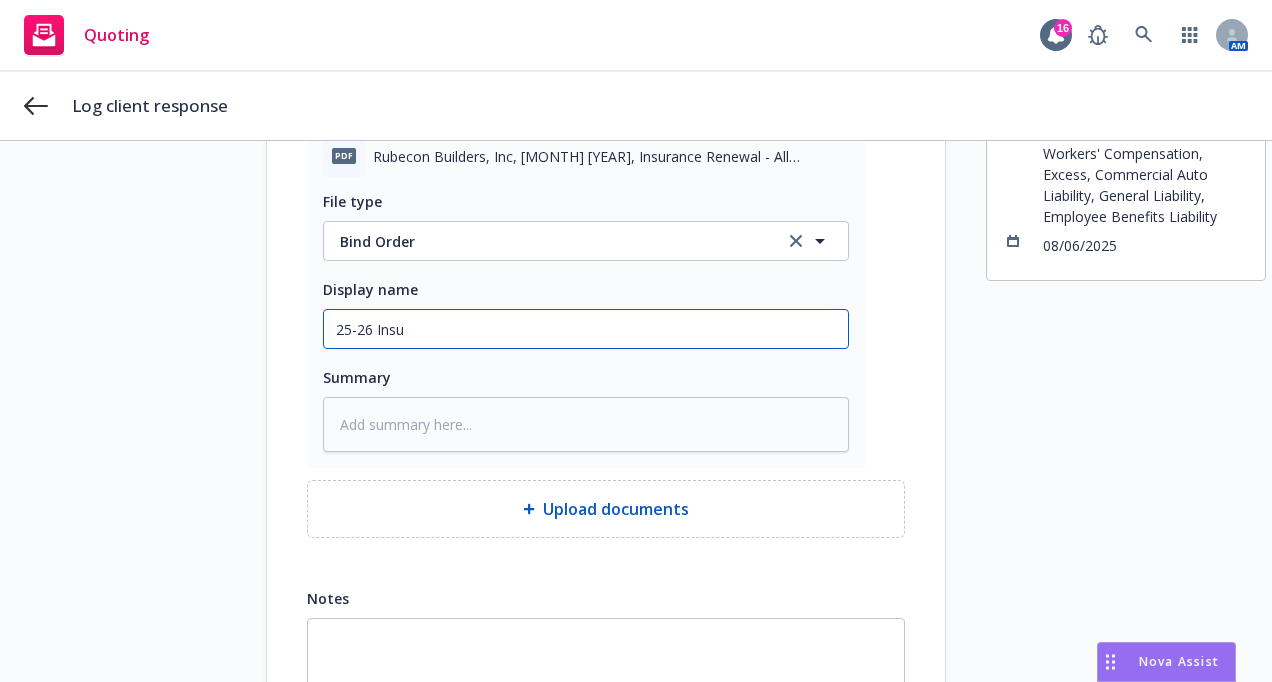 type on "x" 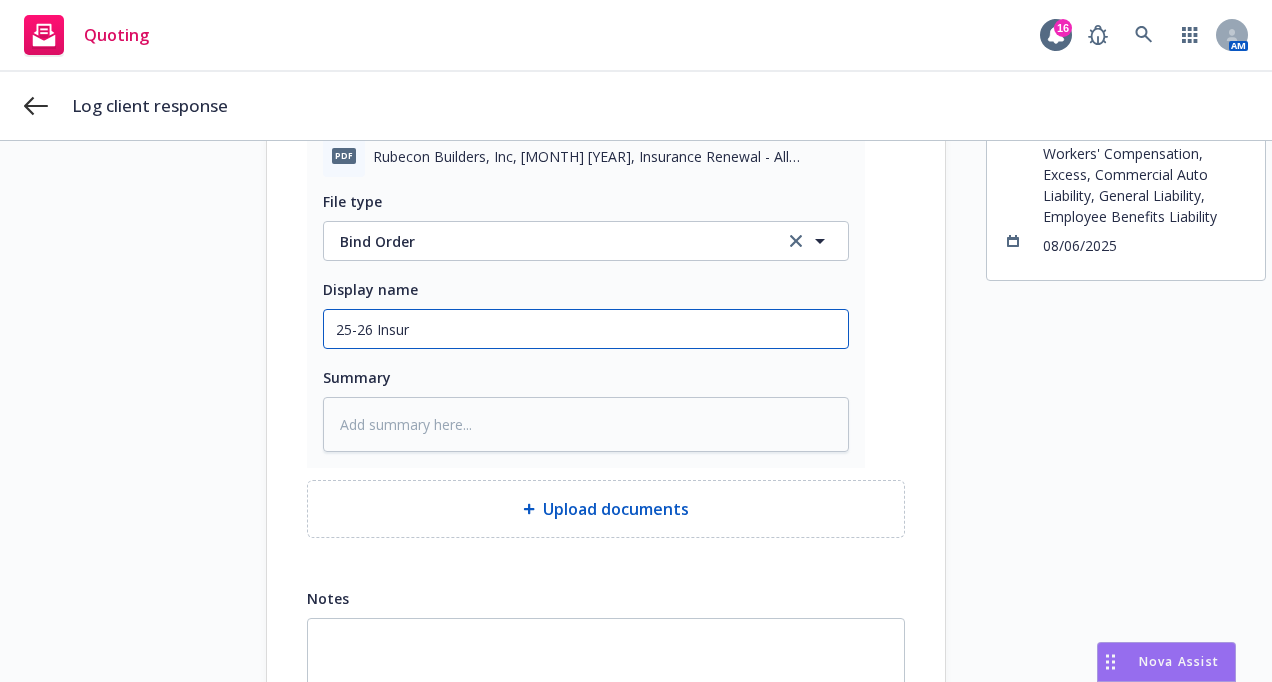 type on "x" 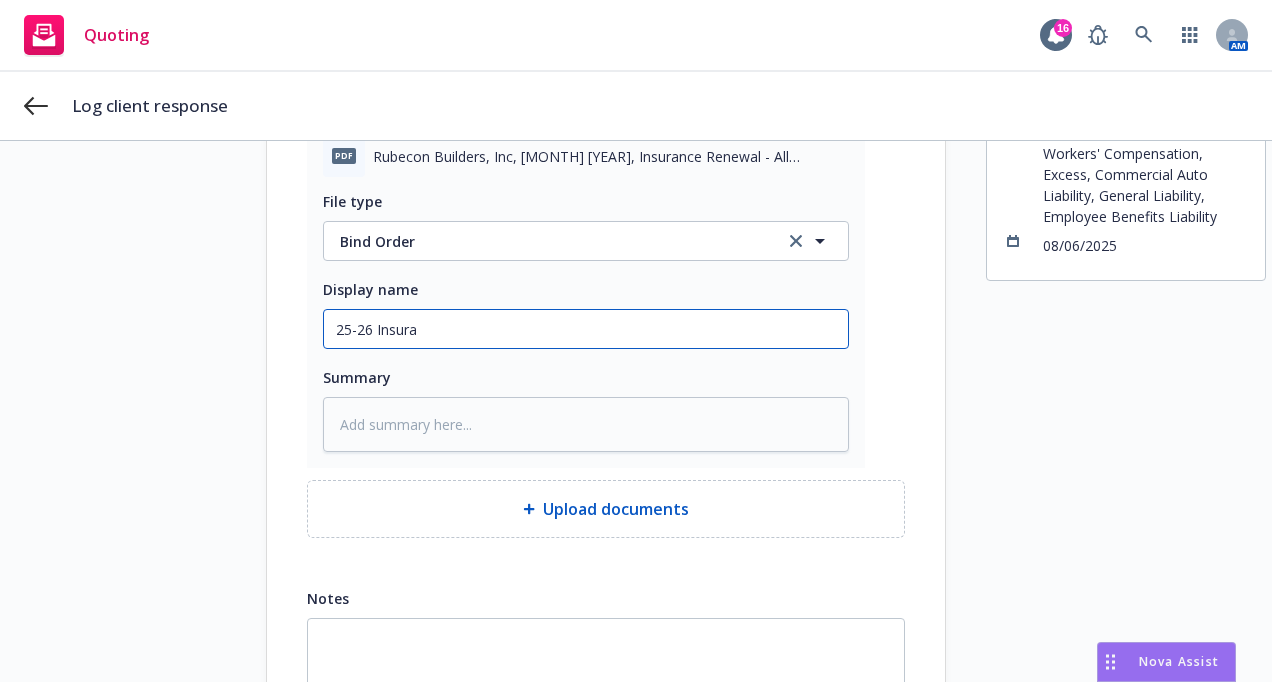 type on "x" 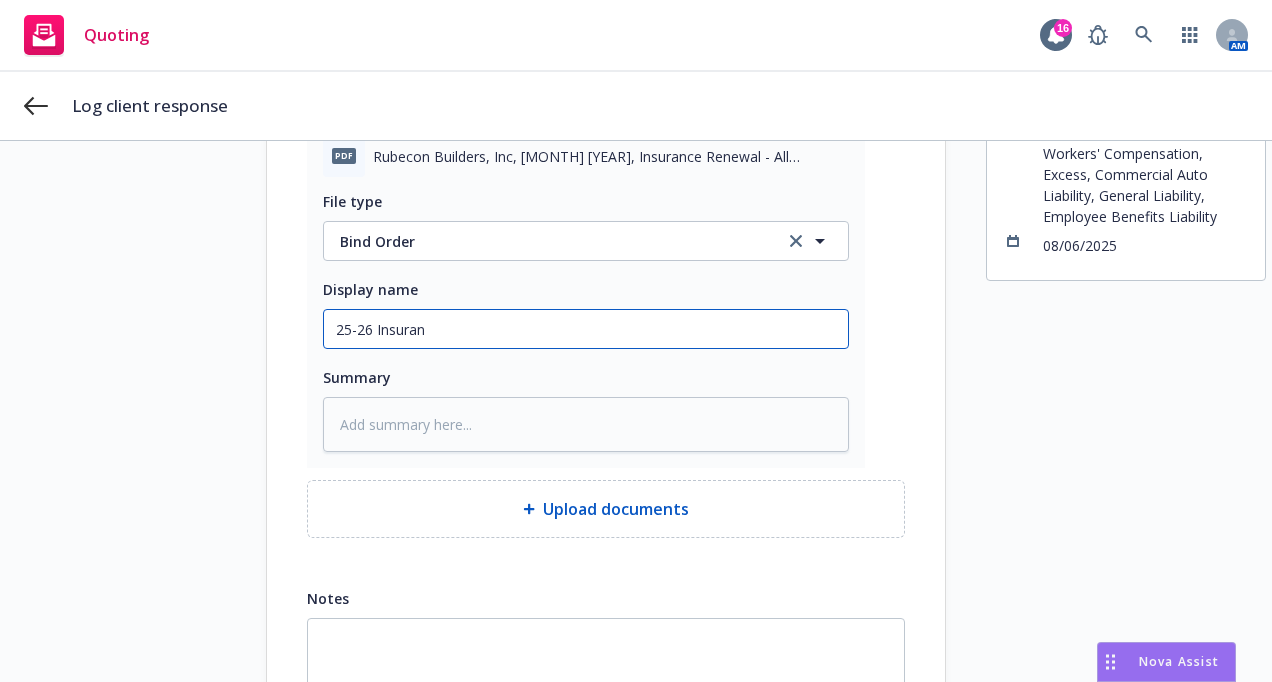 type on "x" 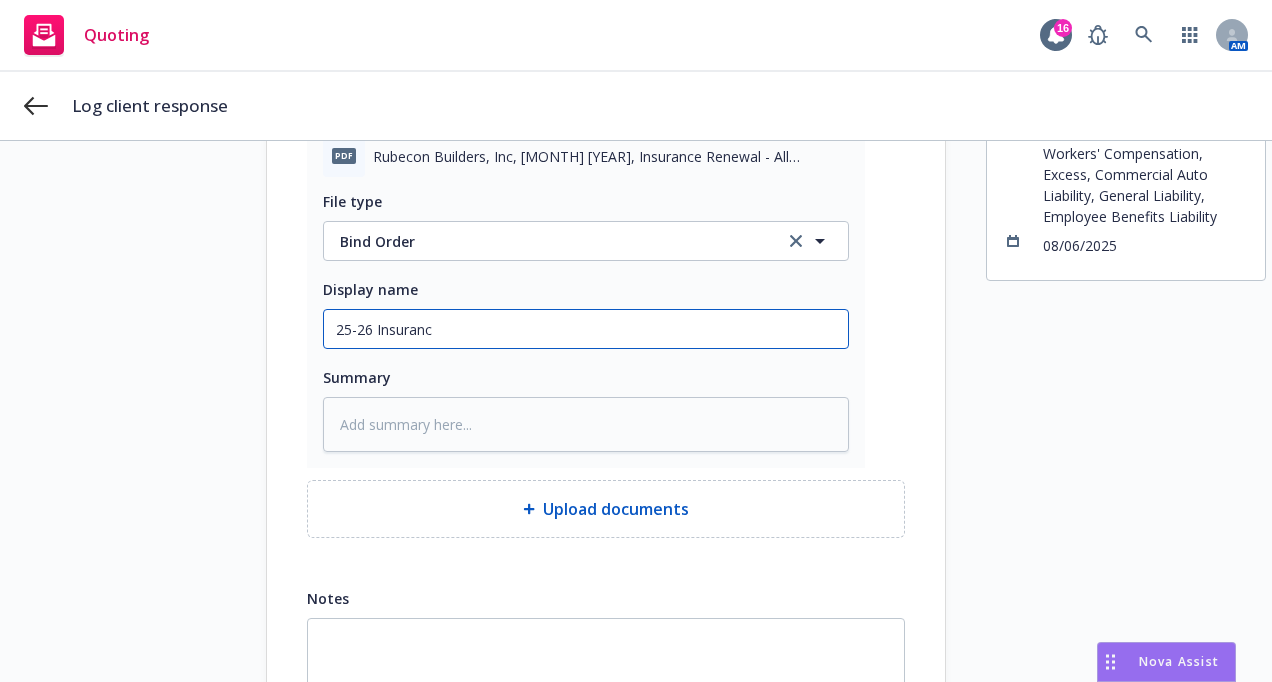 type on "x" 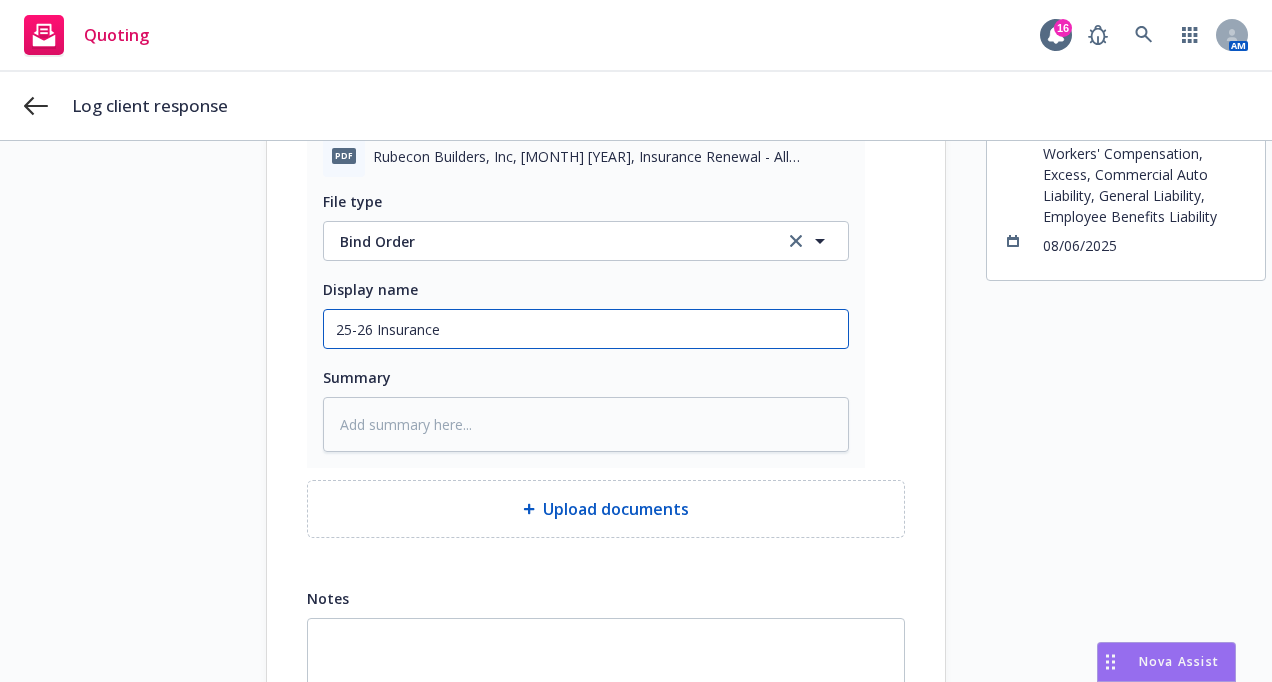 type on "x" 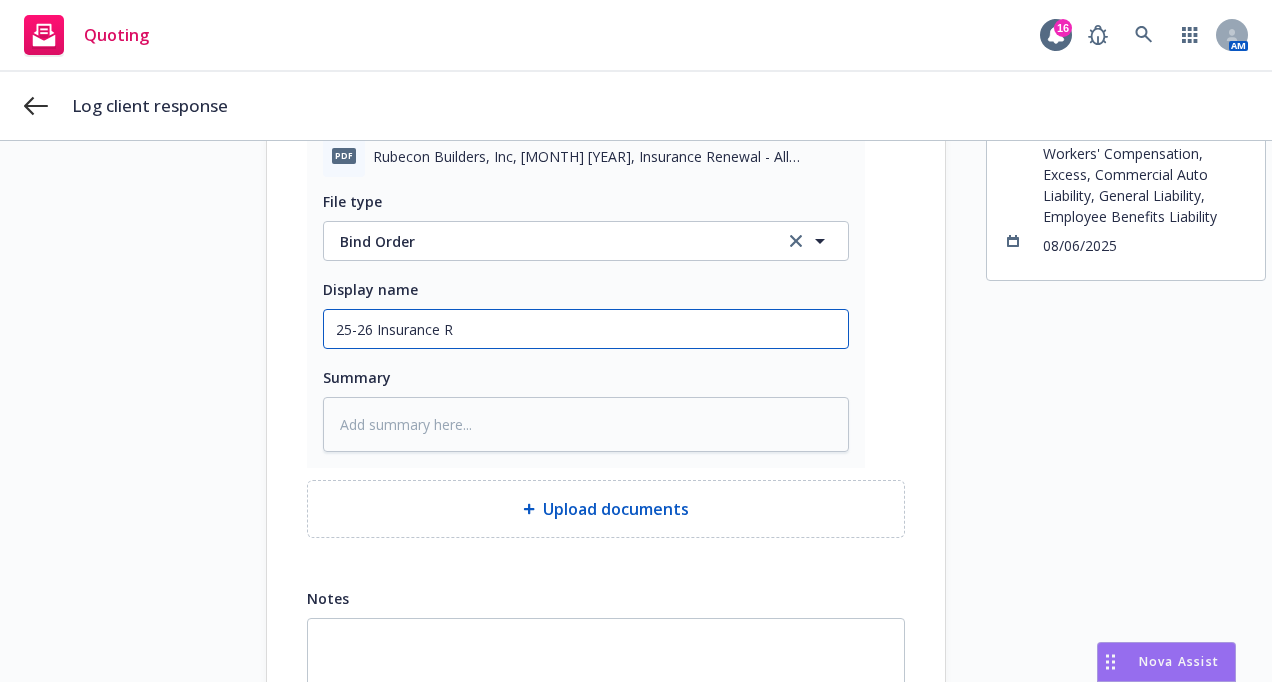 type on "x" 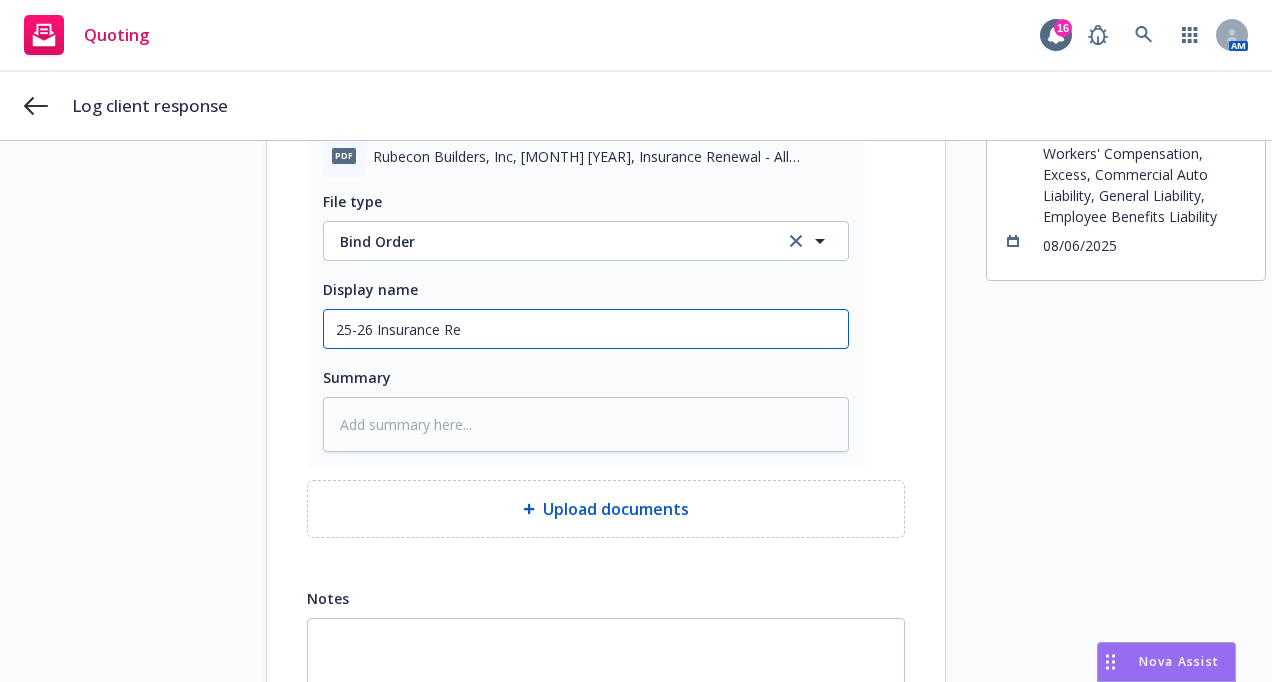 type on "x" 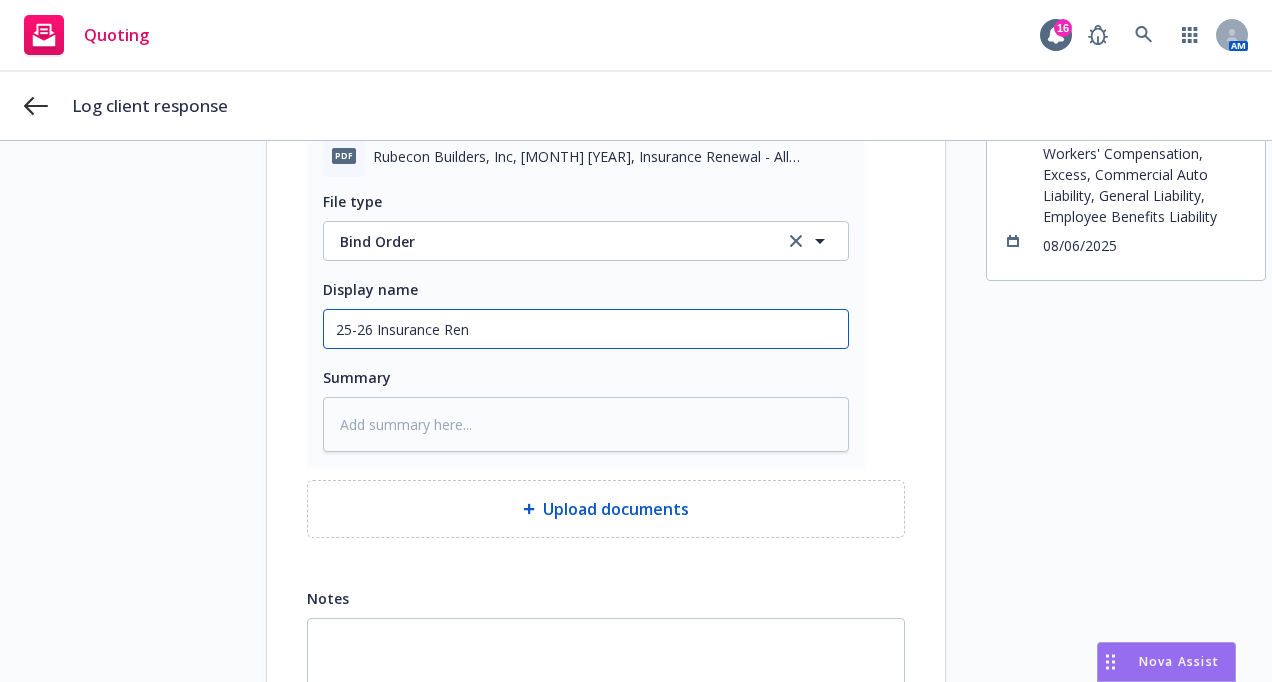 type on "x" 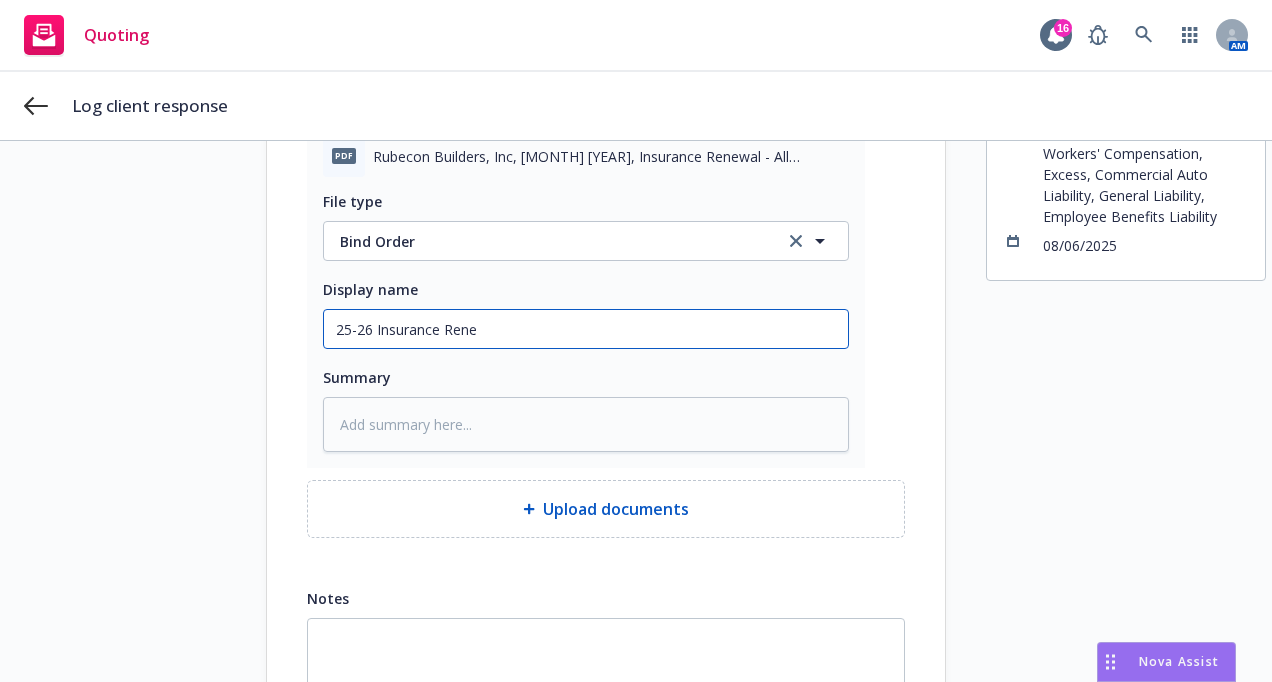 type on "x" 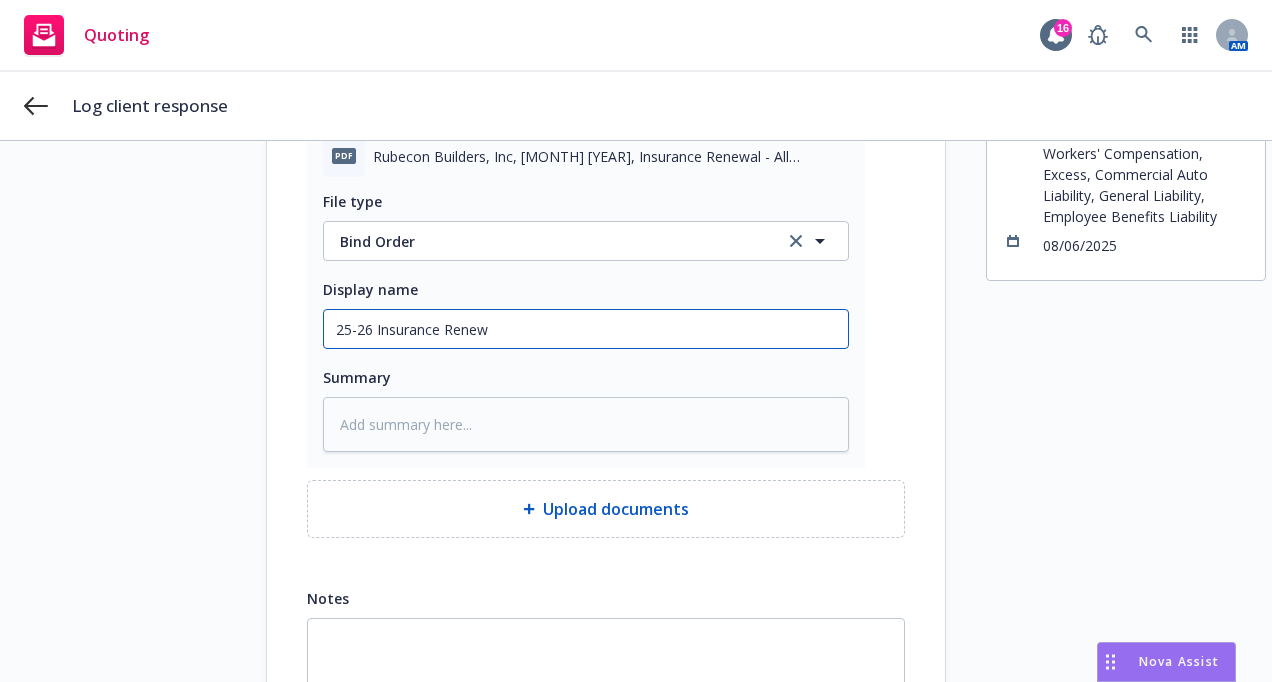 type on "x" 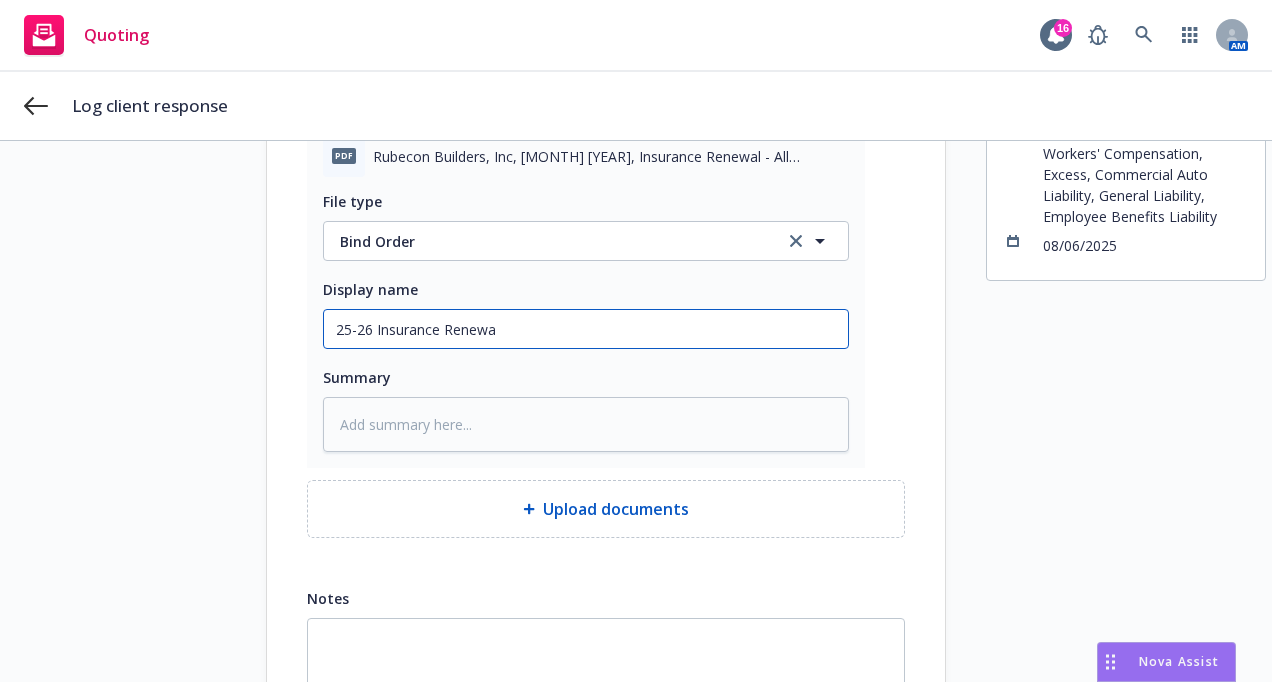 type on "x" 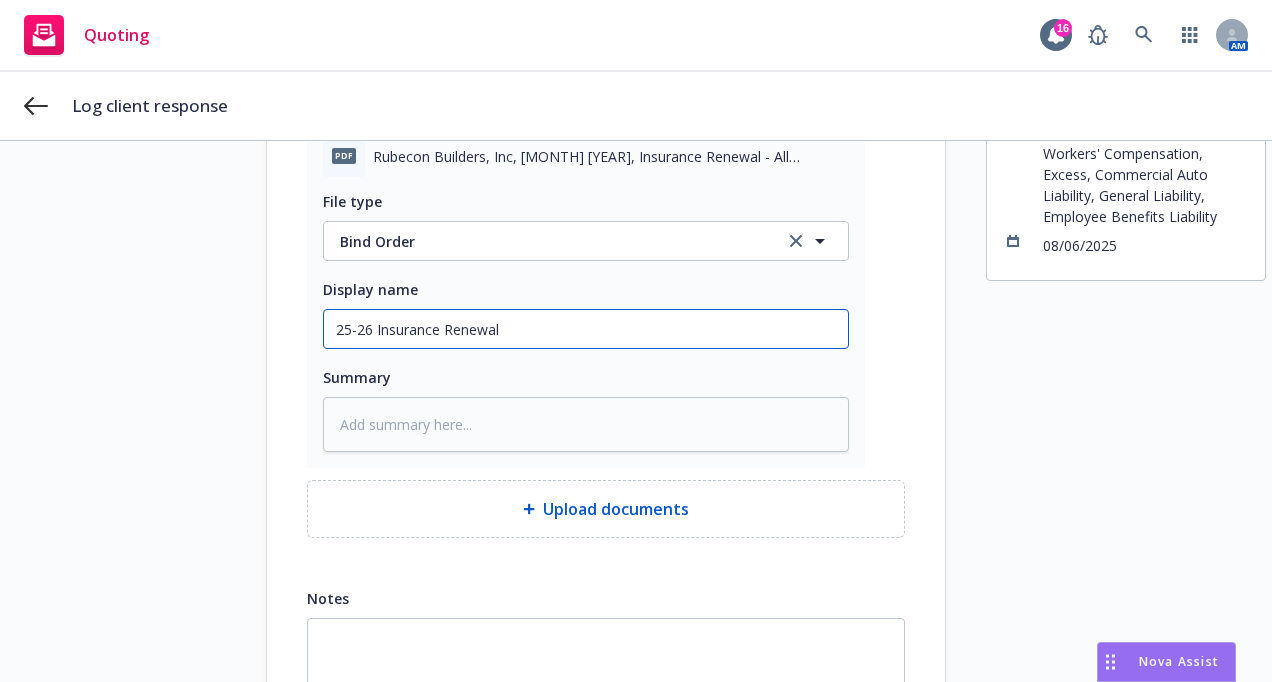 type on "x" 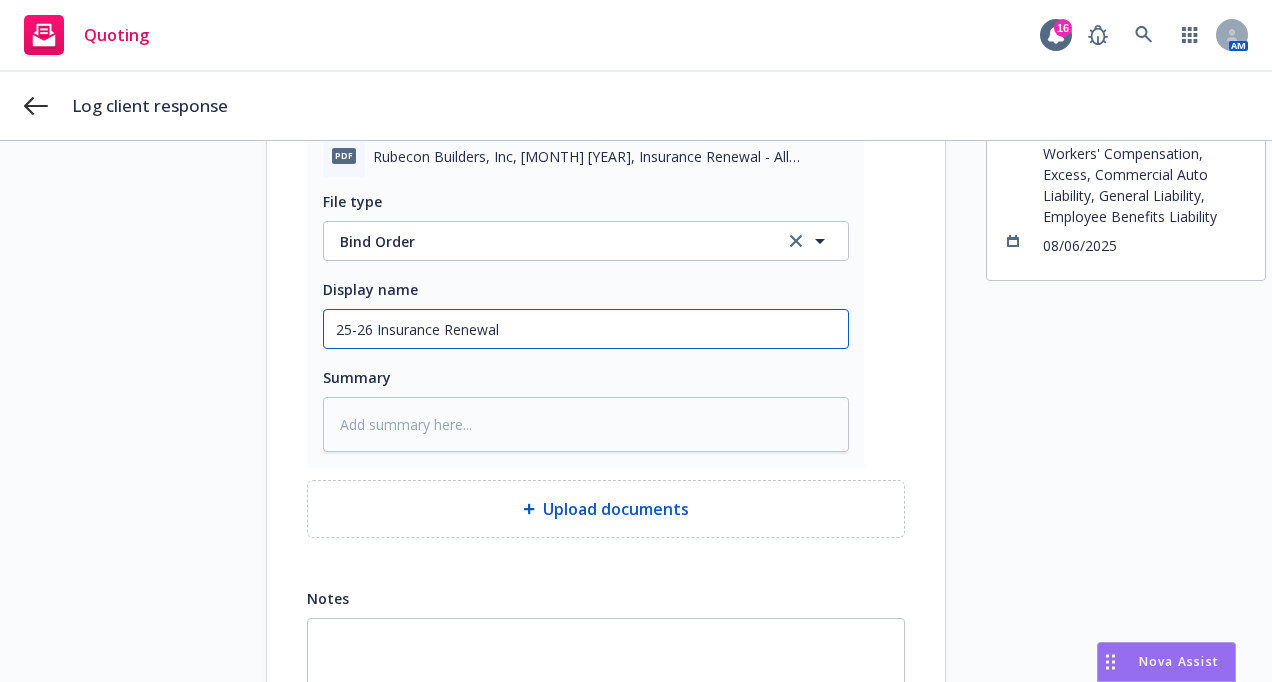 type on "x" 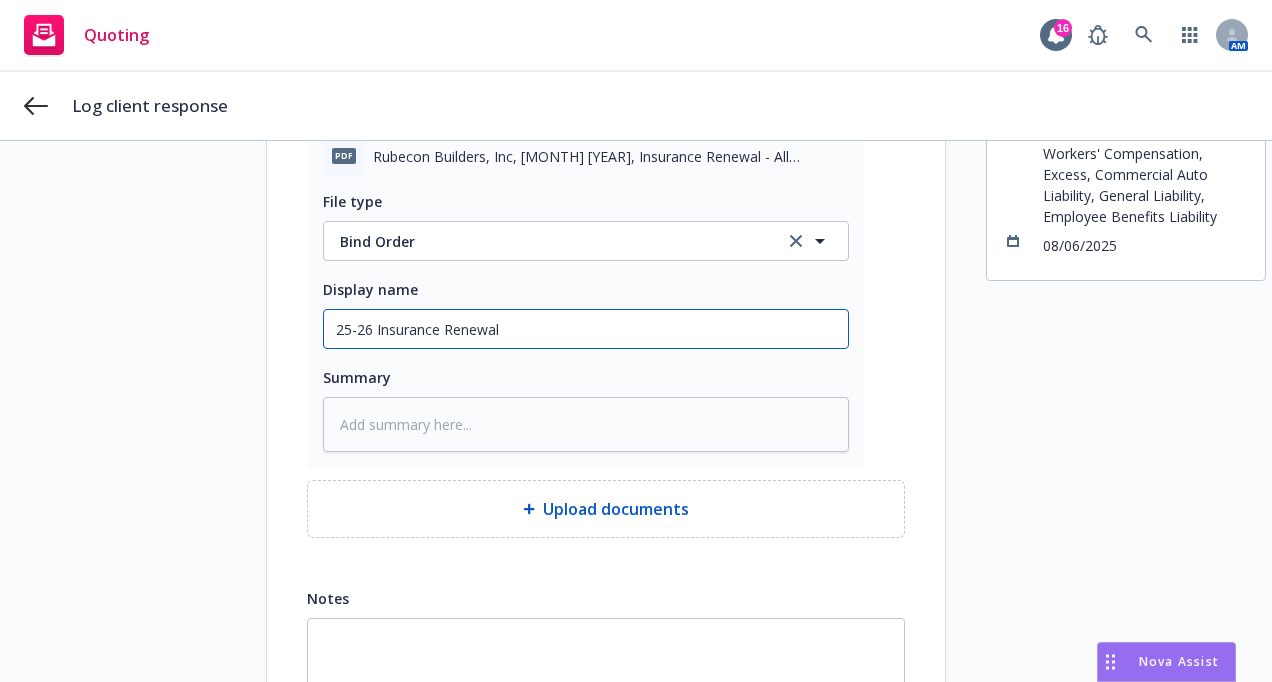 type on "25-26 Insurance Renewal B" 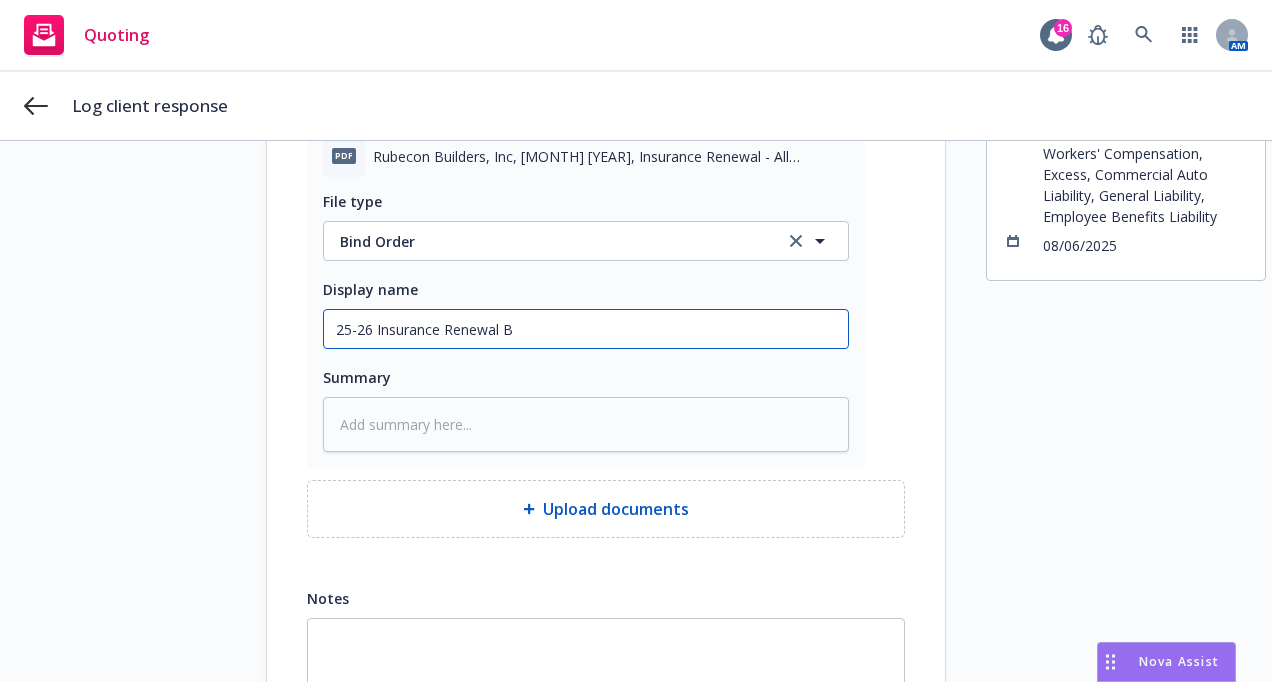 type on "x" 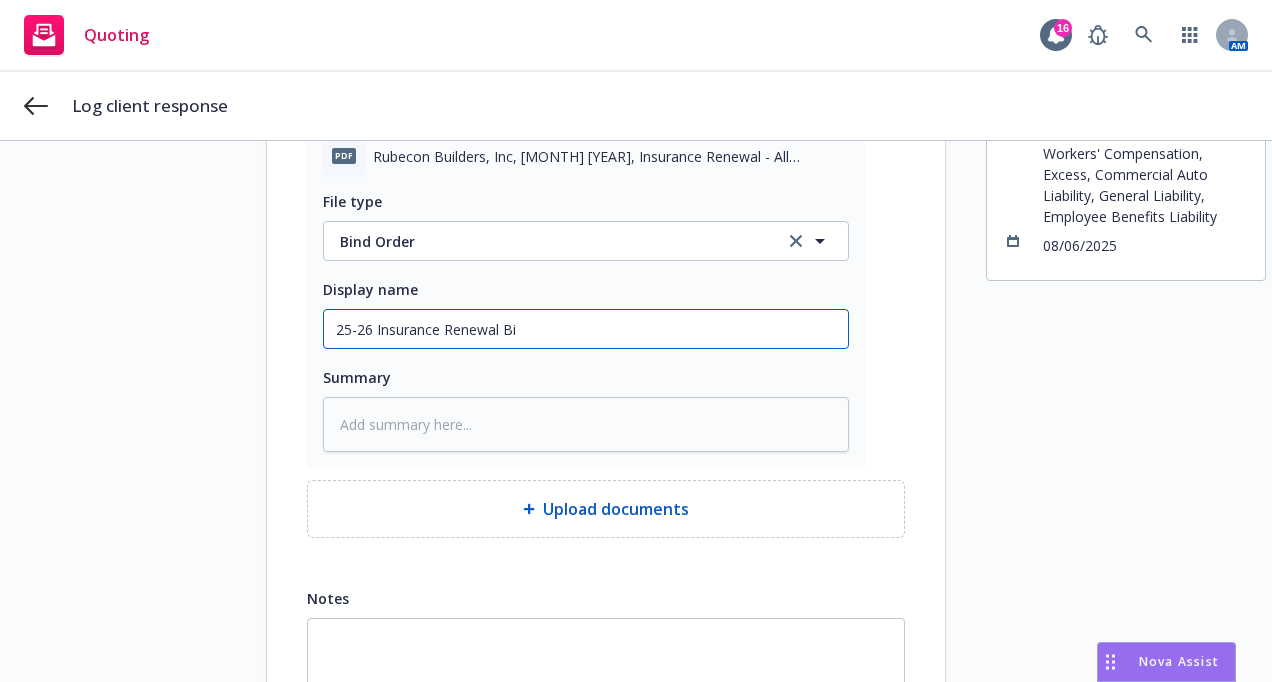 type on "x" 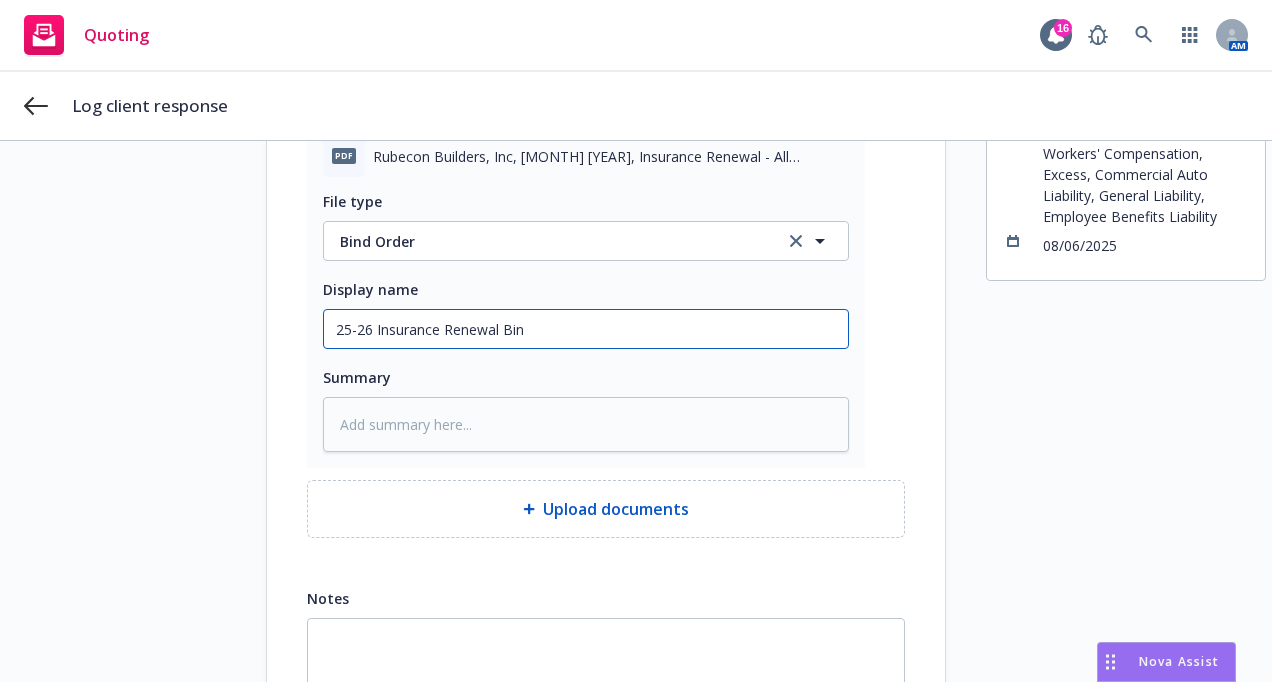 type on "x" 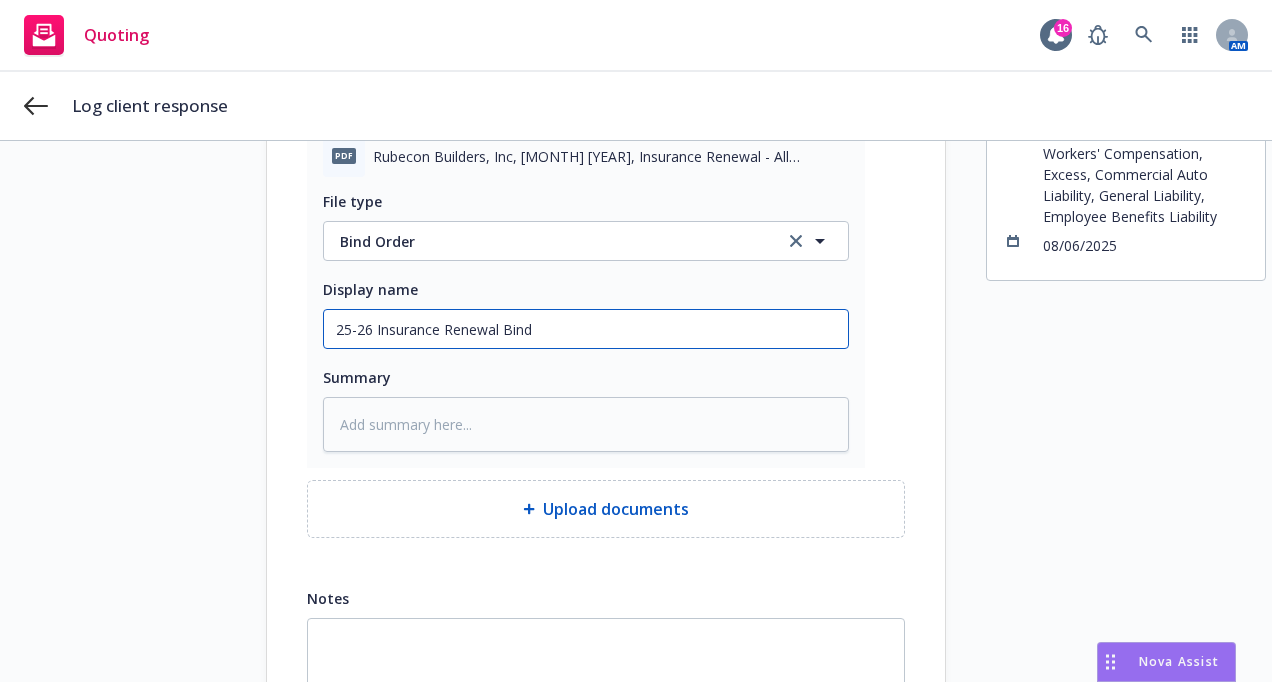 type on "x" 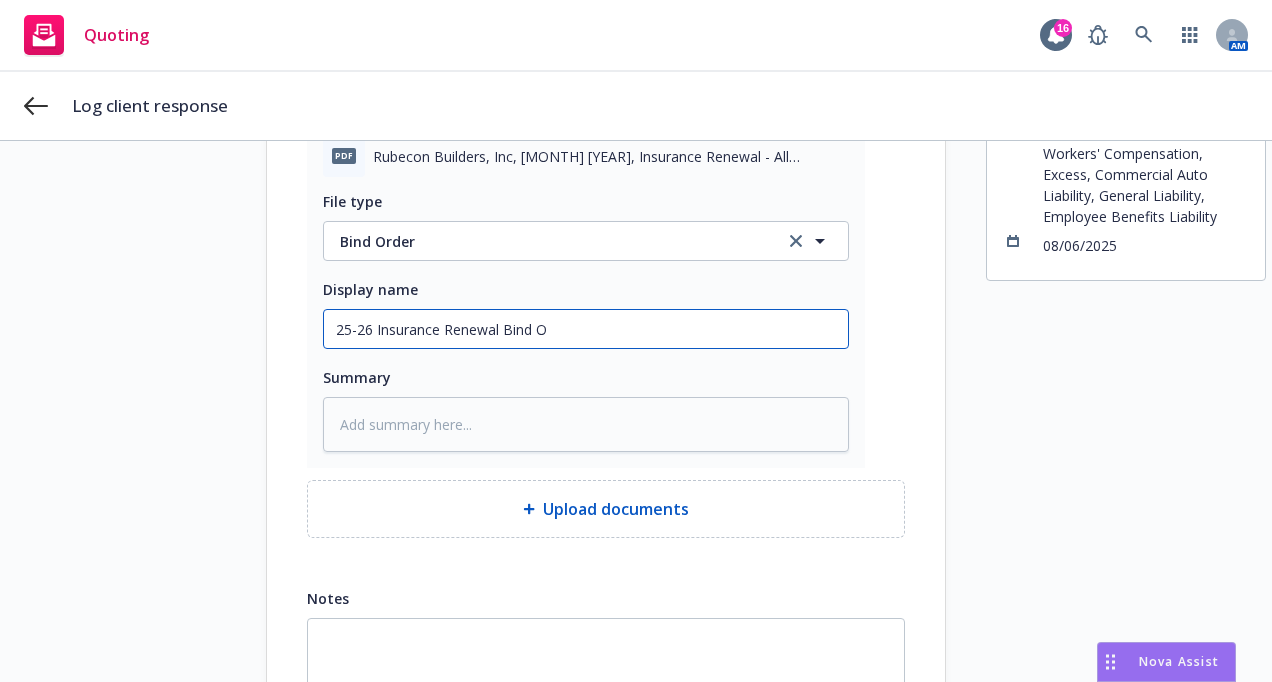 type on "x" 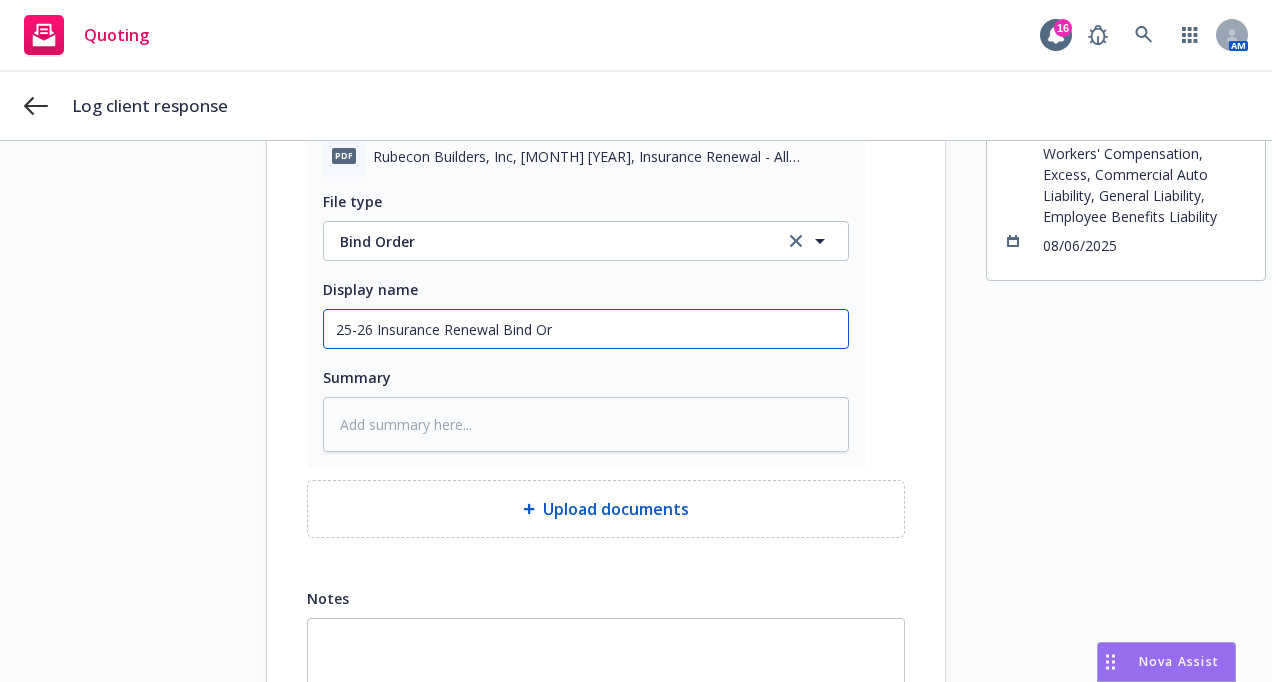 type on "x" 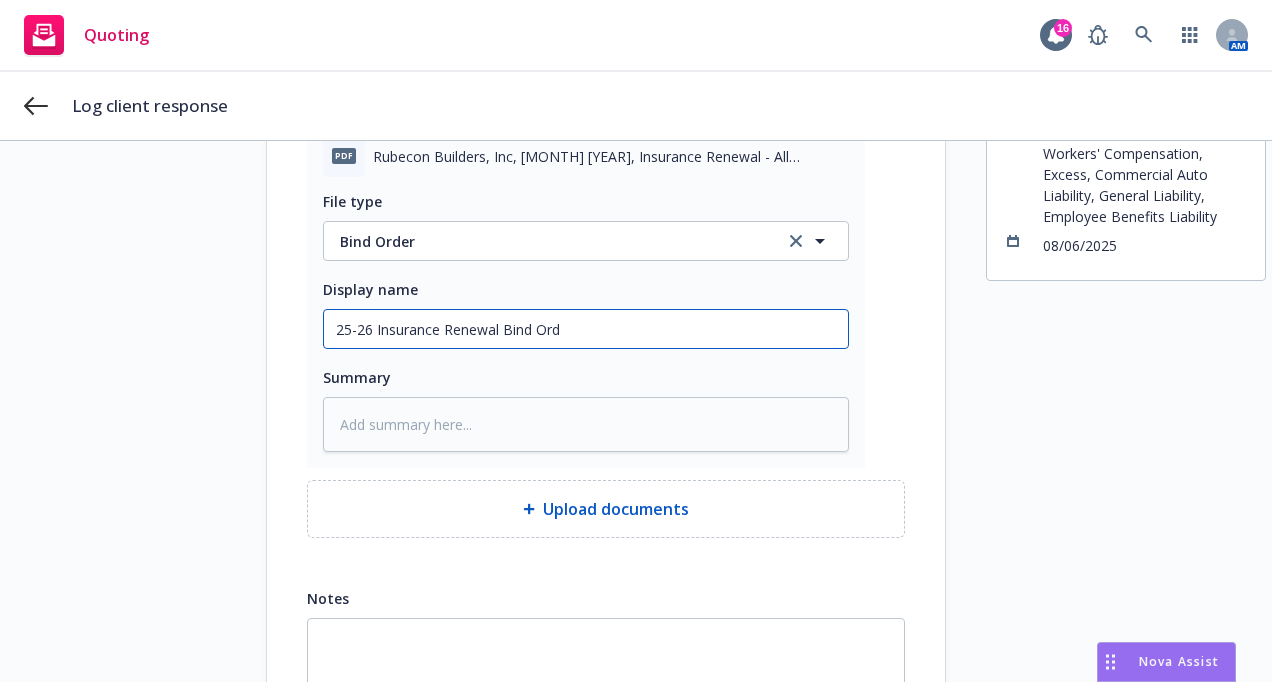 type on "x" 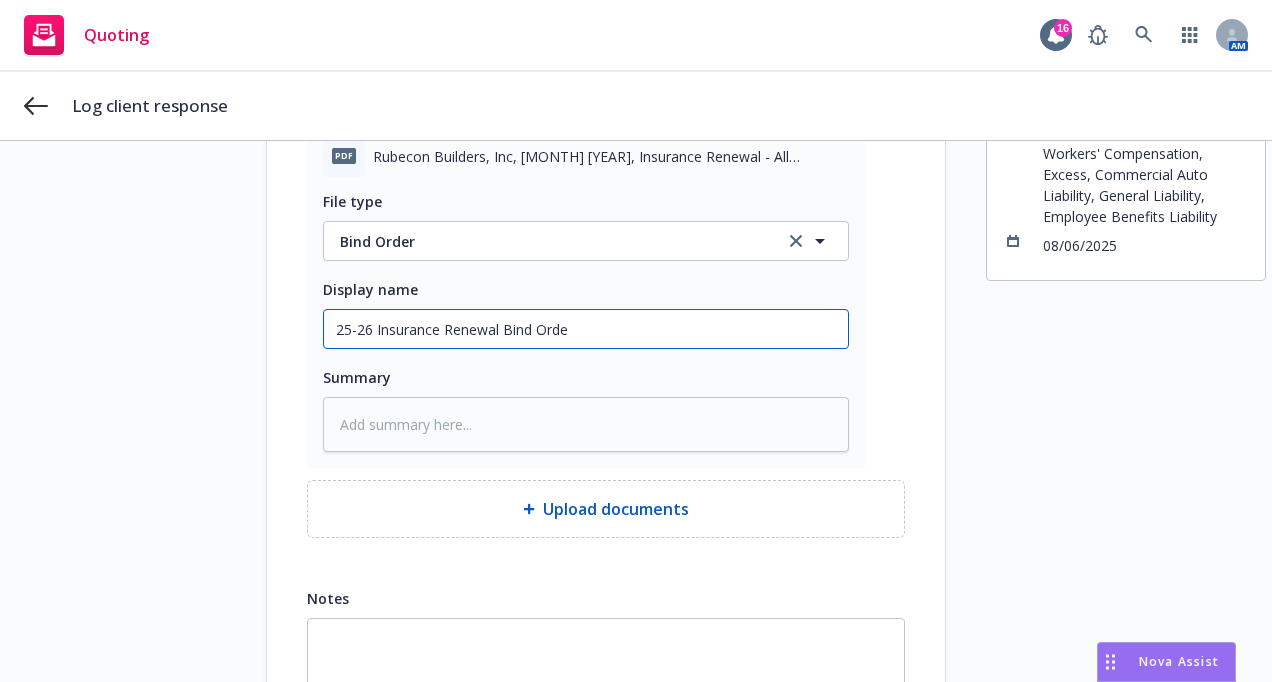 type on "x" 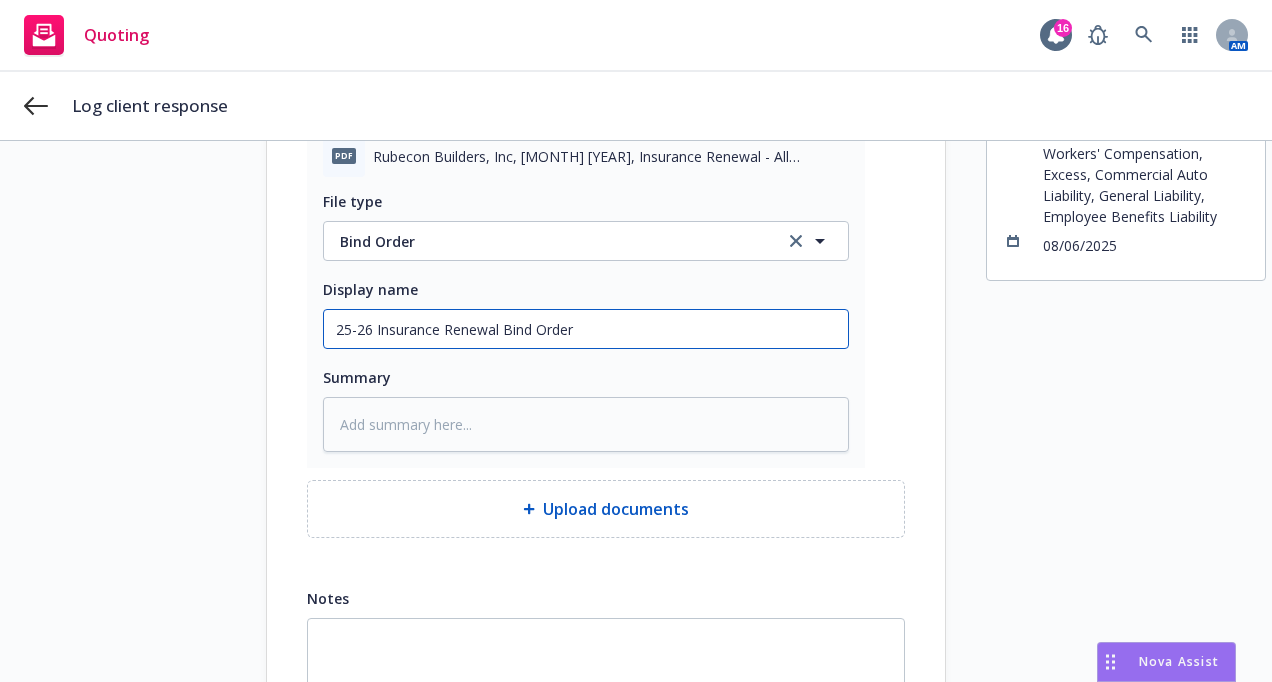 type on "x" 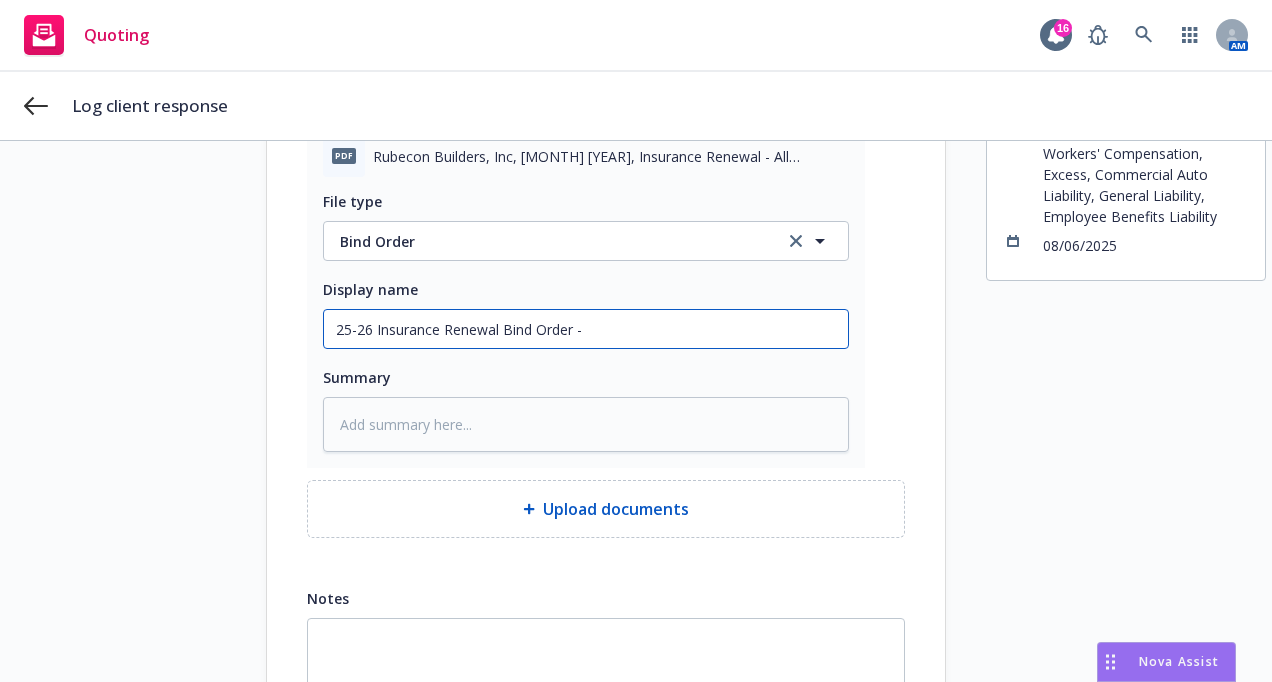 type on "x" 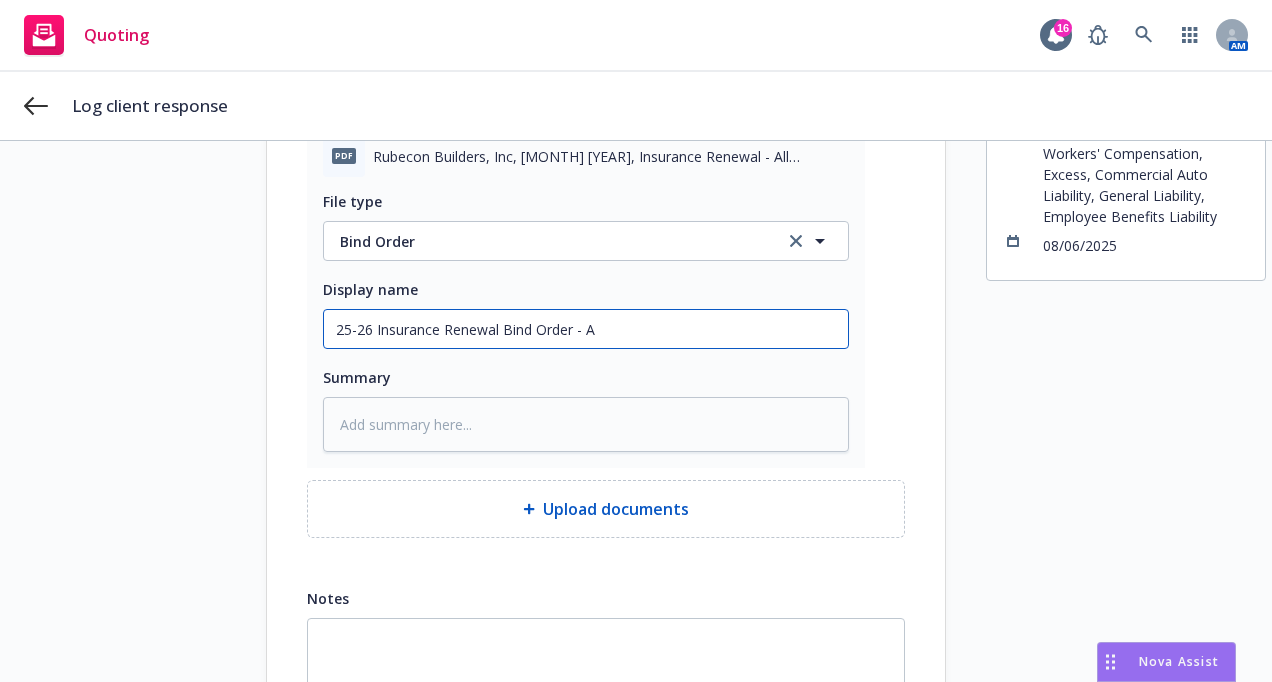 type on "x" 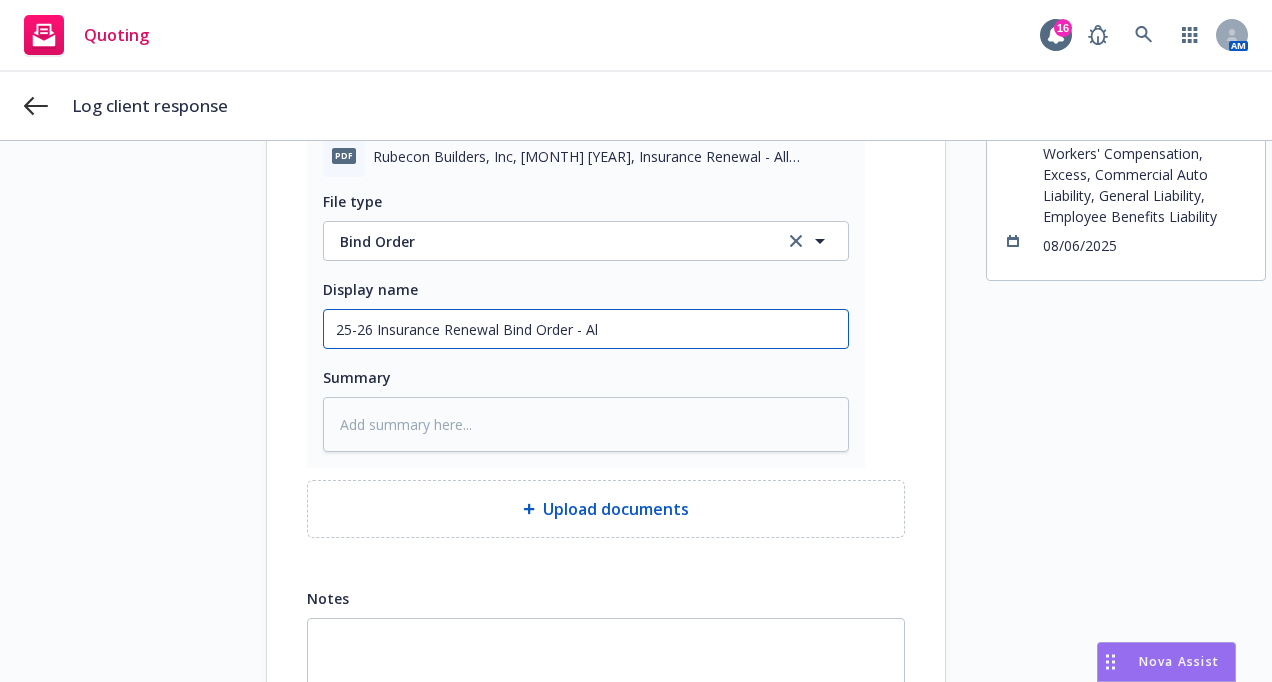 type on "x" 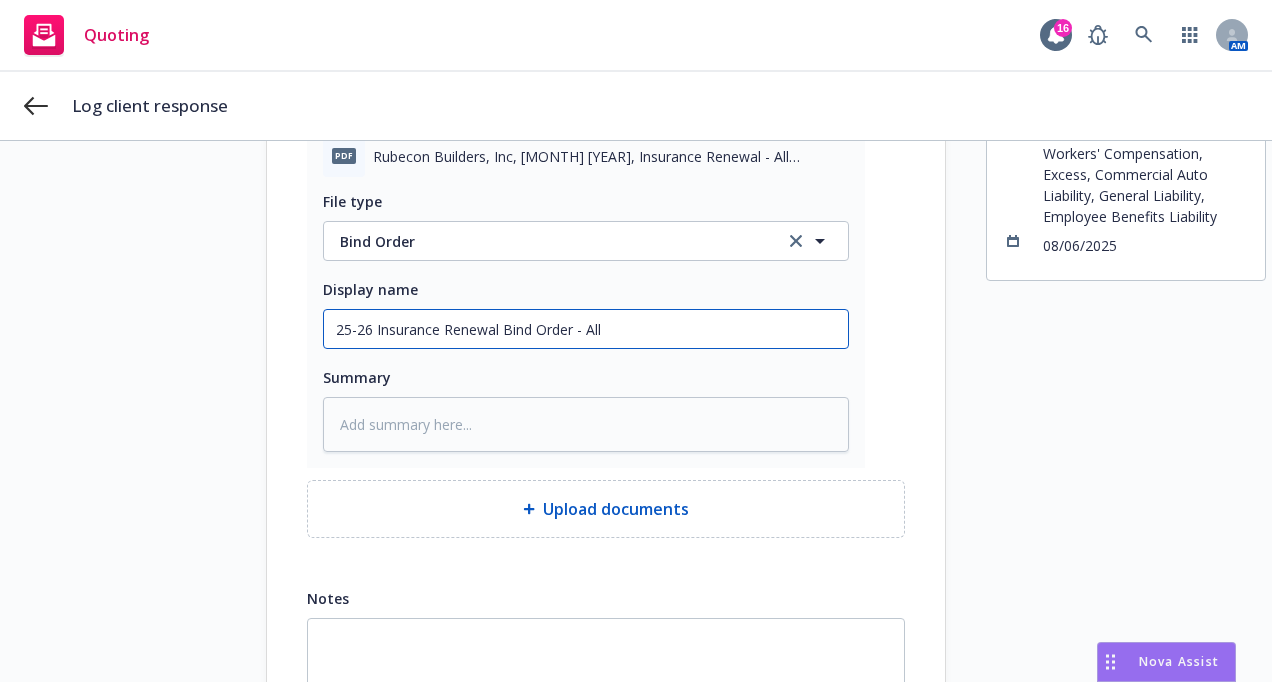 type on "x" 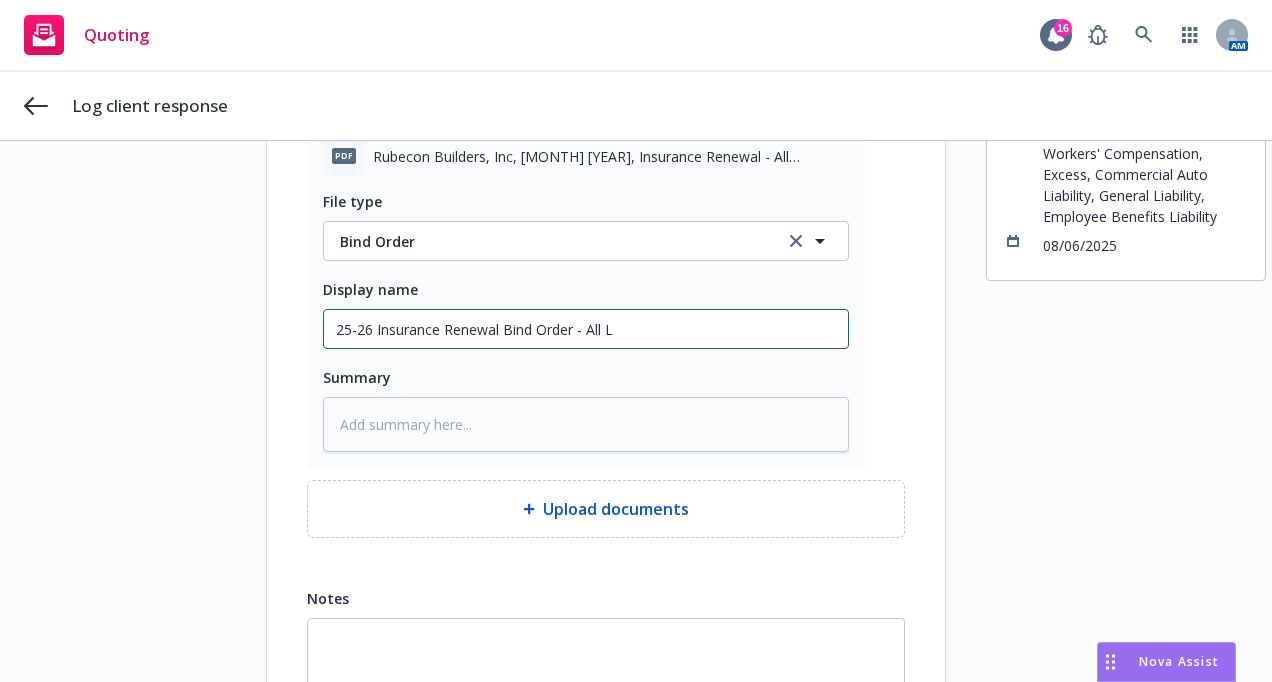 type on "x" 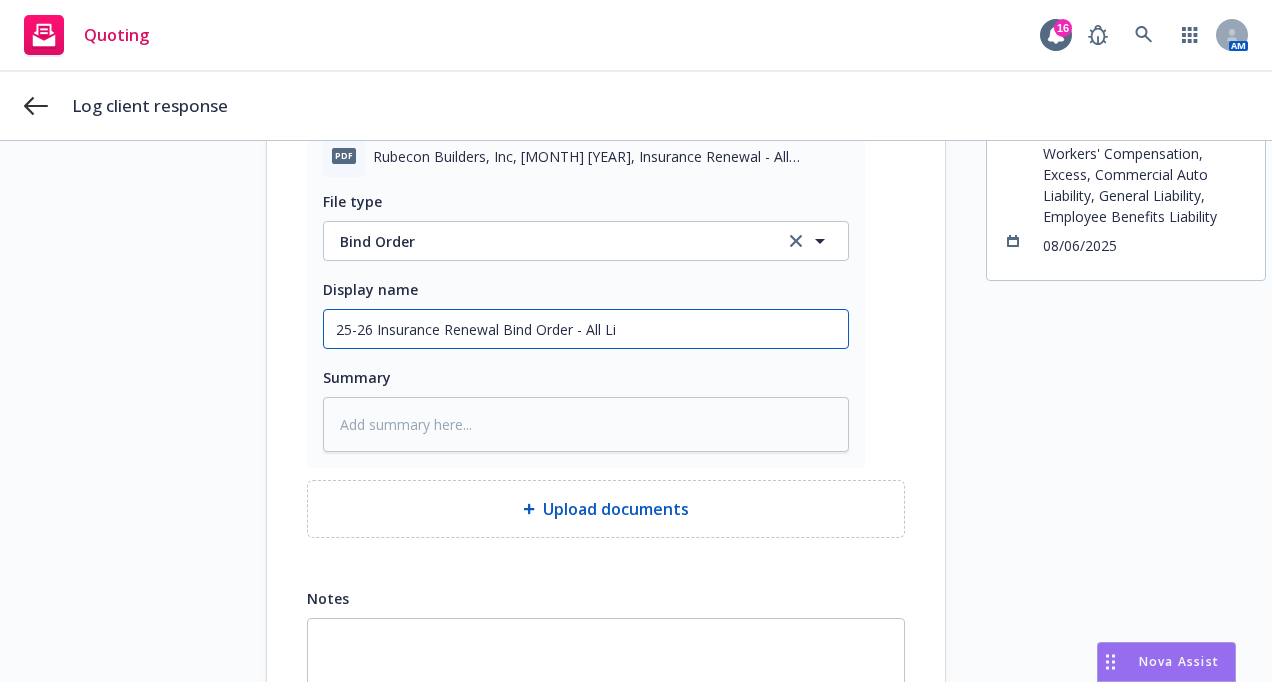 type on "x" 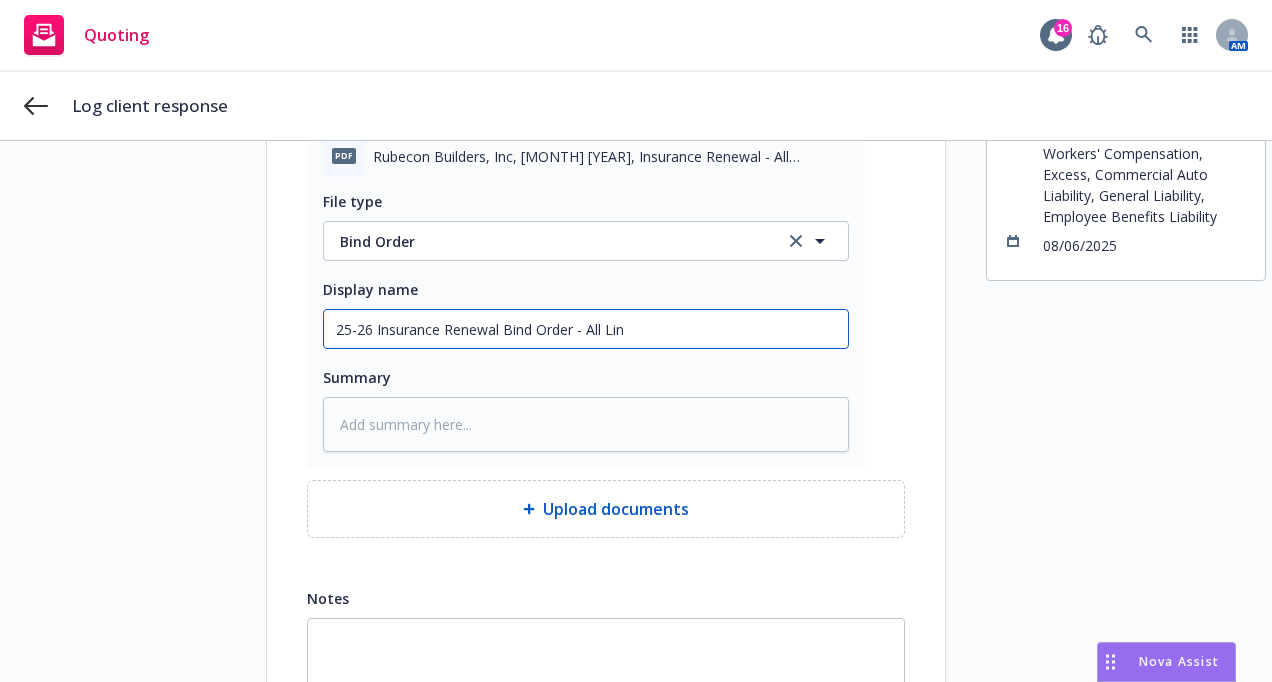 type on "x" 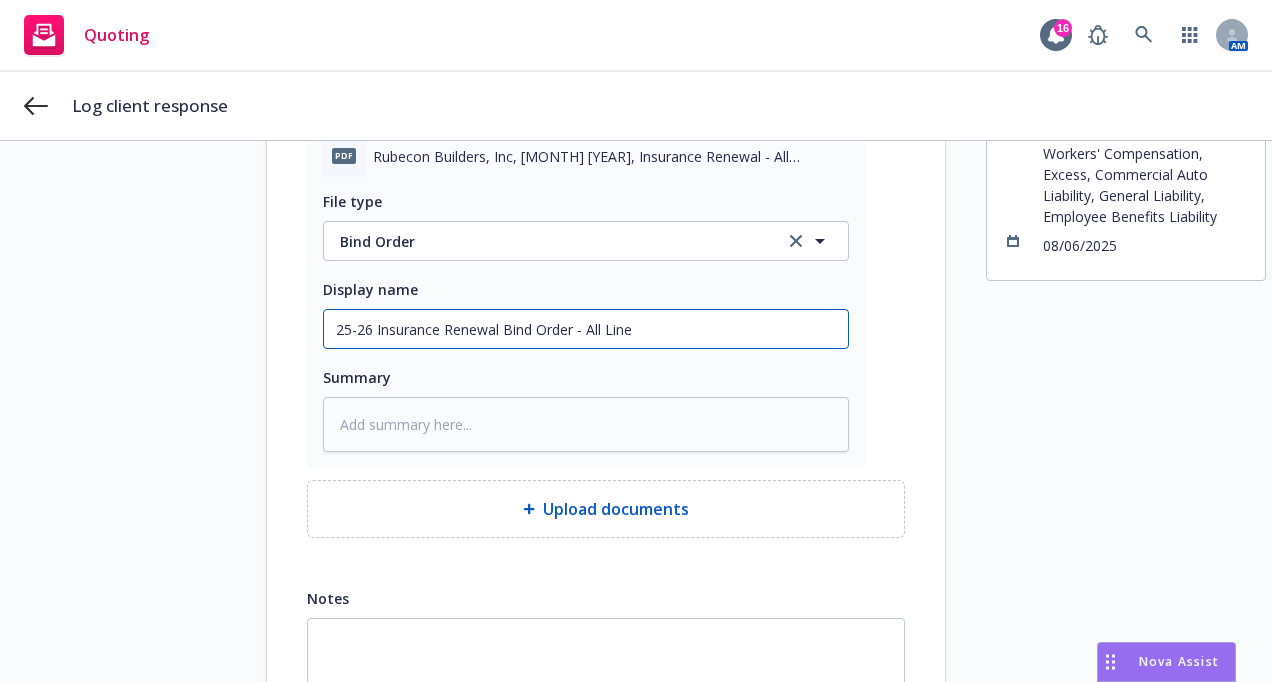 type on "x" 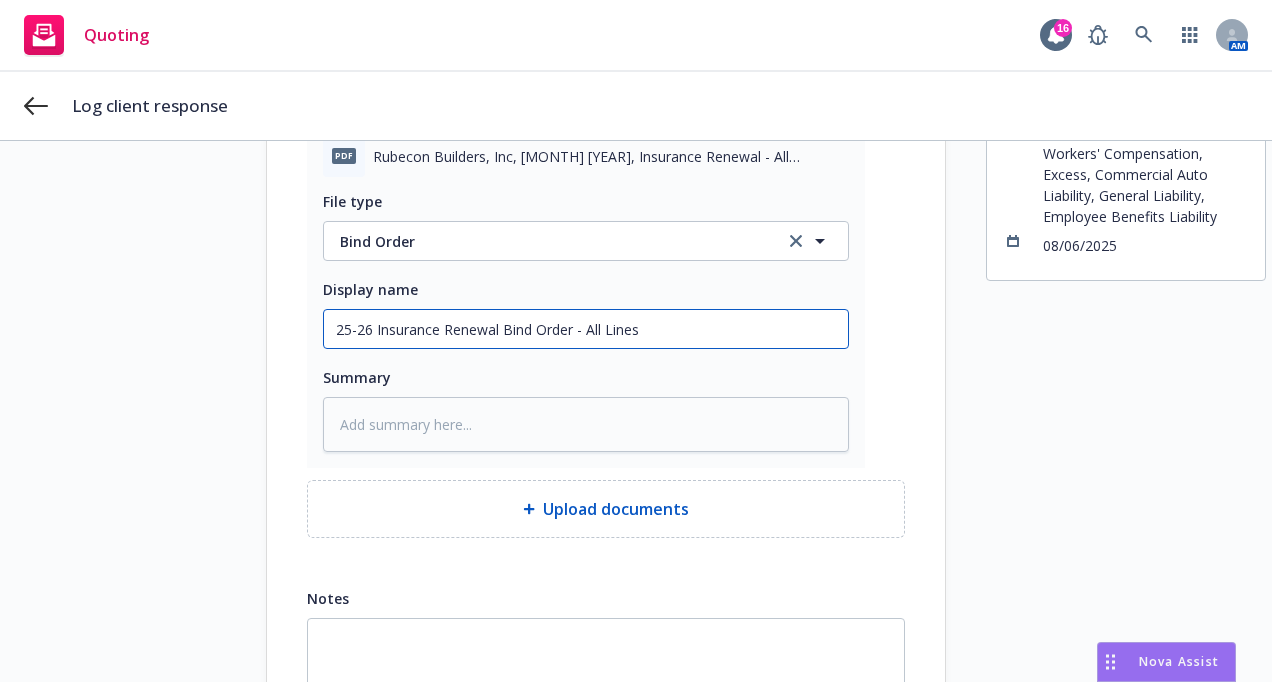 type on "x" 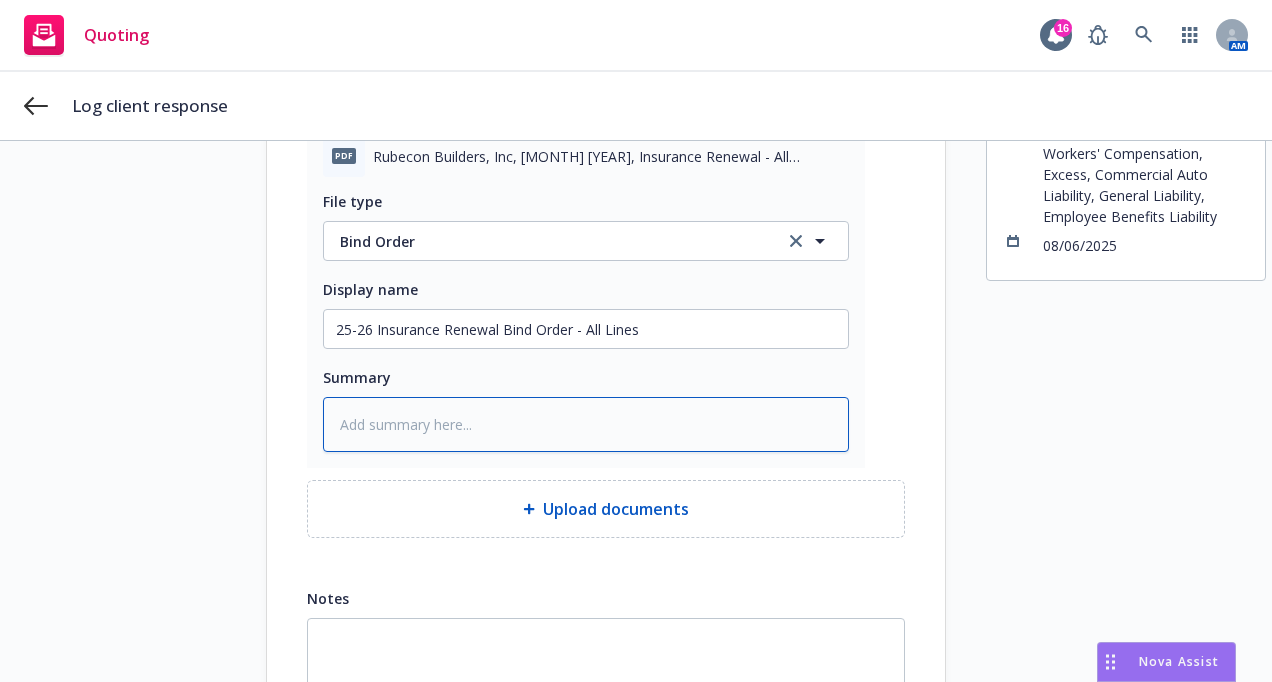 click at bounding box center (586, 424) 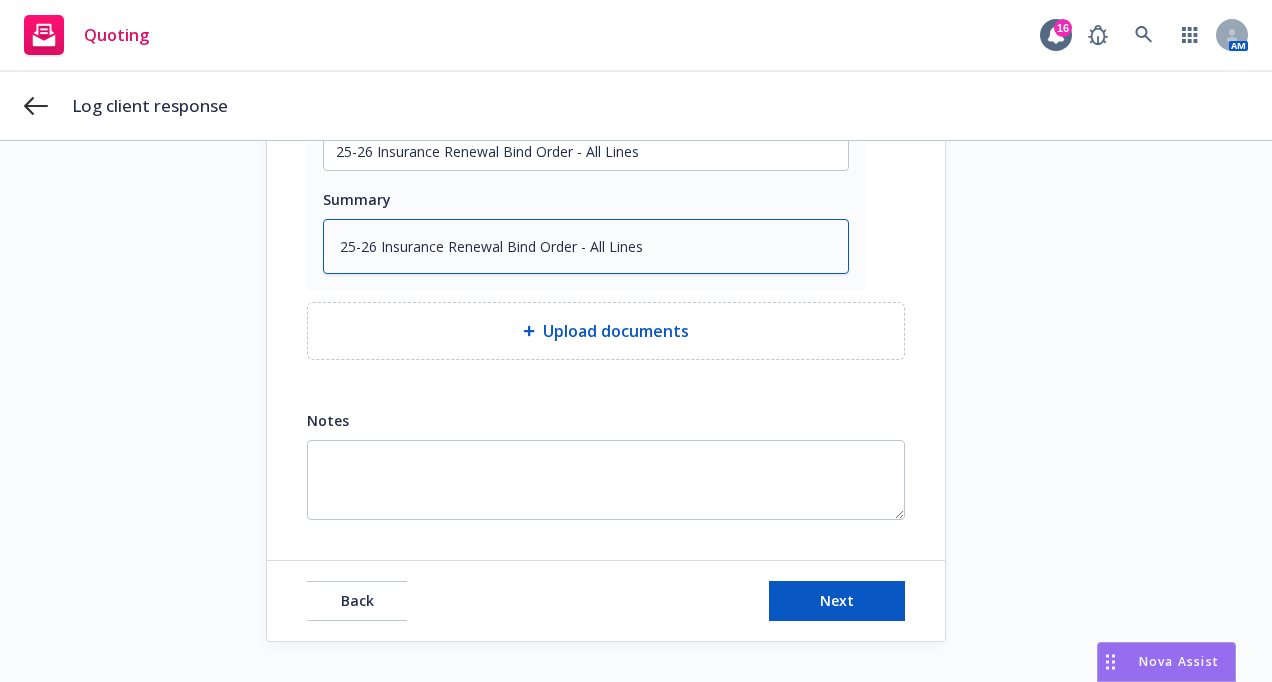 scroll, scrollTop: 393, scrollLeft: 0, axis: vertical 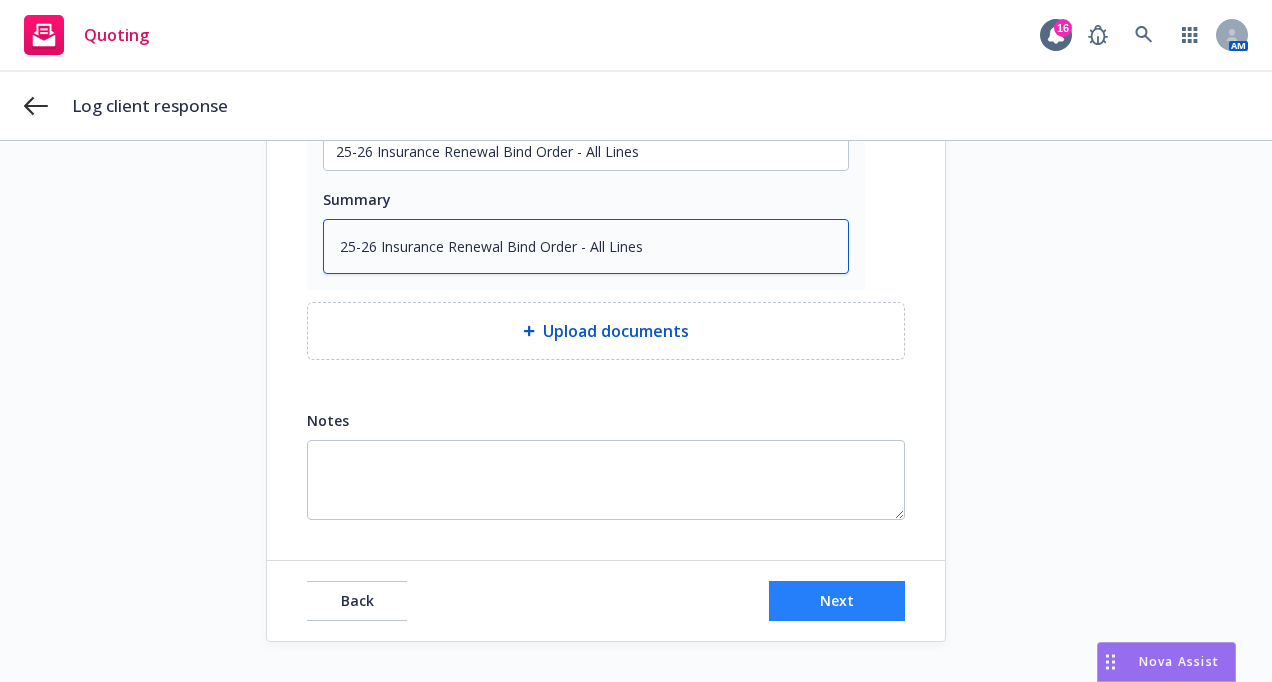 type on "25-26 Insurance Renewal Bind Order - All Lines" 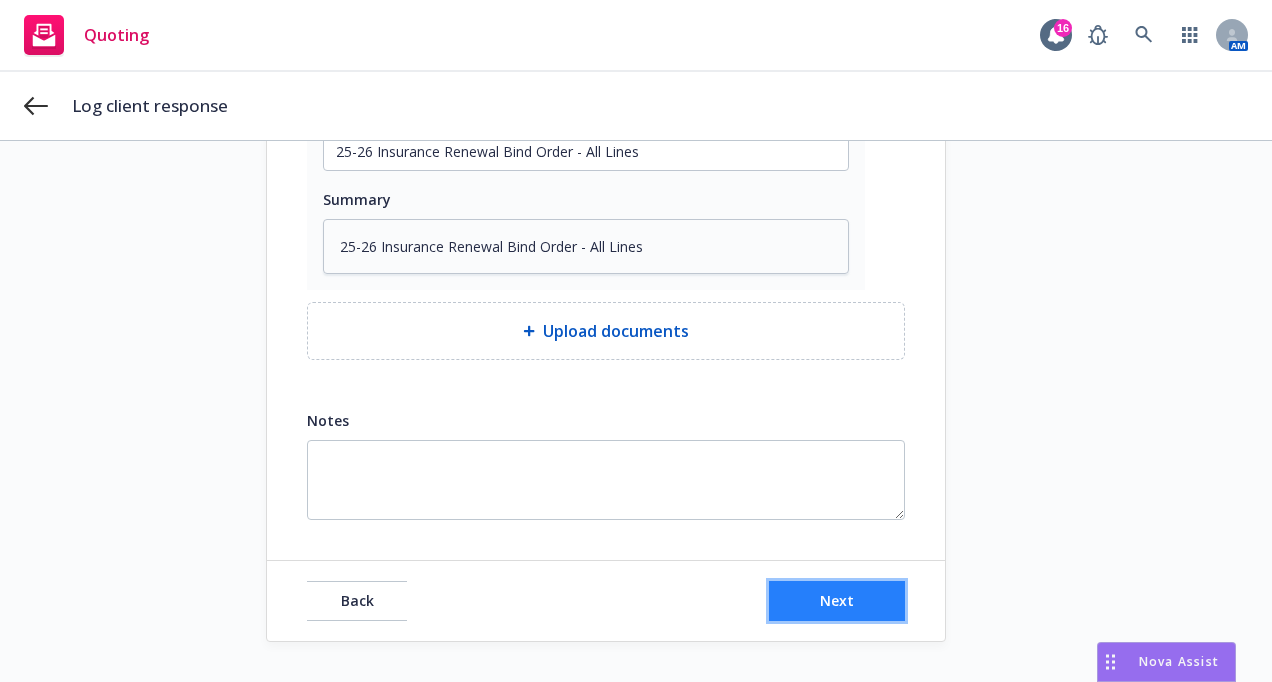 click on "Next" at bounding box center (837, 601) 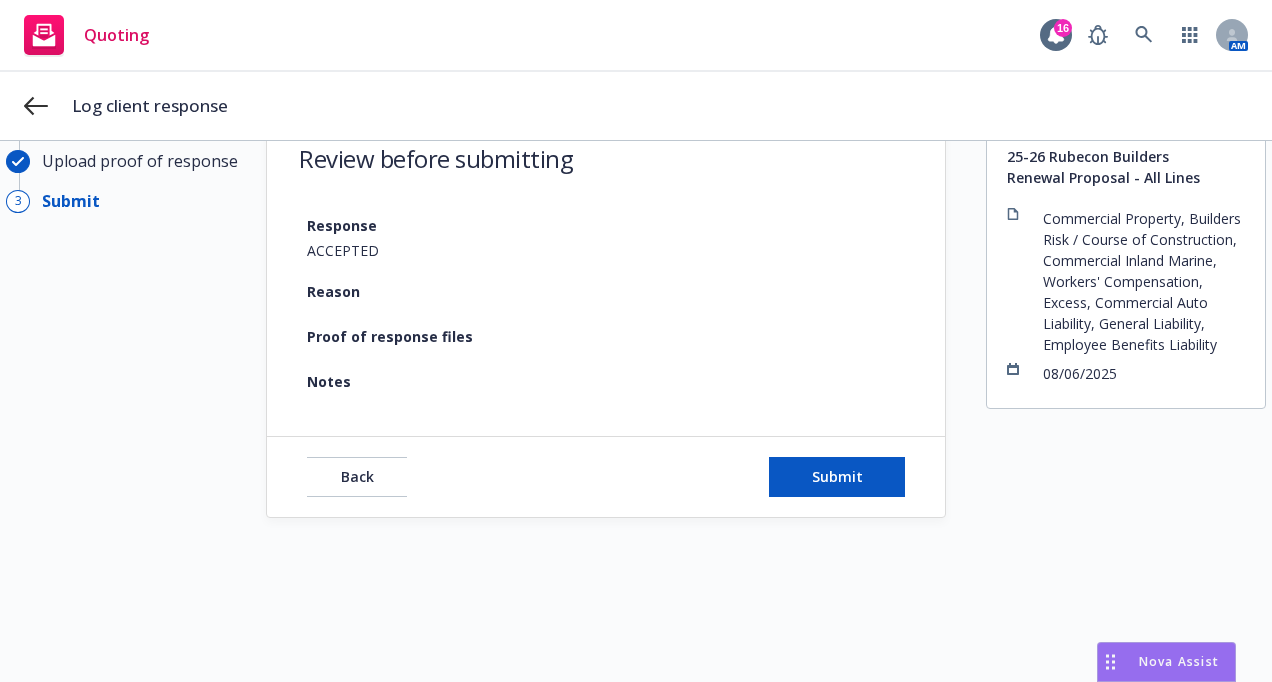scroll, scrollTop: 87, scrollLeft: 0, axis: vertical 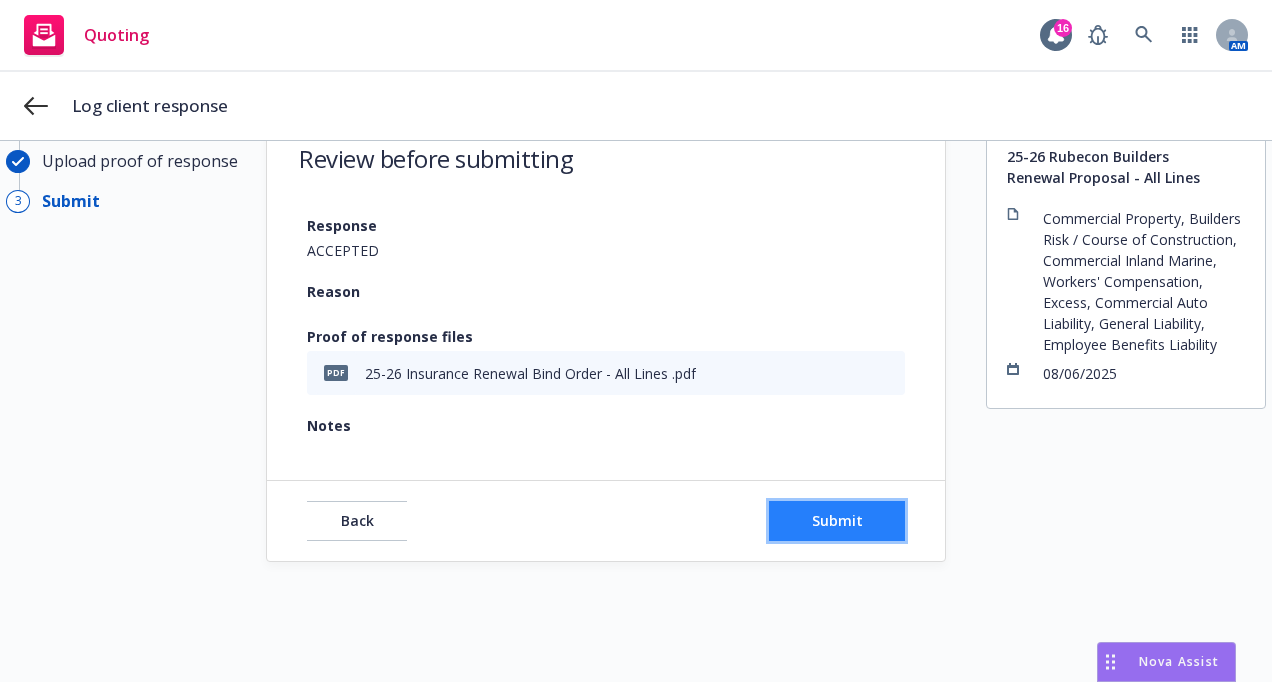 click on "Submit" at bounding box center [837, 520] 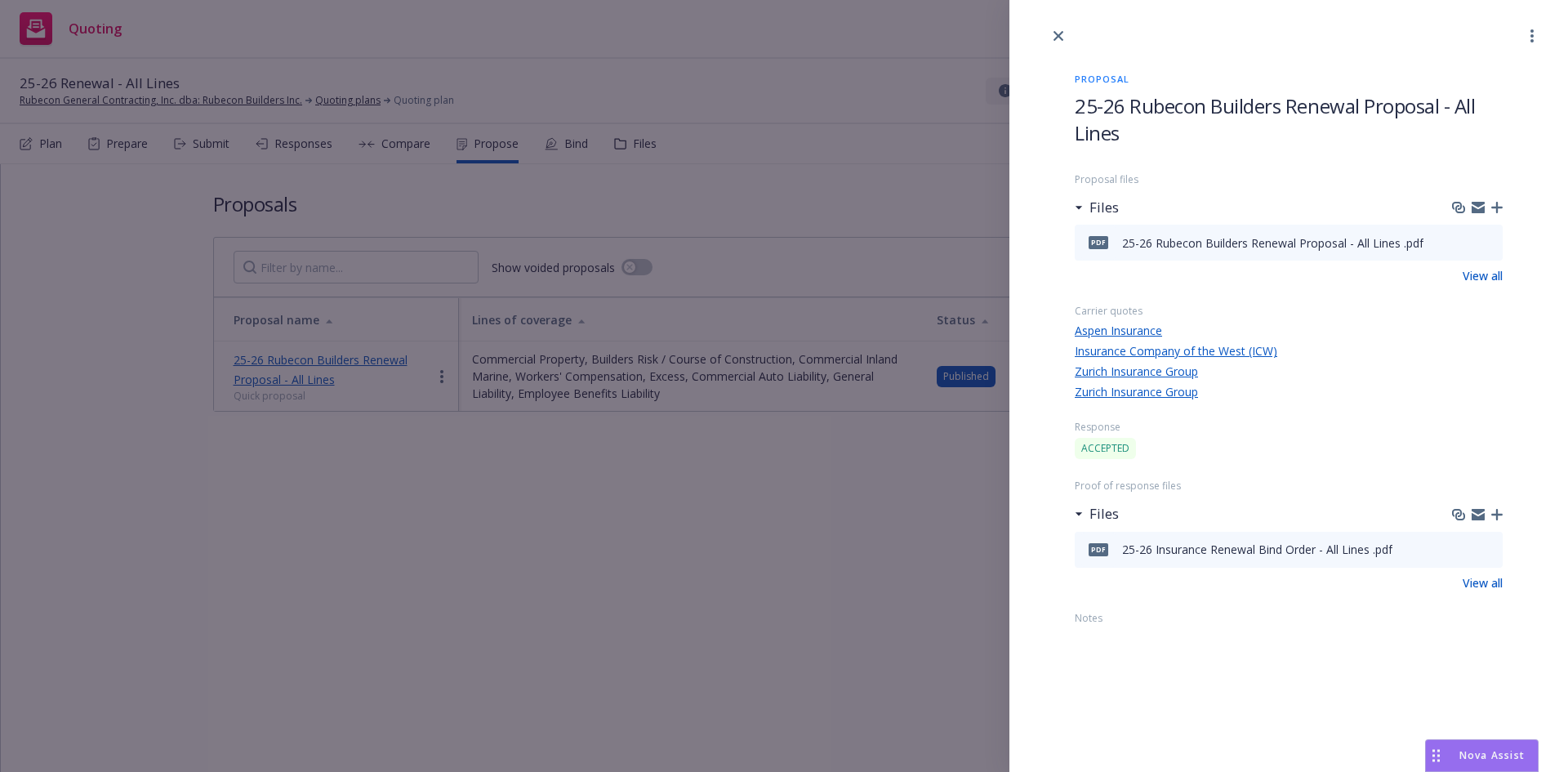 click at bounding box center [1058, 36] 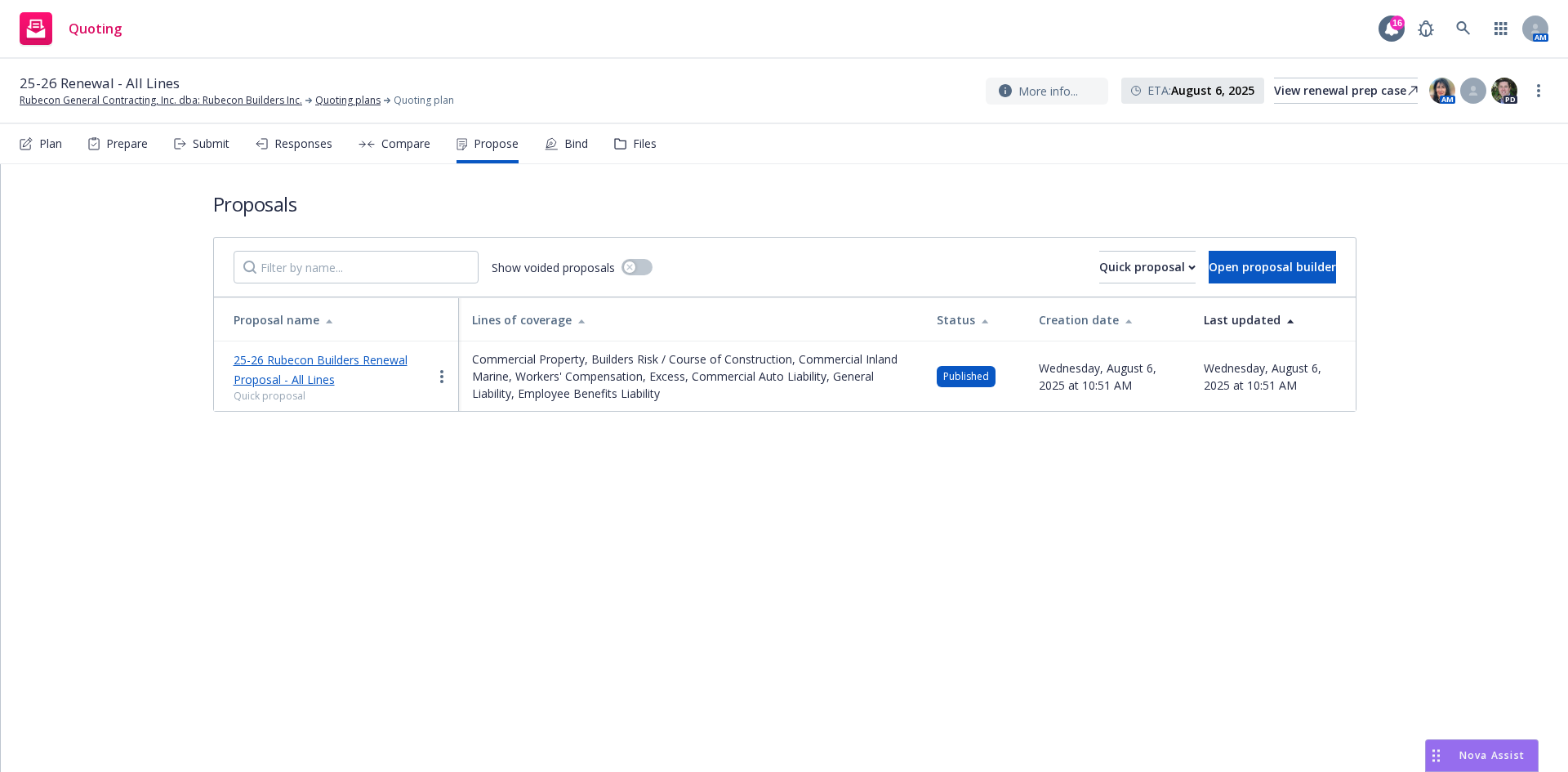 click on "Bind" at bounding box center [566, 144] 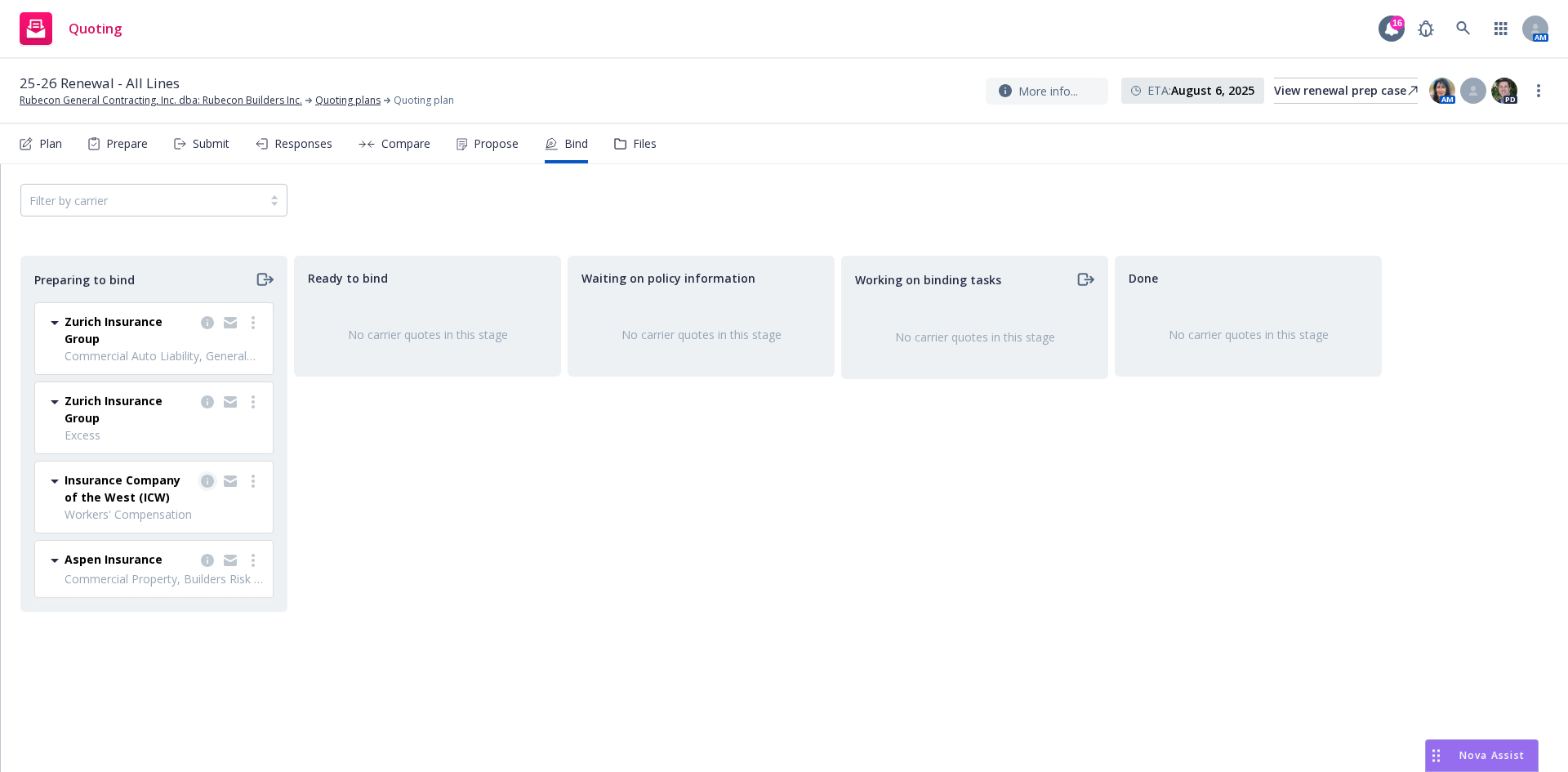 click 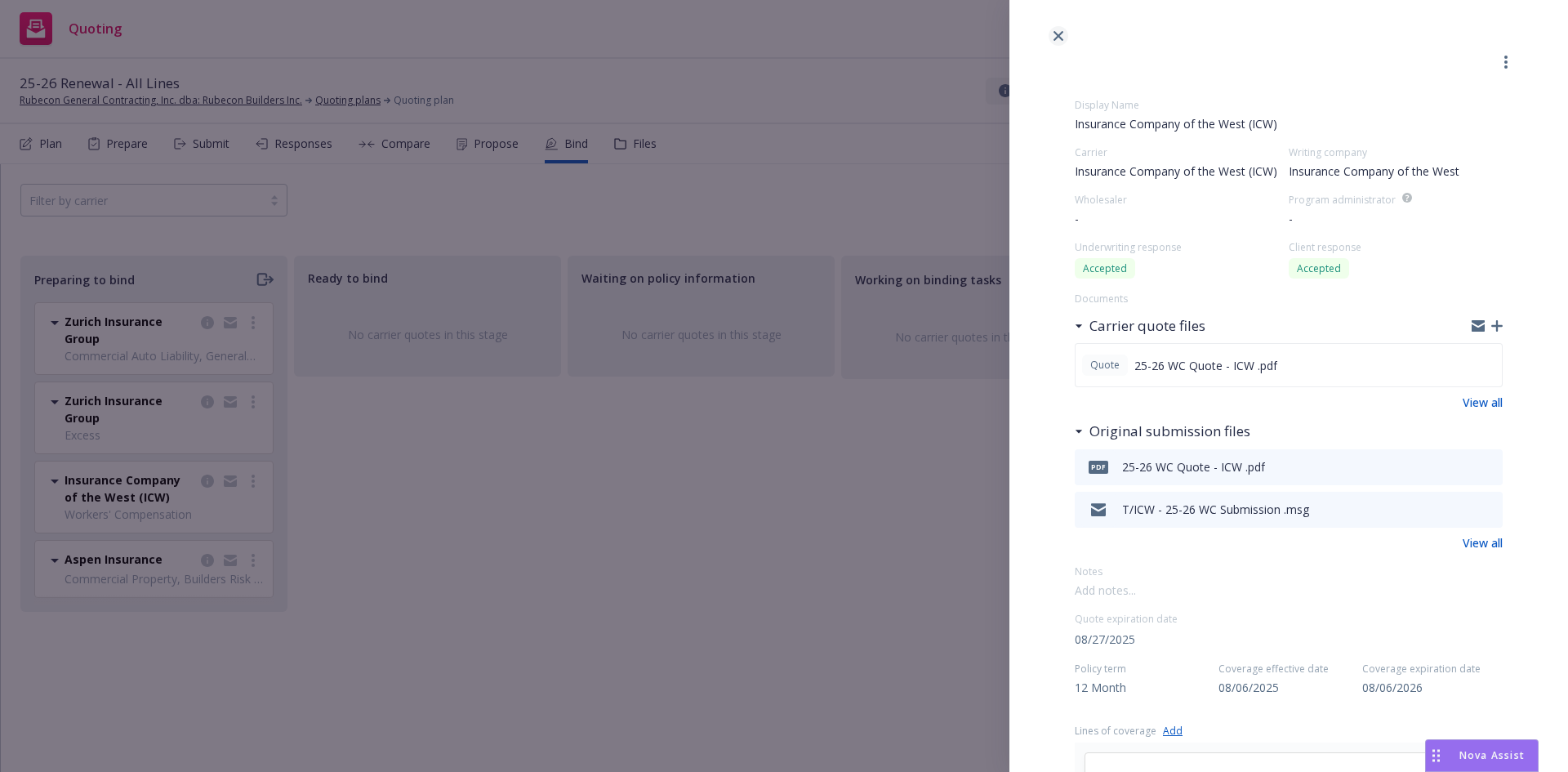 click 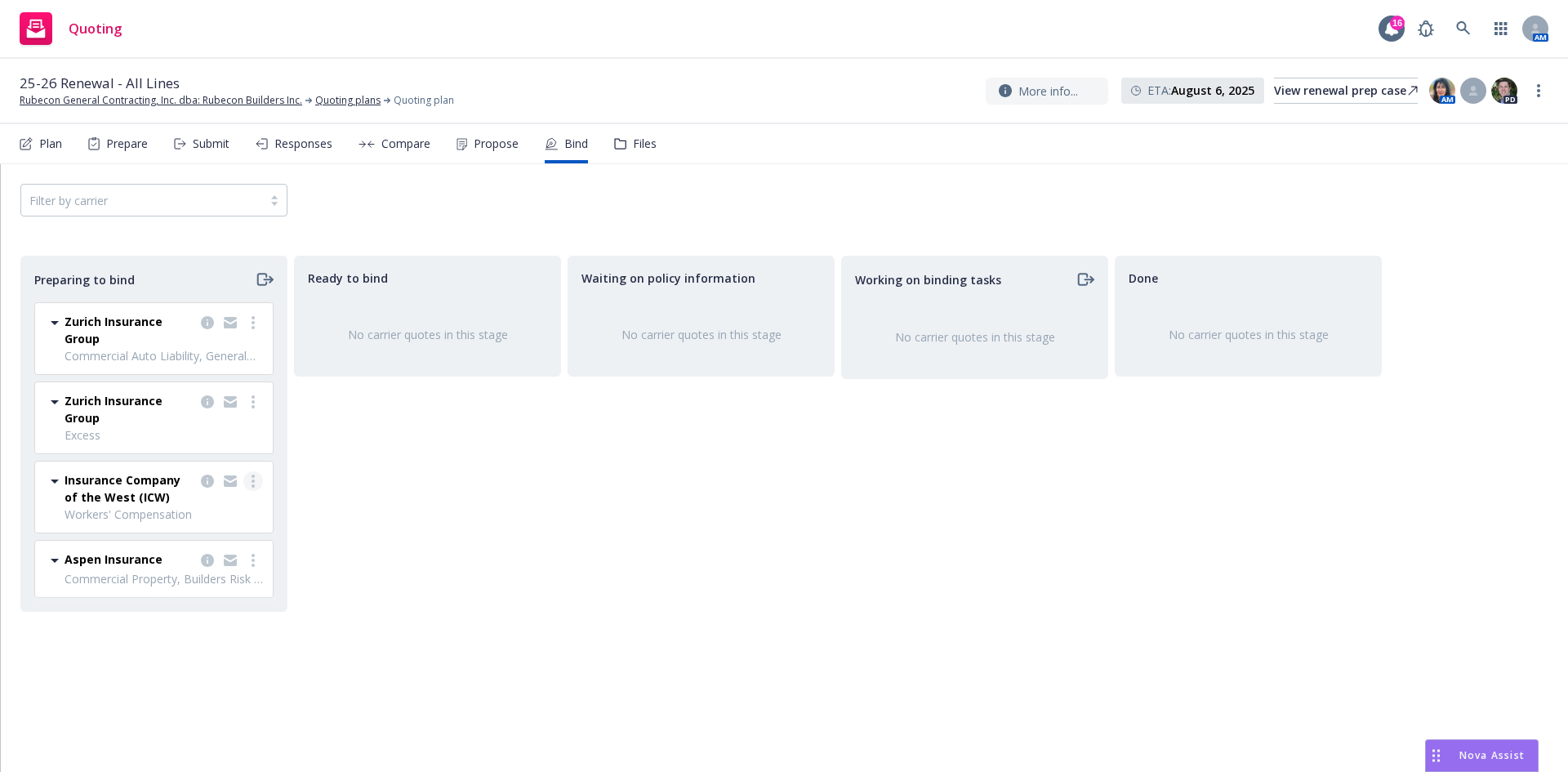 click at bounding box center (253, 481) 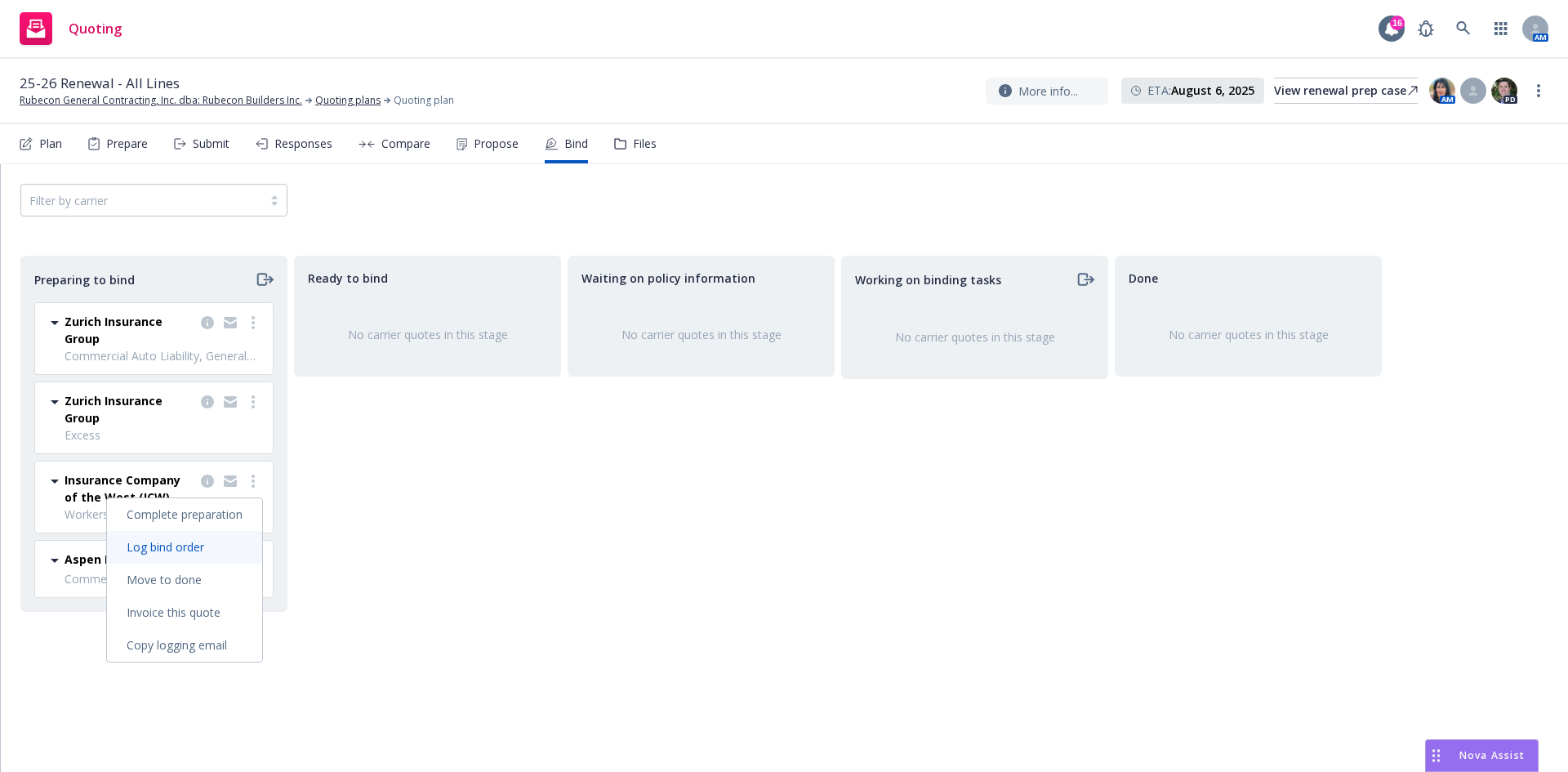 click on "Log bind order" at bounding box center [165, 547] 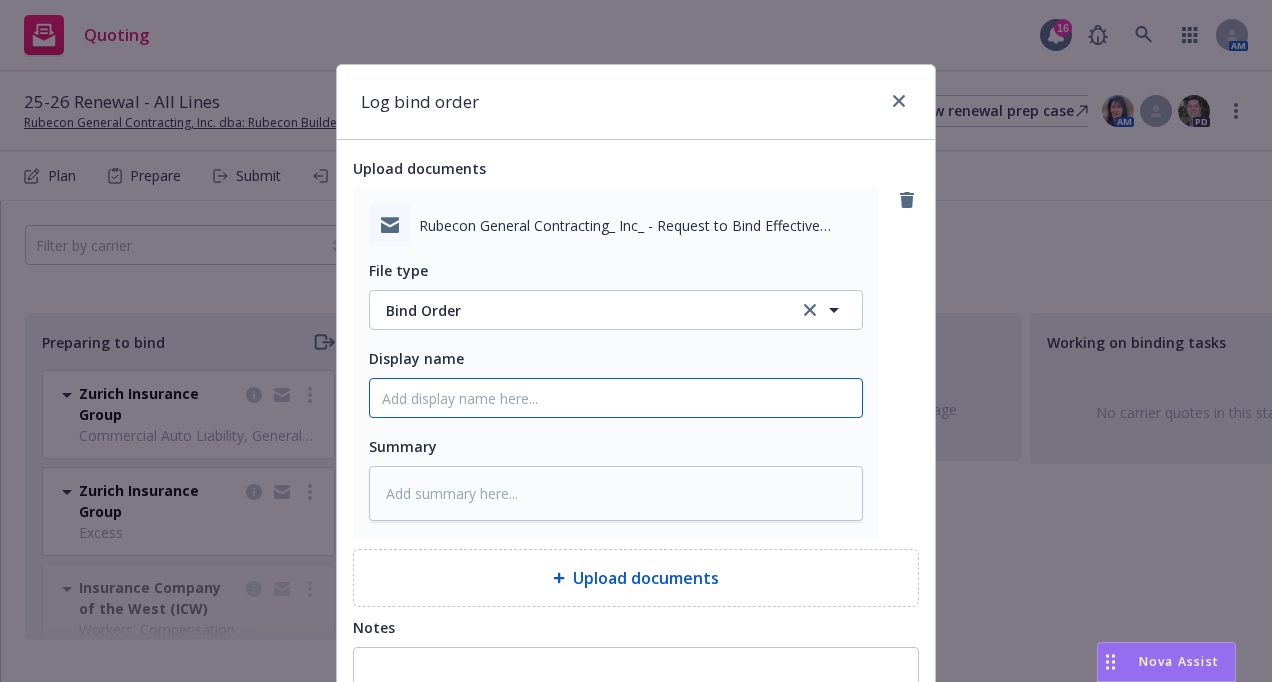 click on "Display name" at bounding box center [616, 398] 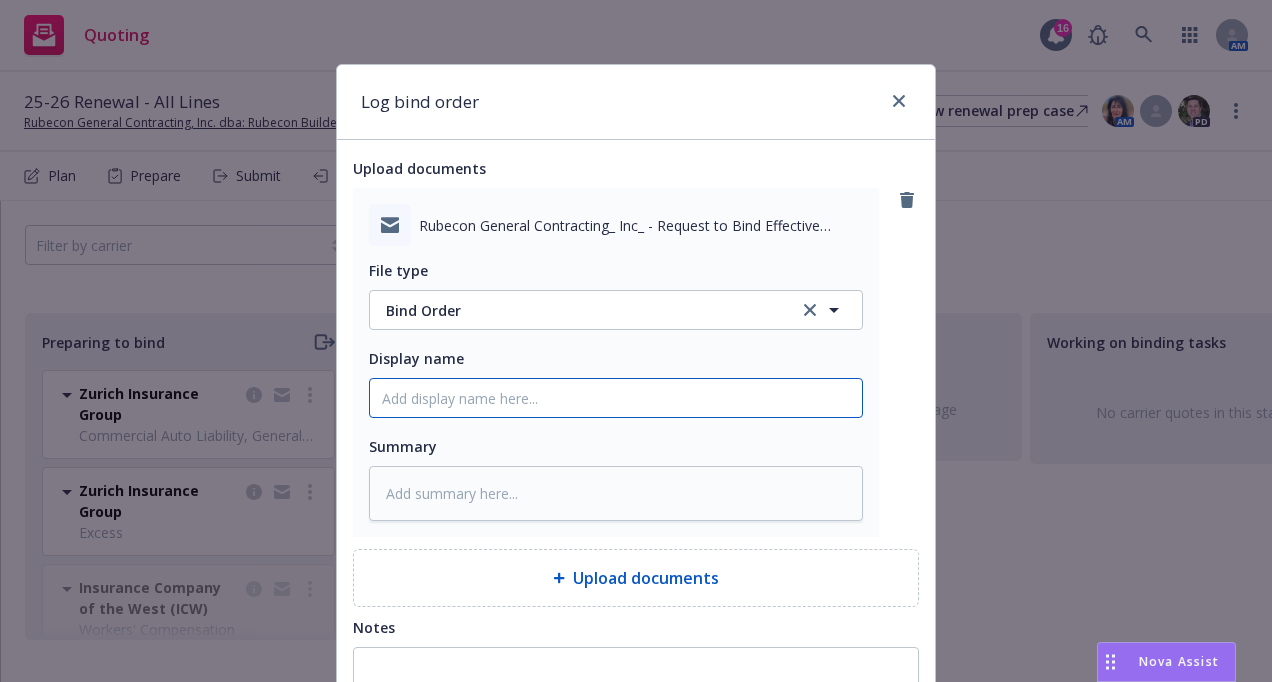 type on "x" 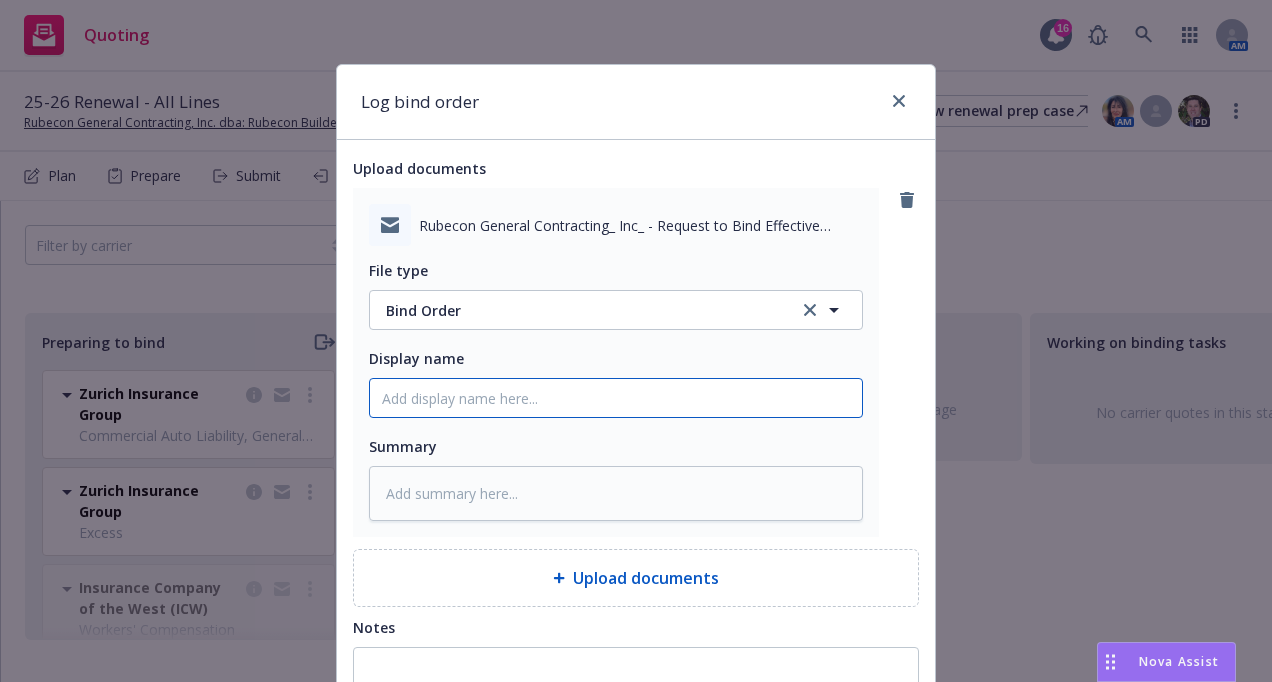 type on "T" 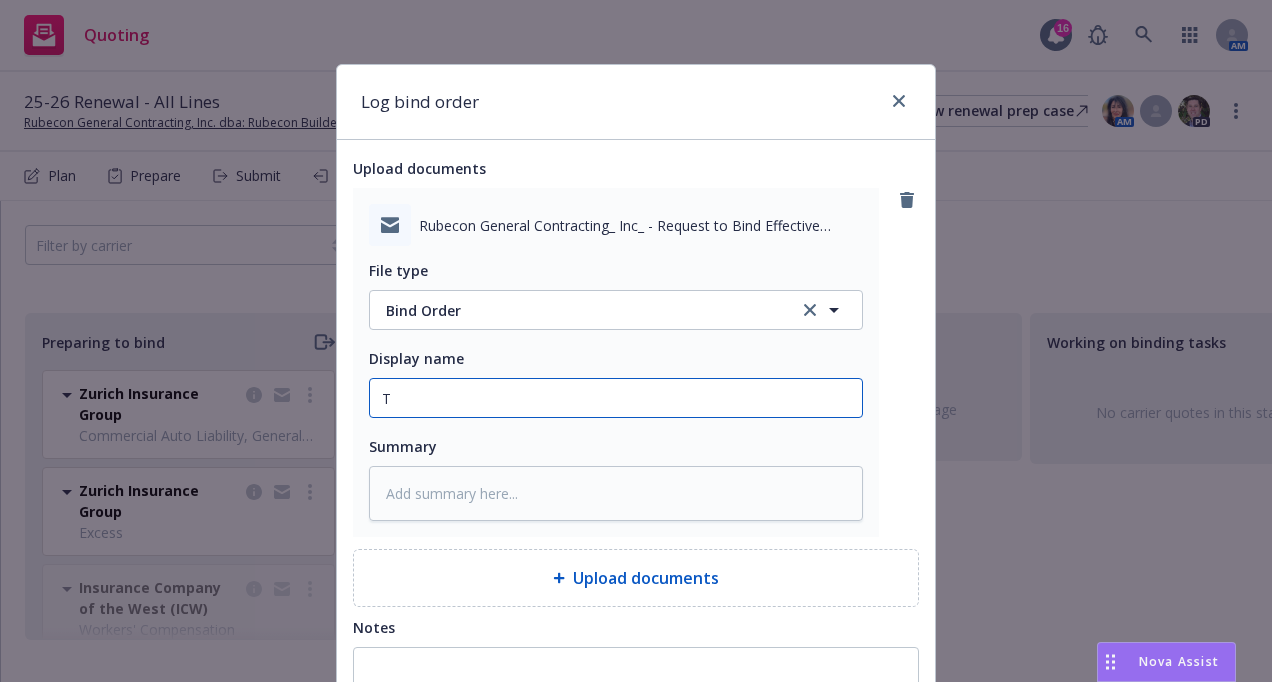 type on "x" 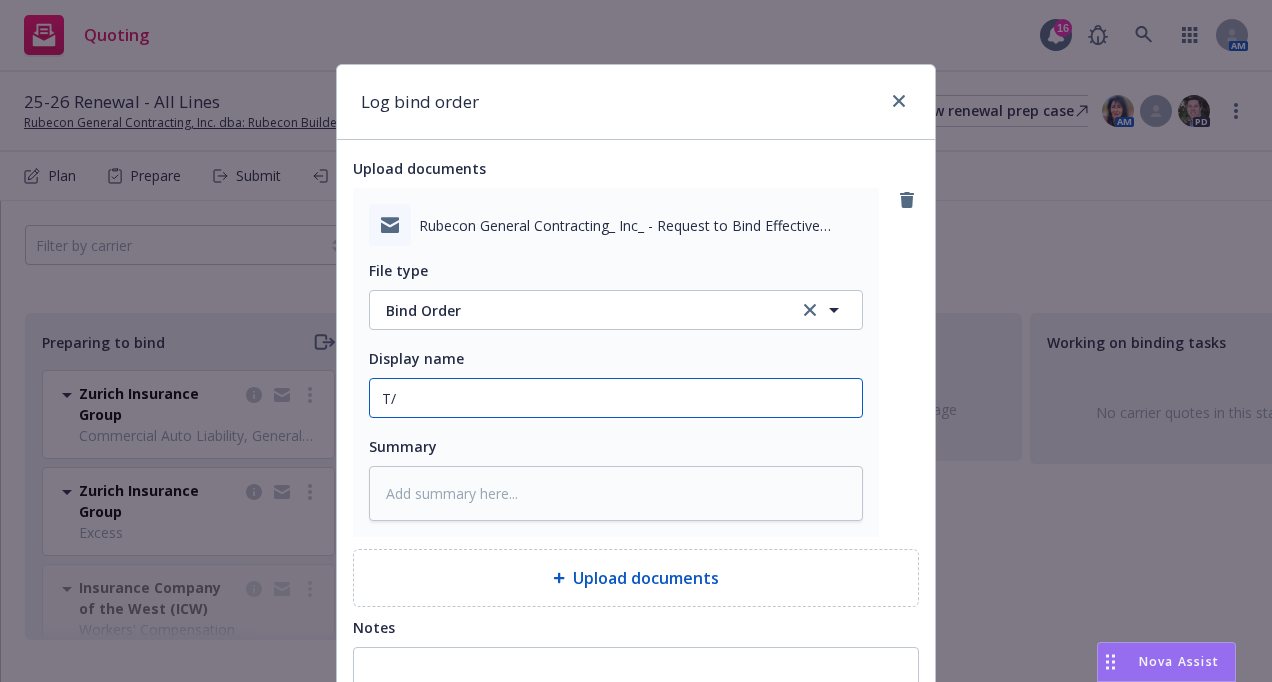 type on "x" 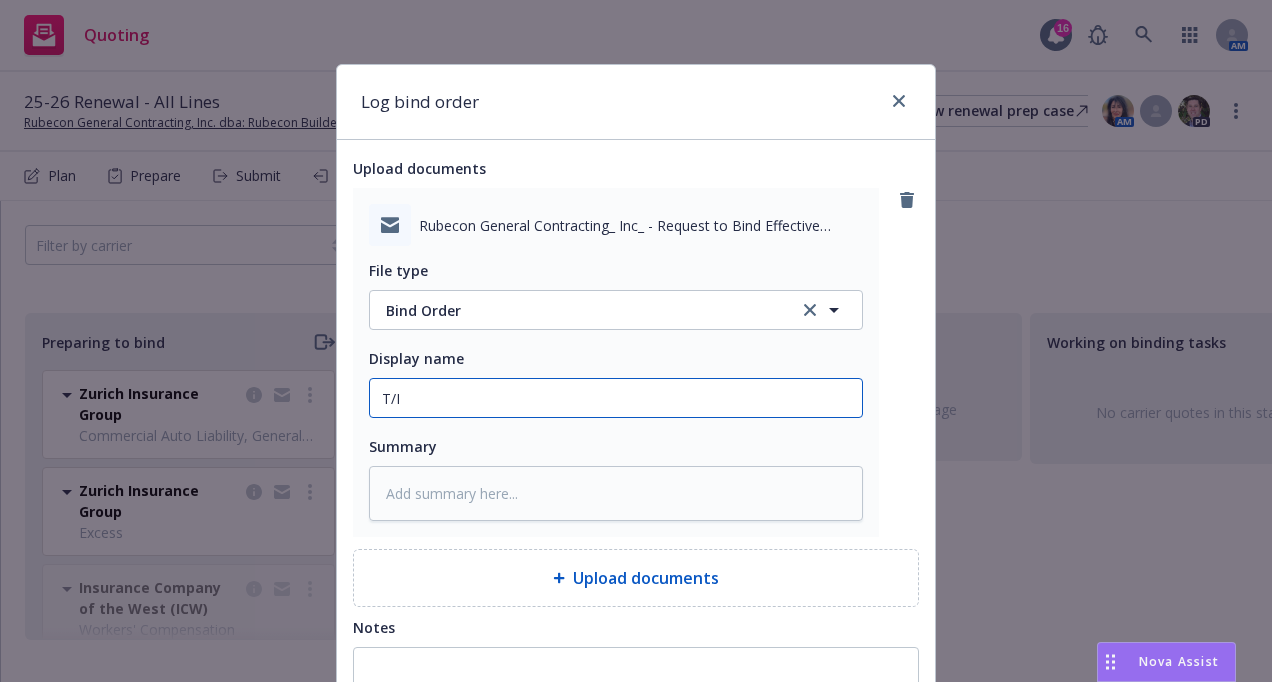type on "x" 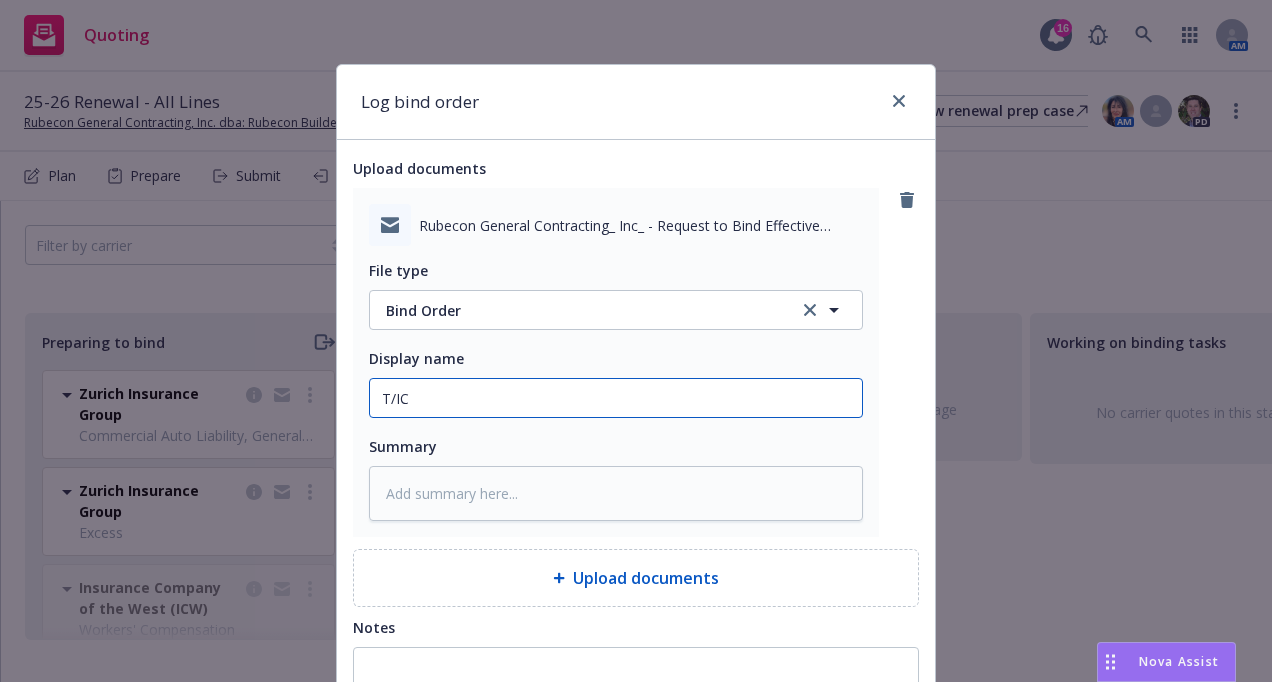 type on "T/ICW" 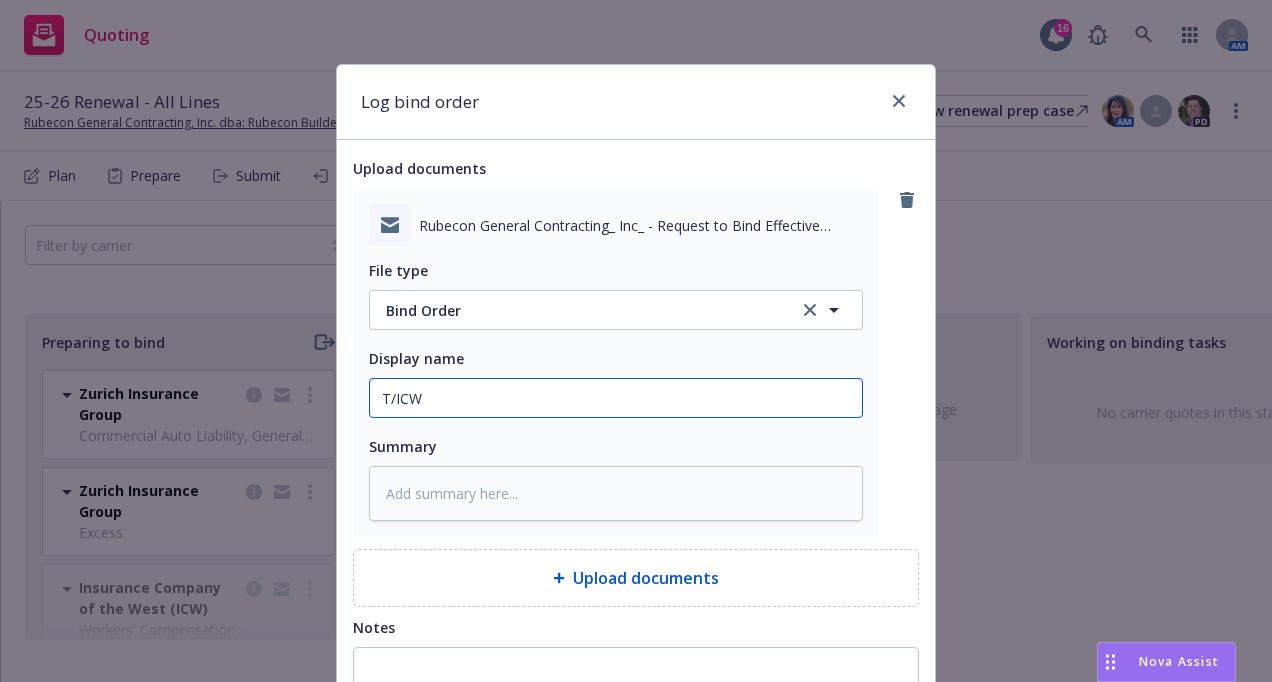 type on "x" 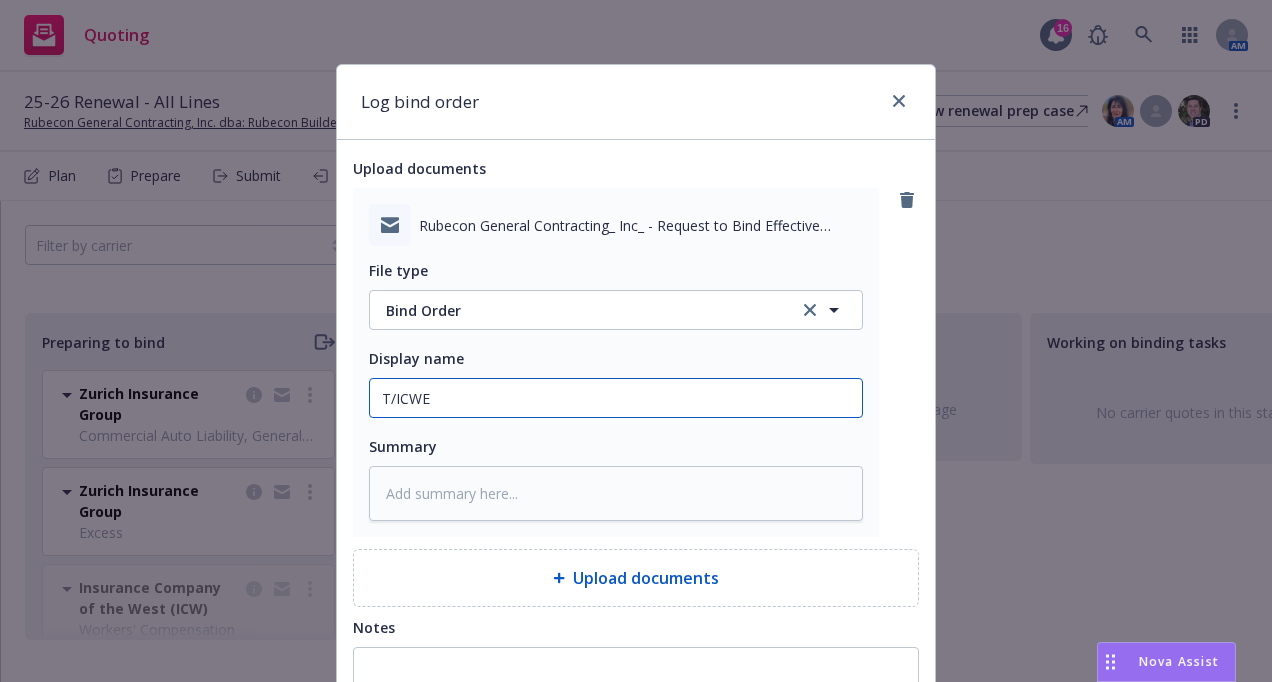 type on "x" 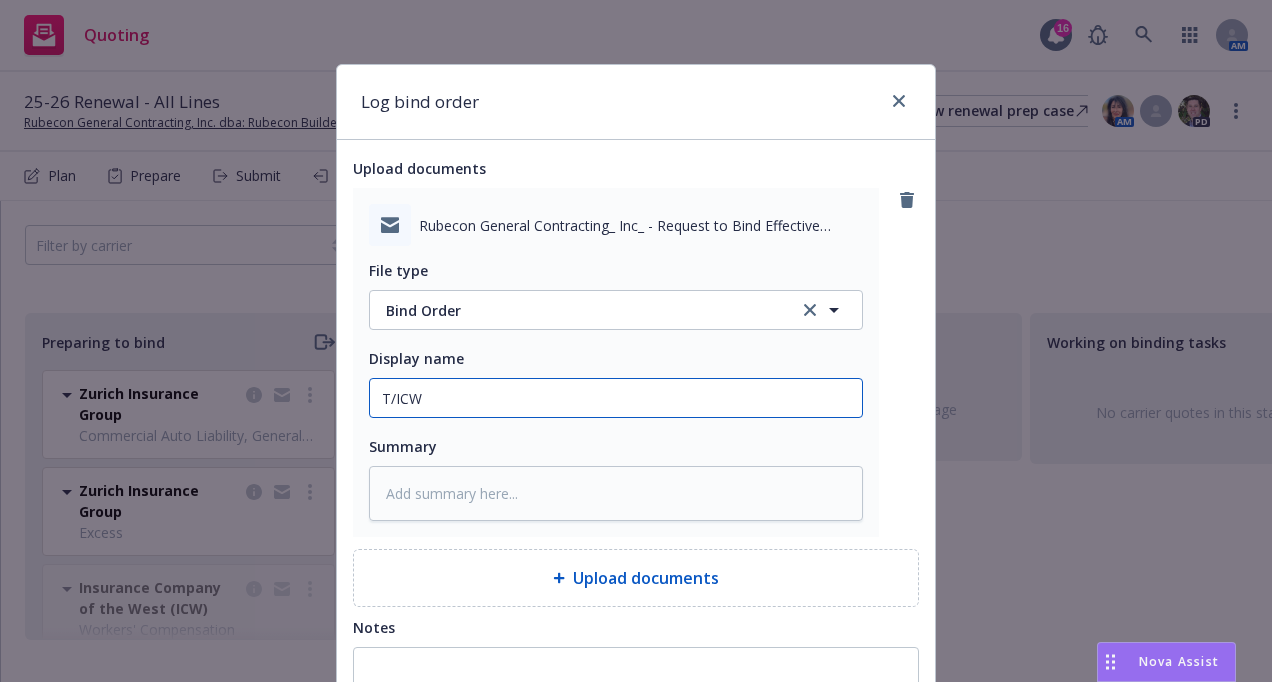 type on "x" 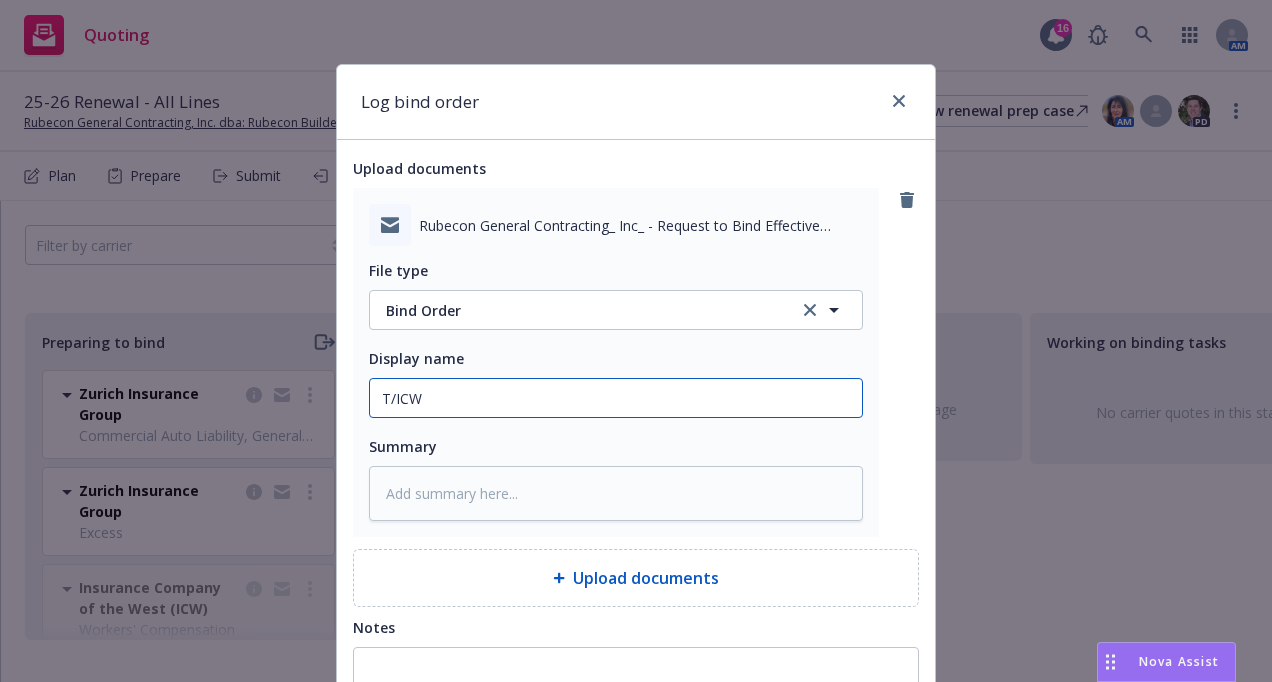type on "T/ICW" 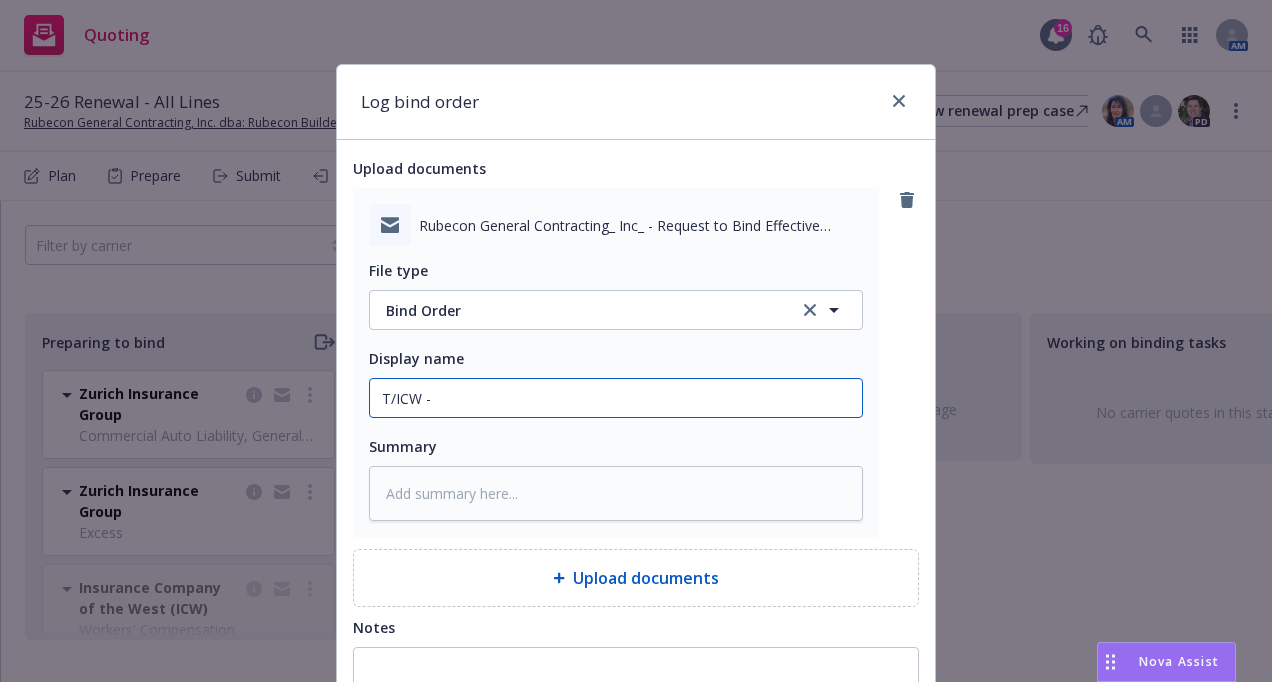 type on "x" 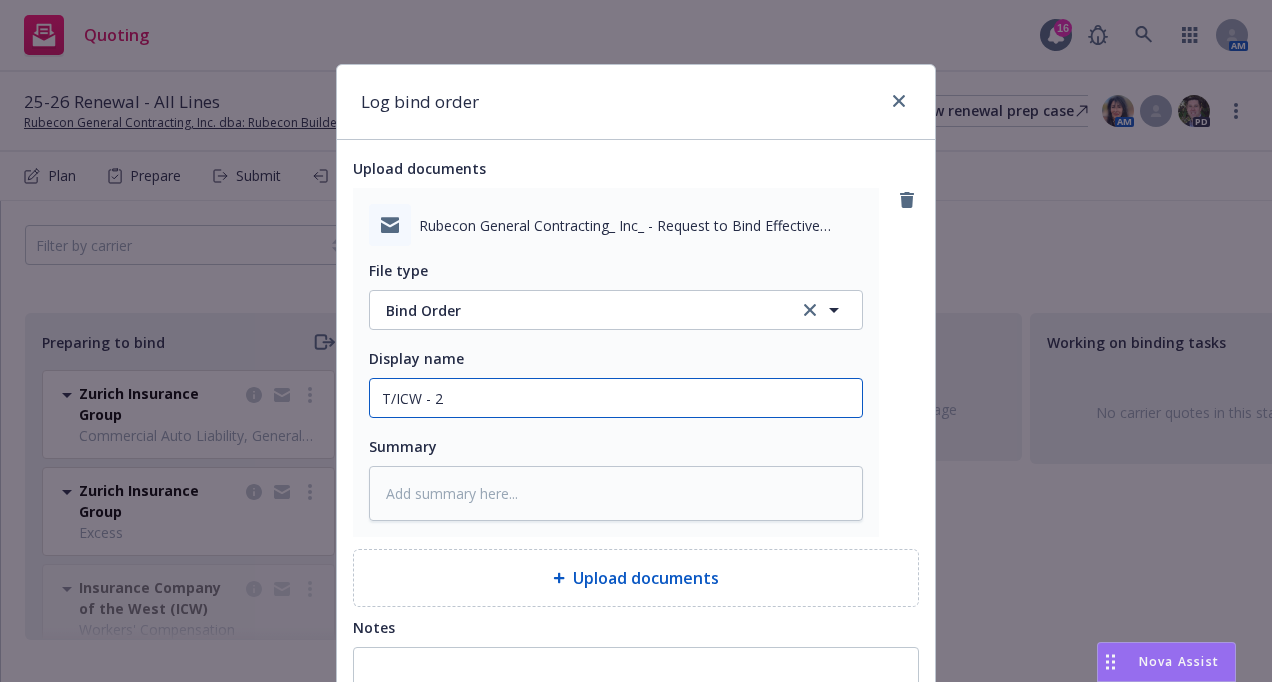 type on "x" 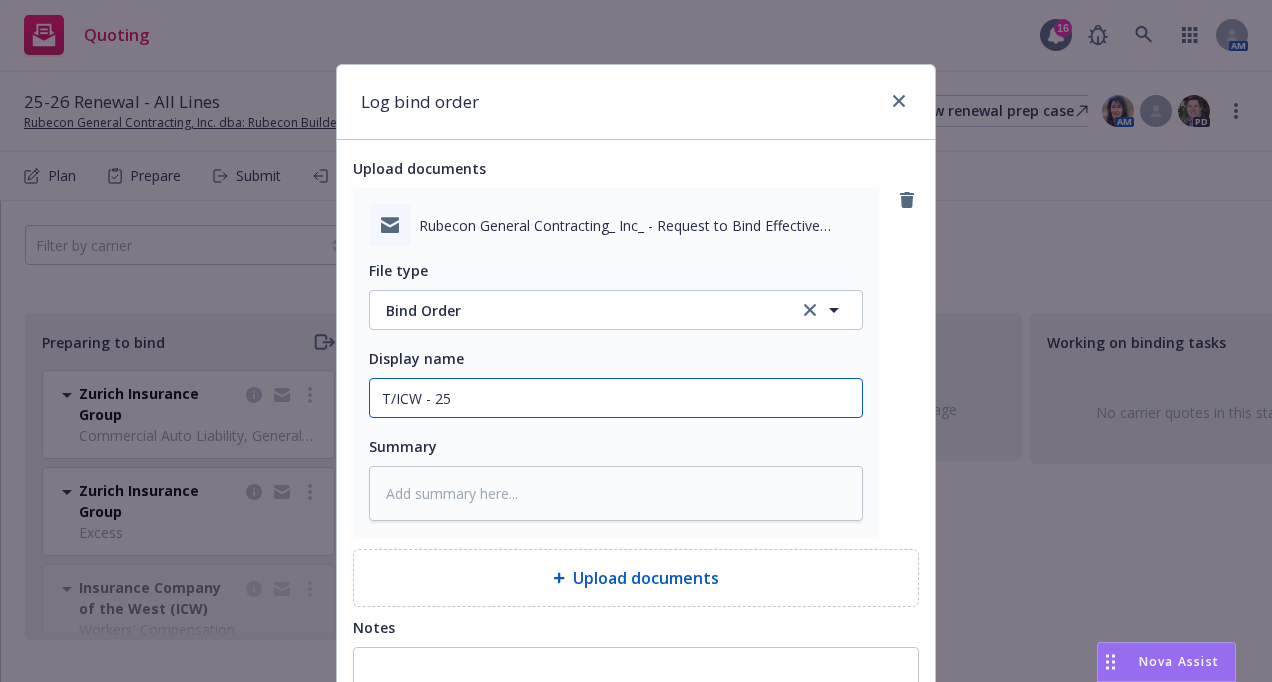 type on "x" 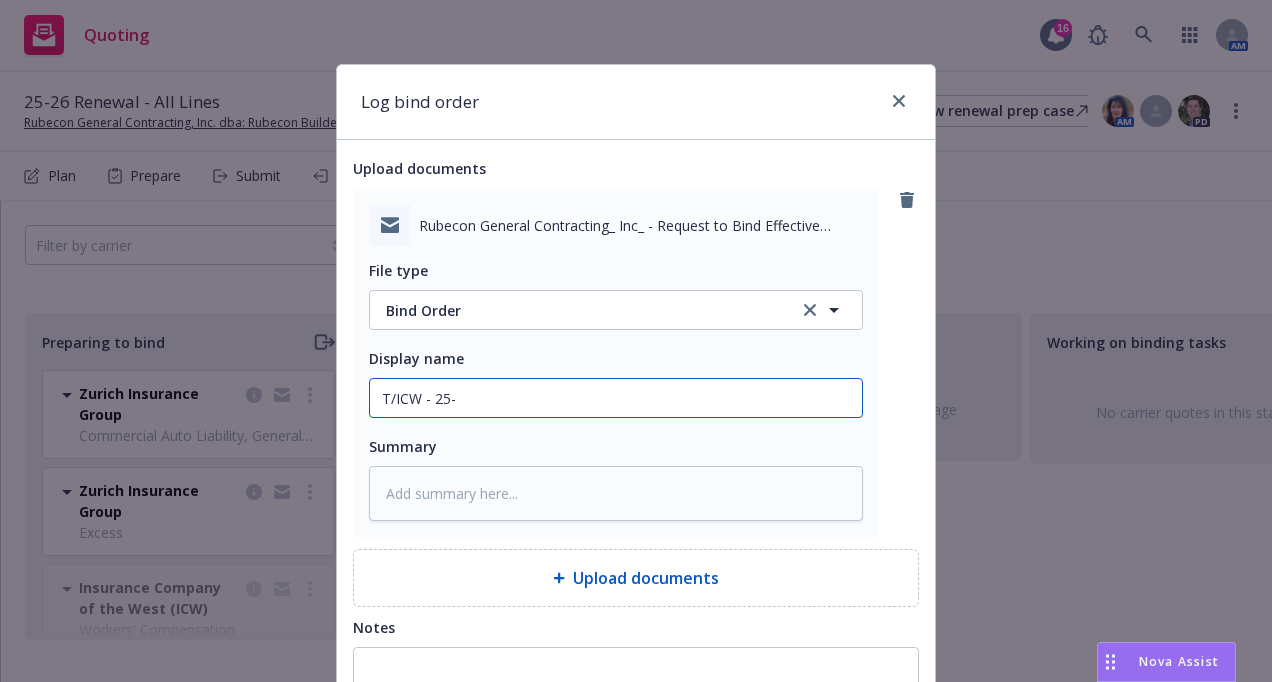 type on "x" 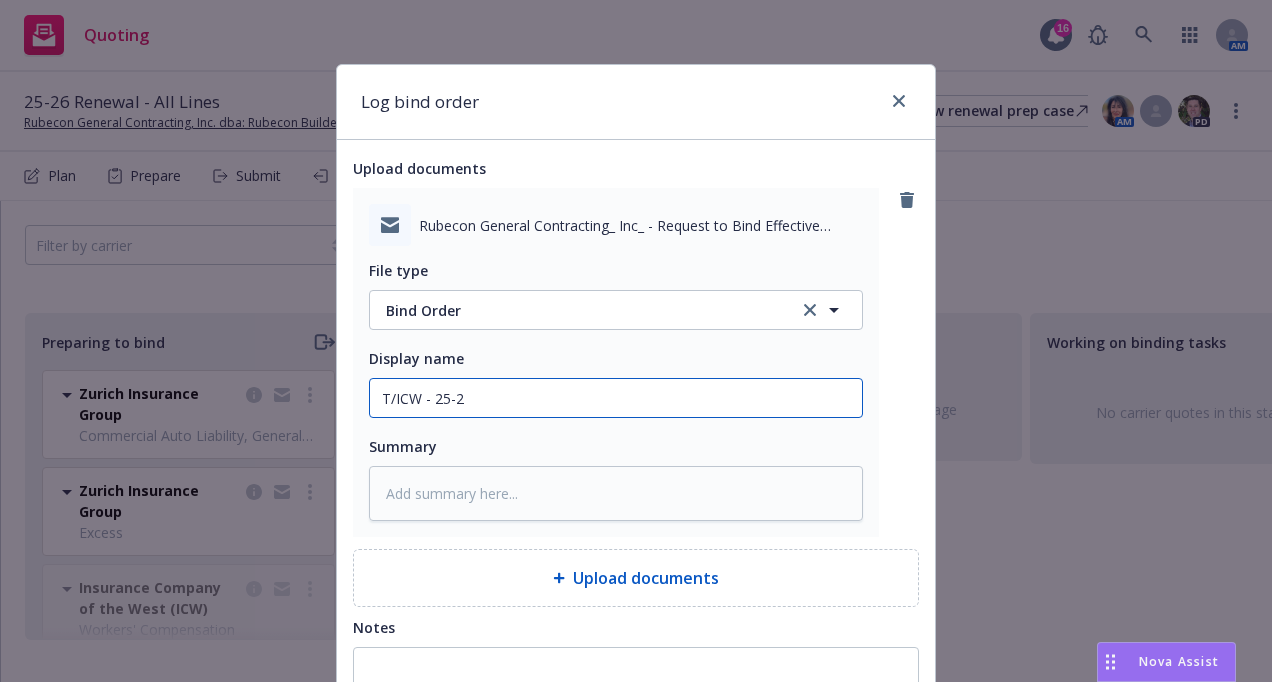 type on "x" 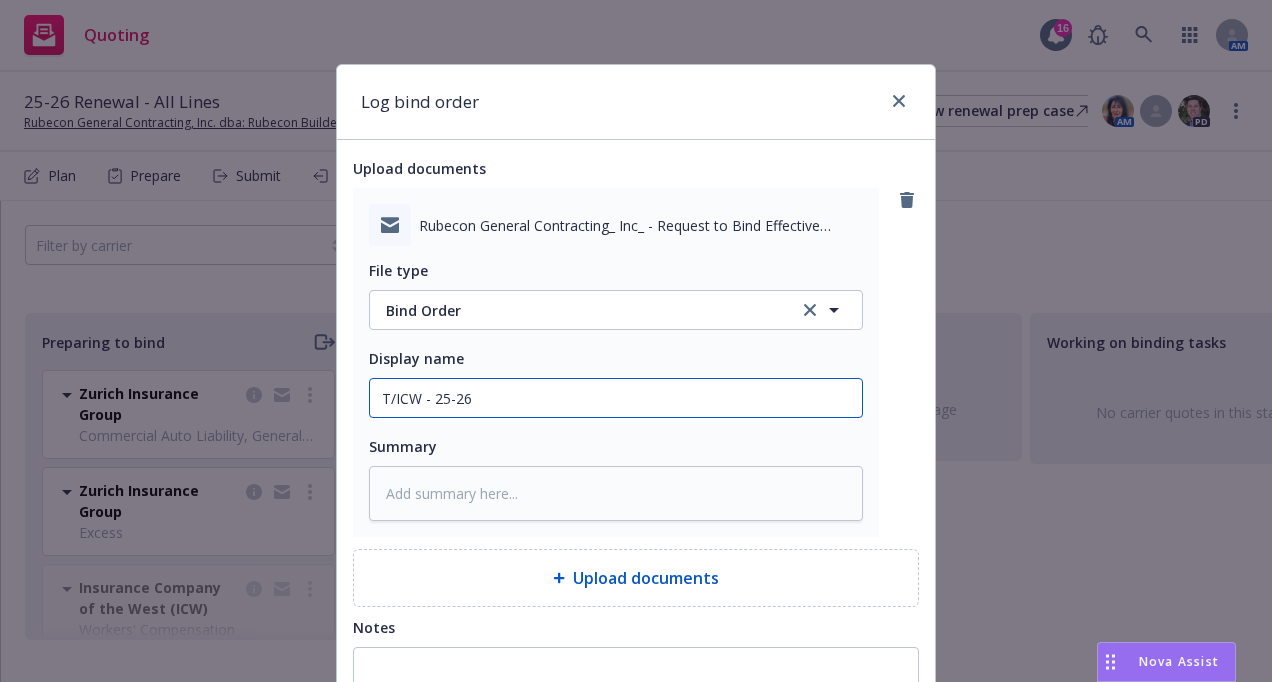 type on "x" 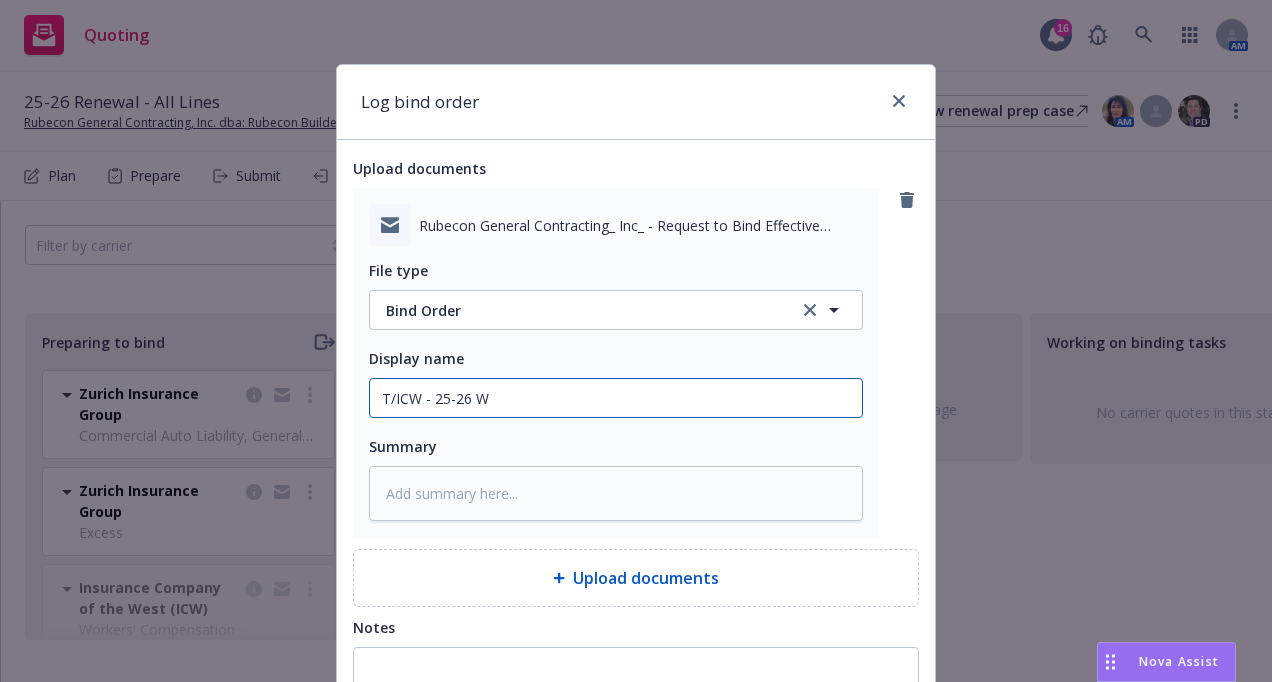 type on "x" 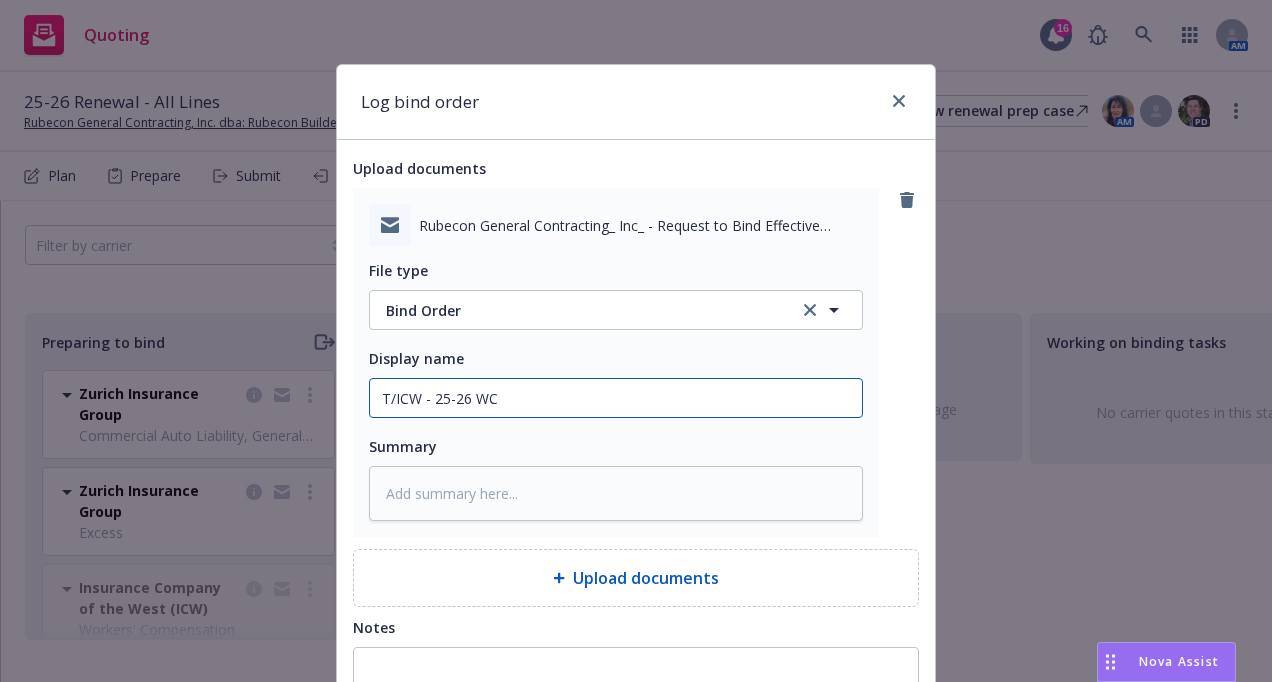 type on "x" 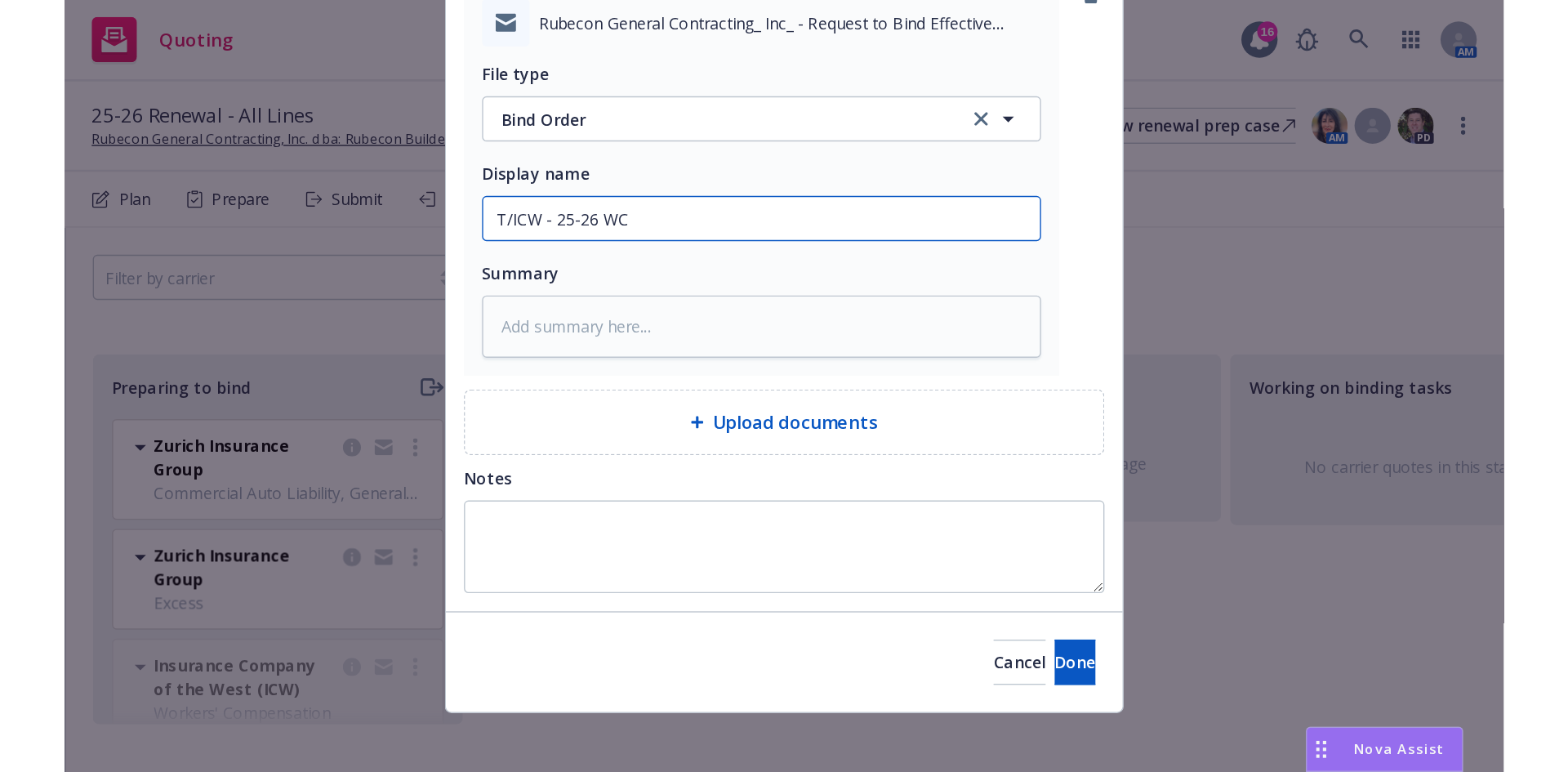 scroll, scrollTop: 177, scrollLeft: 0, axis: vertical 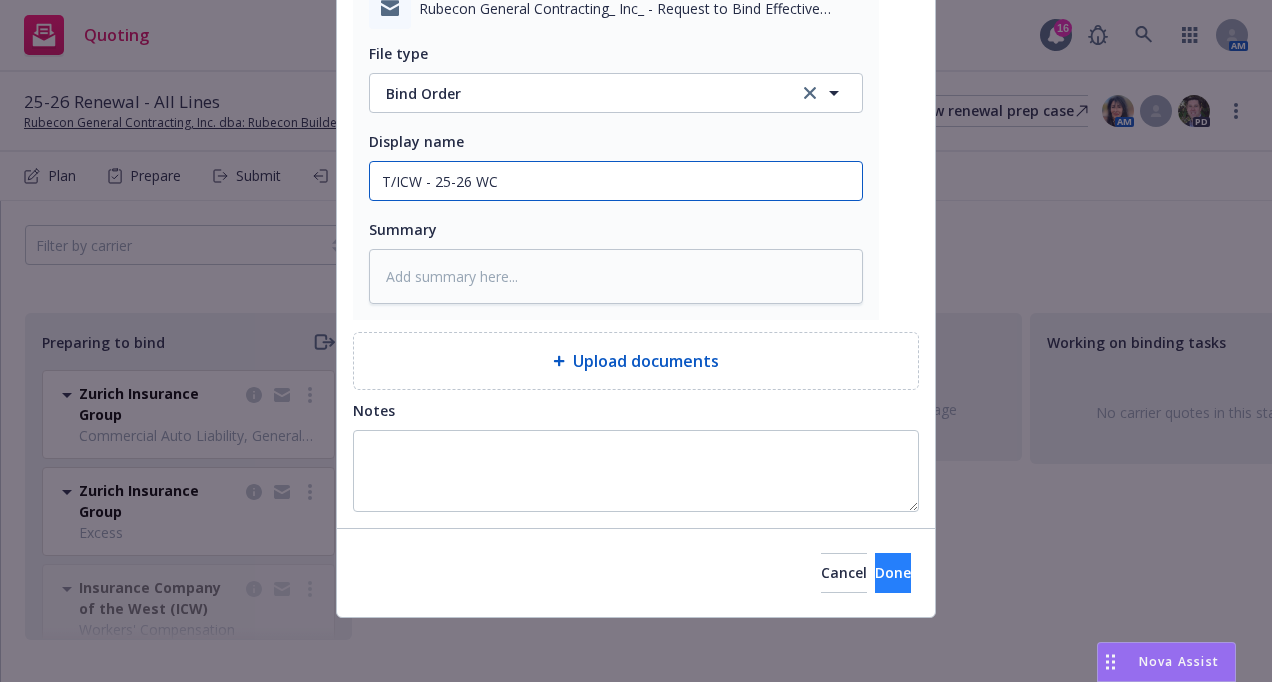 type on "T/ICW - 25-26 WC" 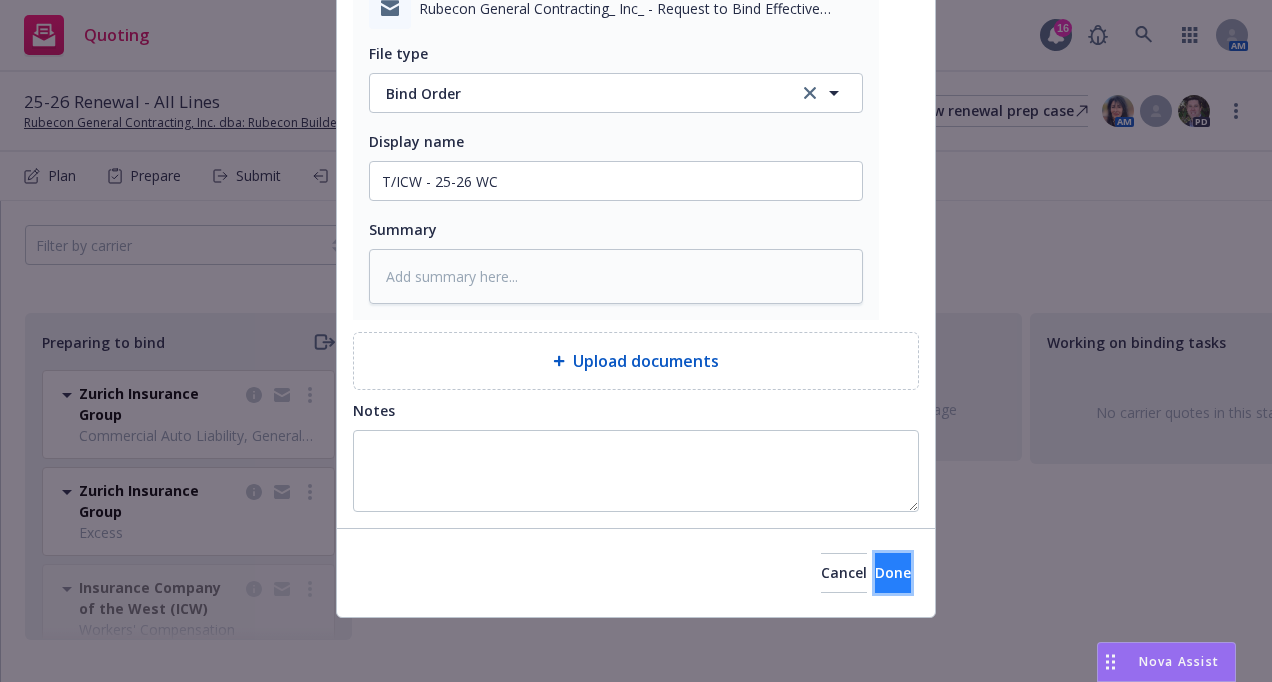 click on "Done" at bounding box center [893, 573] 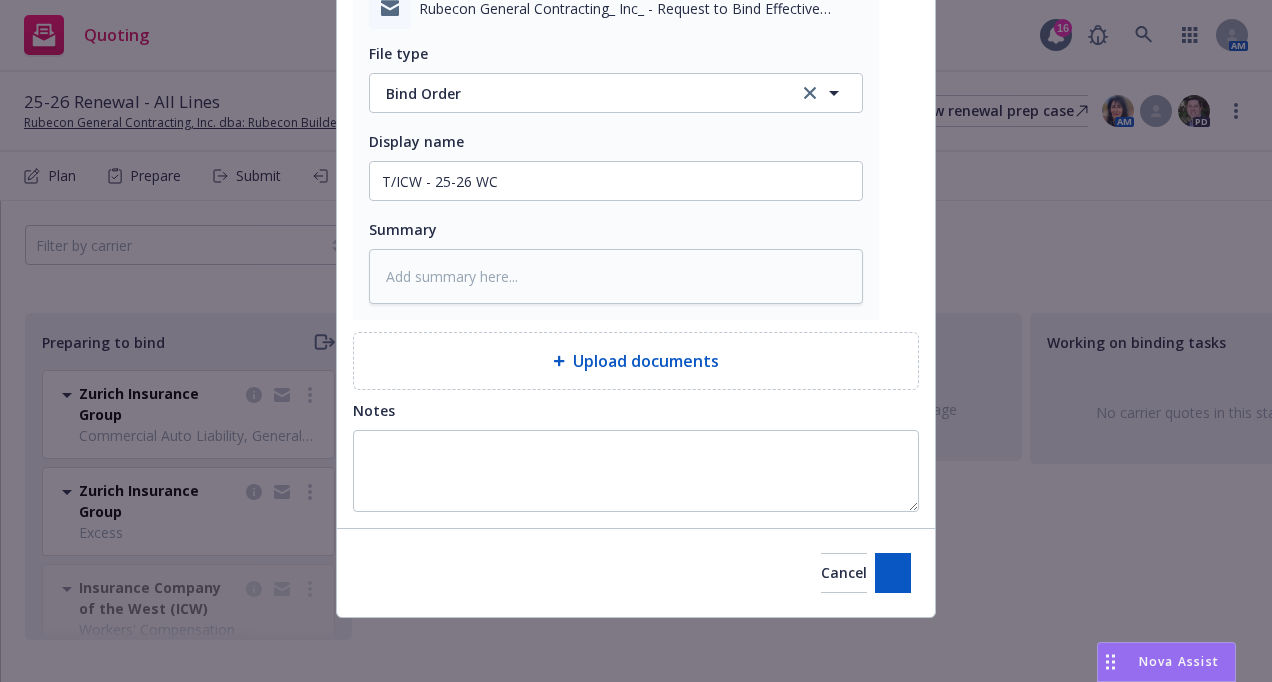 type on "x" 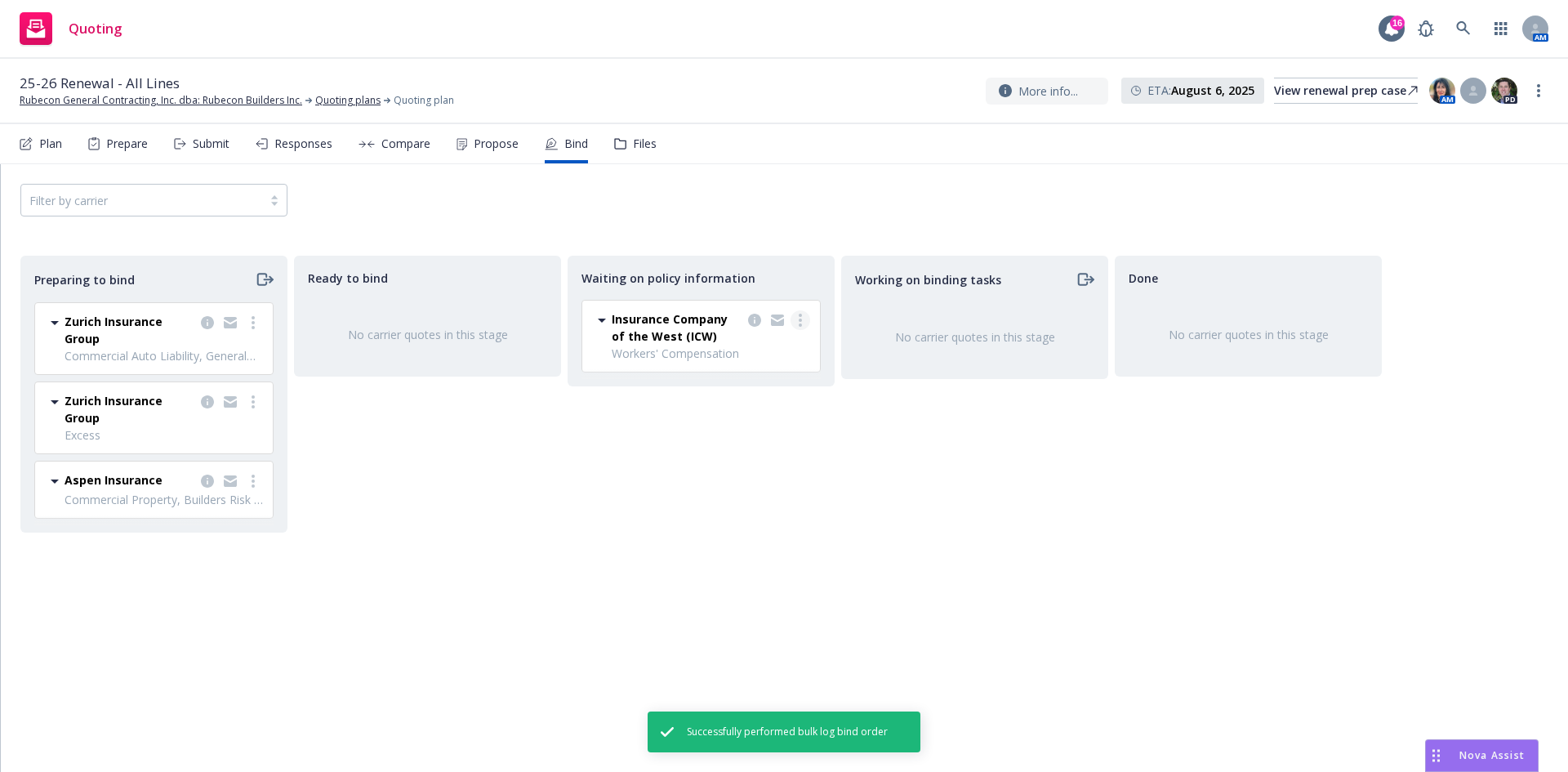click at bounding box center [800, 320] 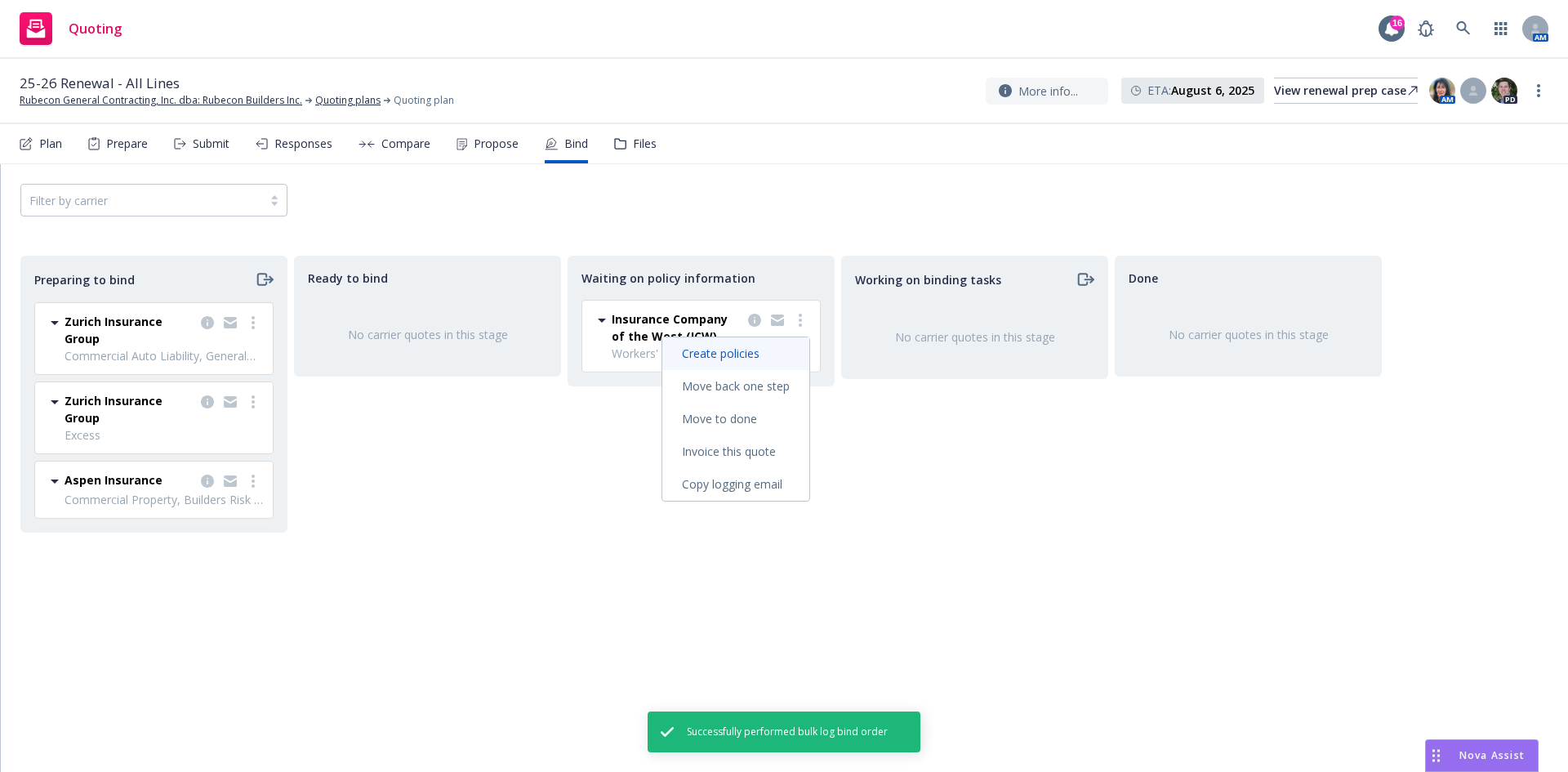 click on "Create policies" at bounding box center (720, 353) 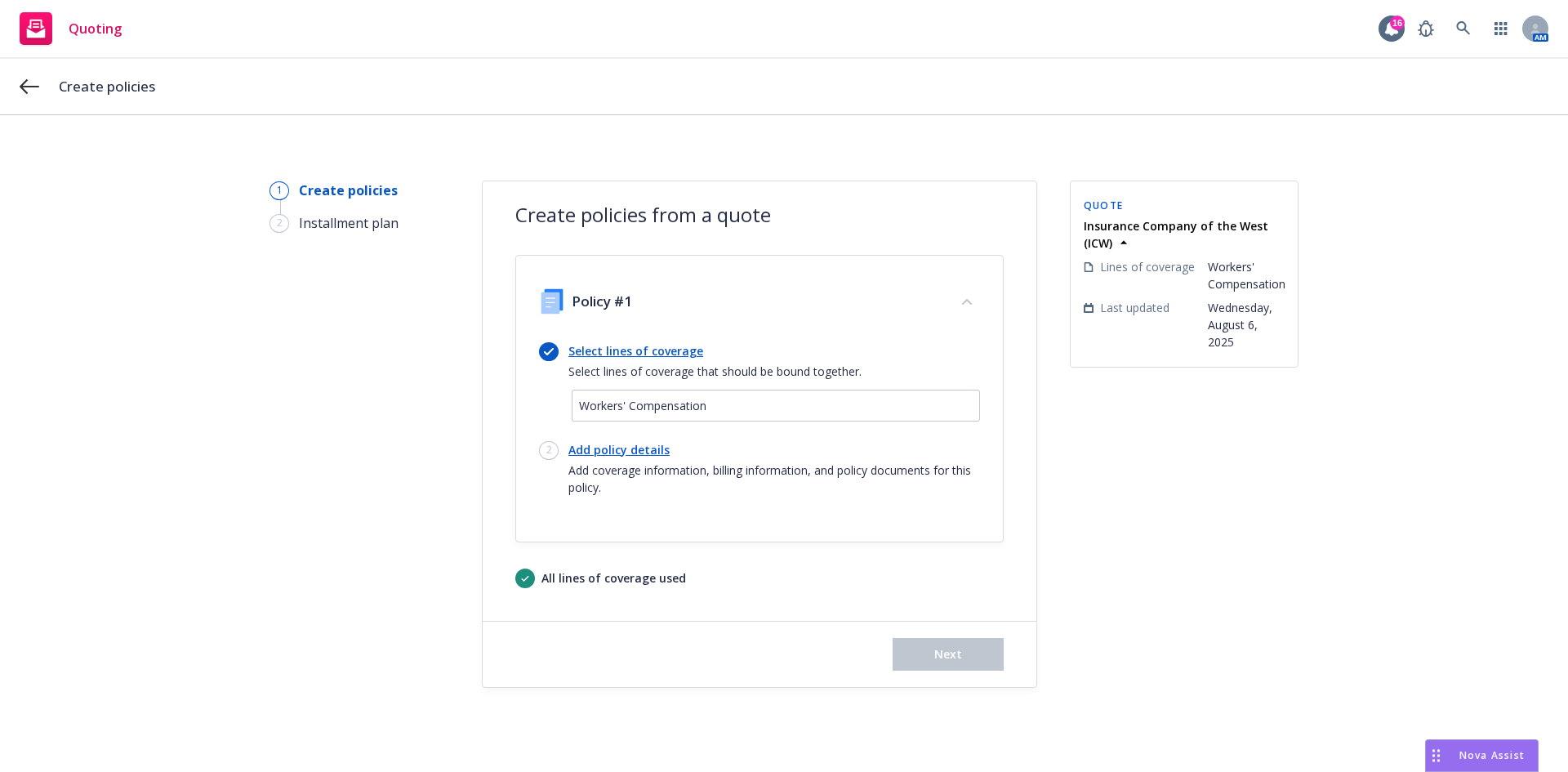 click on "Add policy details" at bounding box center (774, 449) 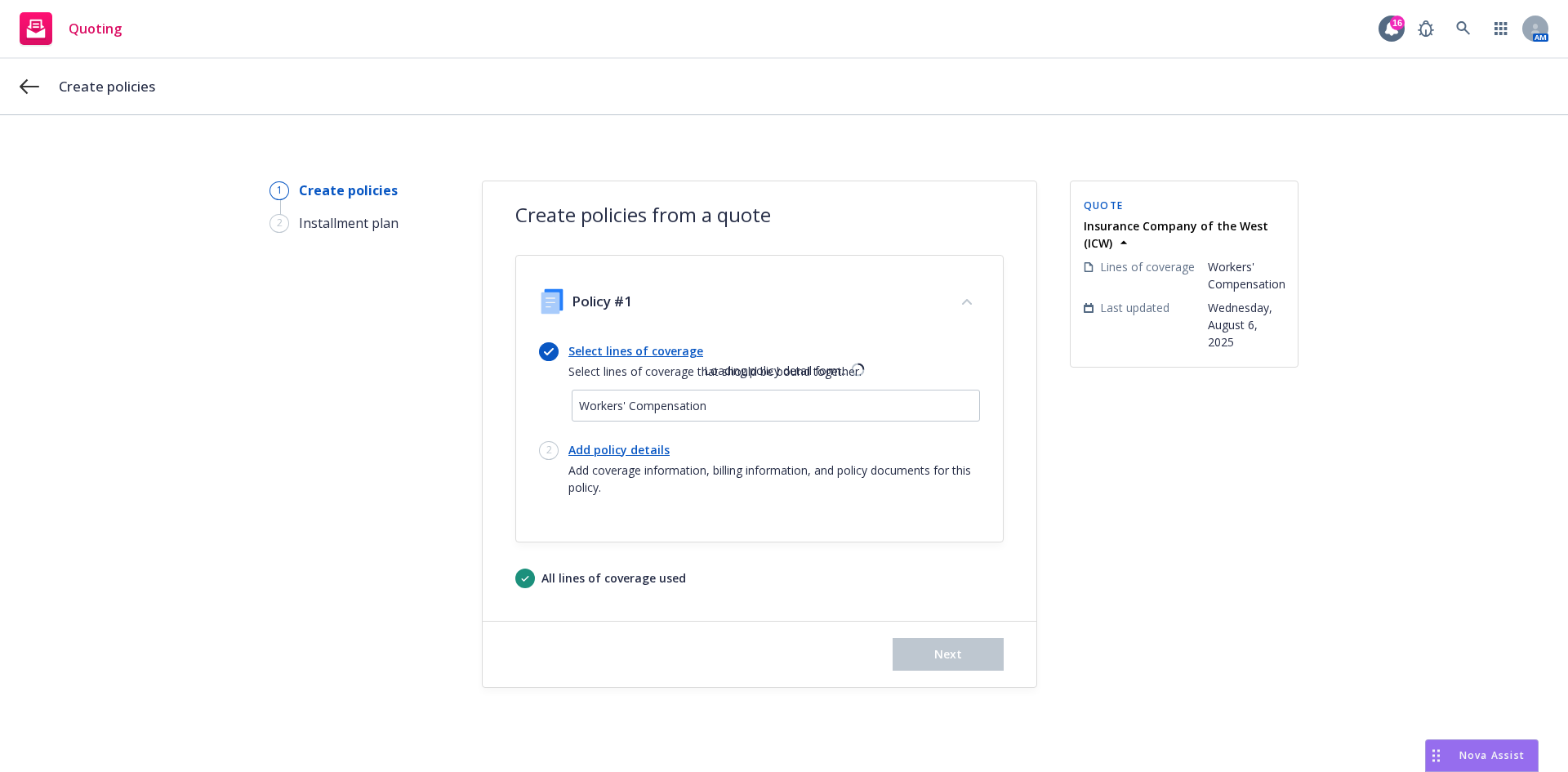 select on "12" 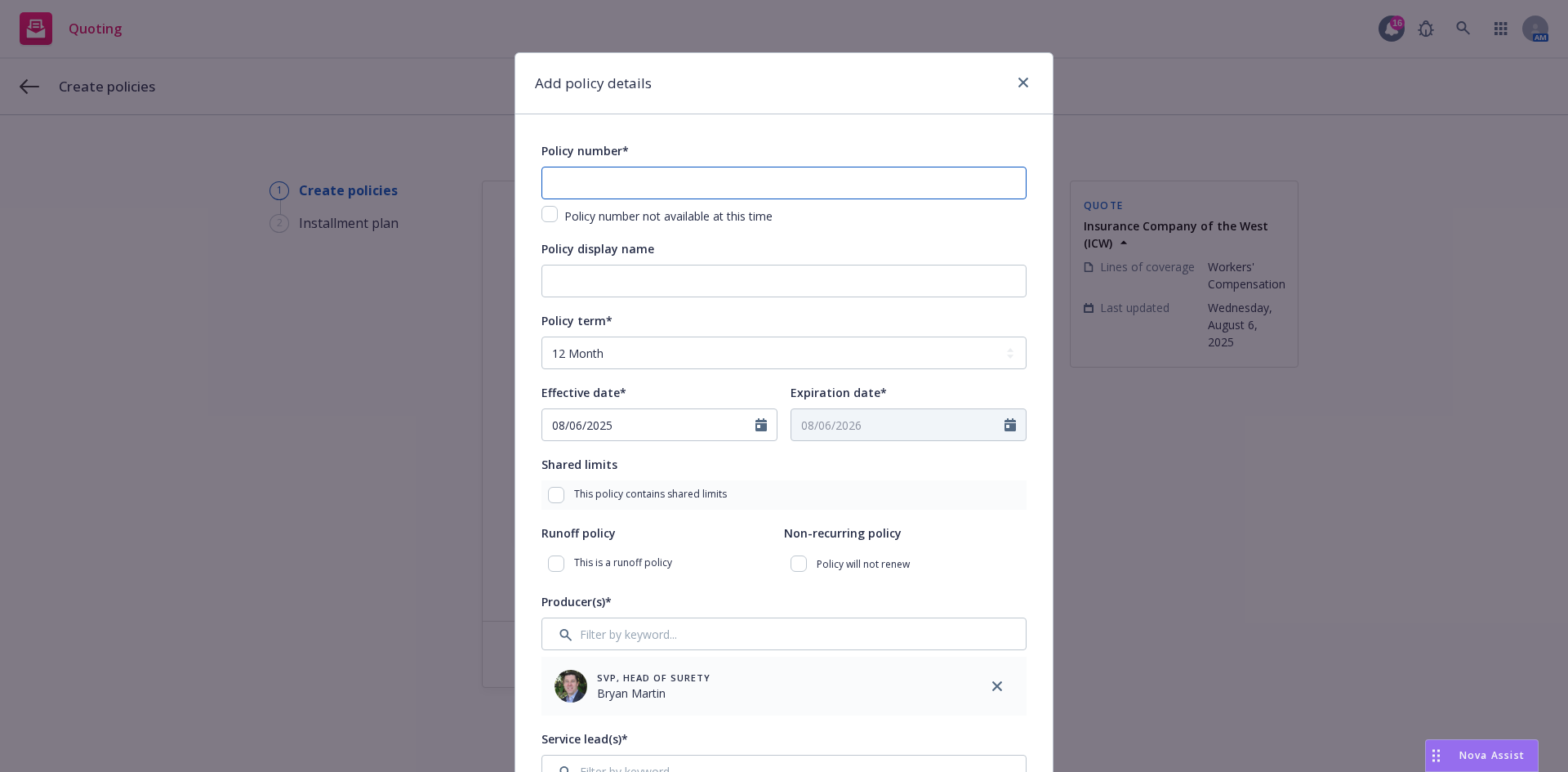 click at bounding box center [784, 183] 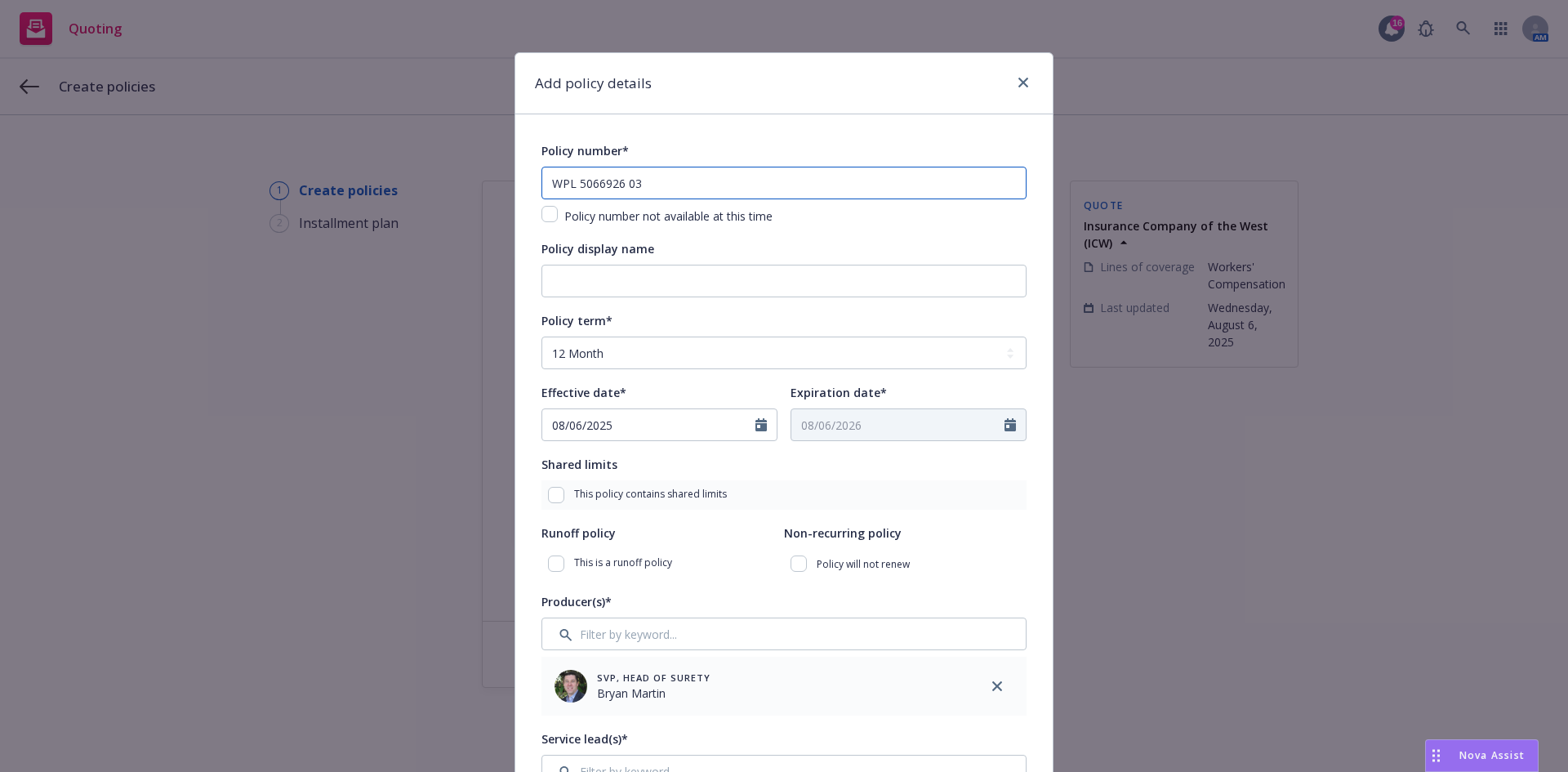 type on "WPL 5066926 03" 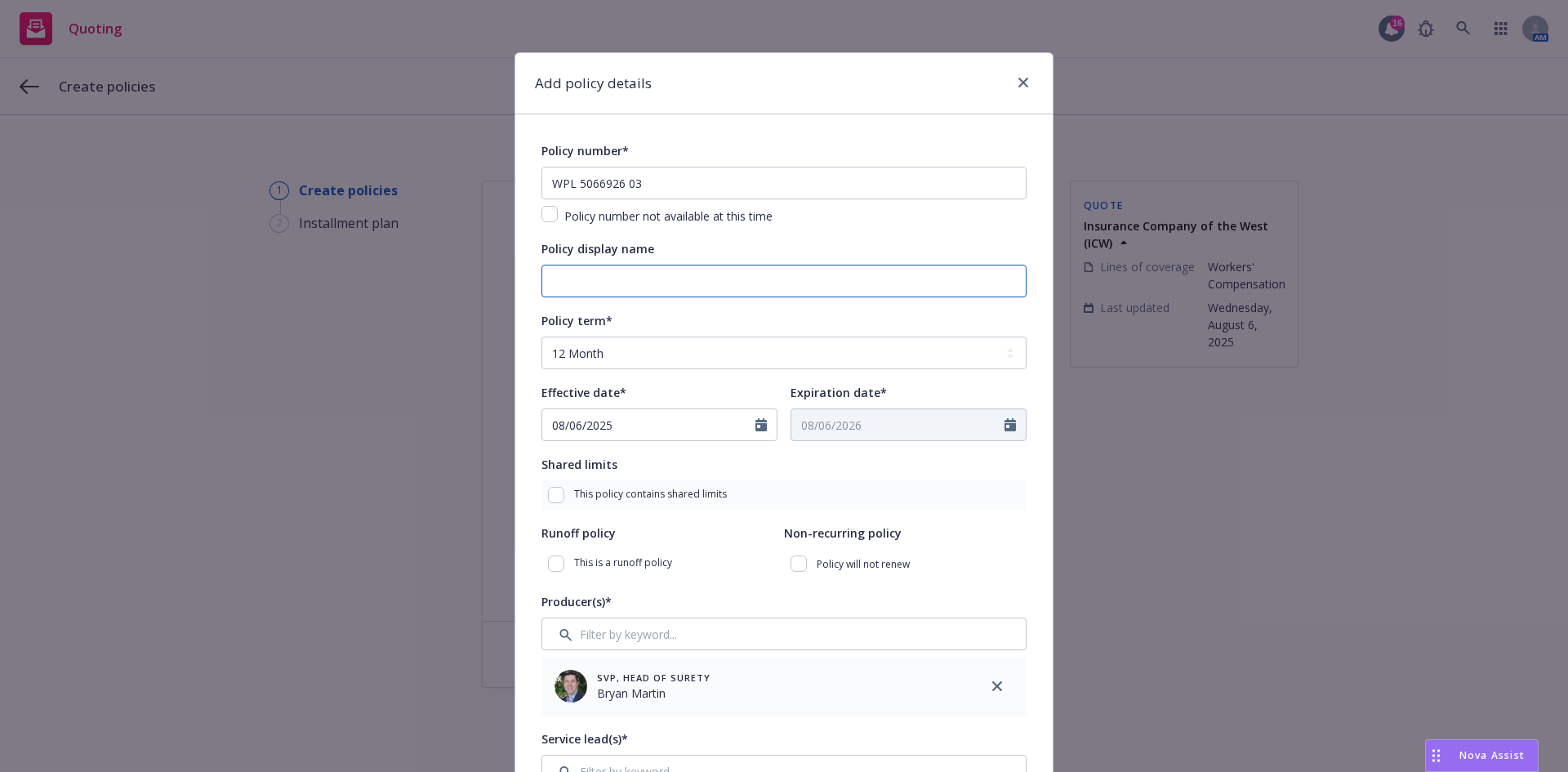 click on "Policy display name" at bounding box center [784, 281] 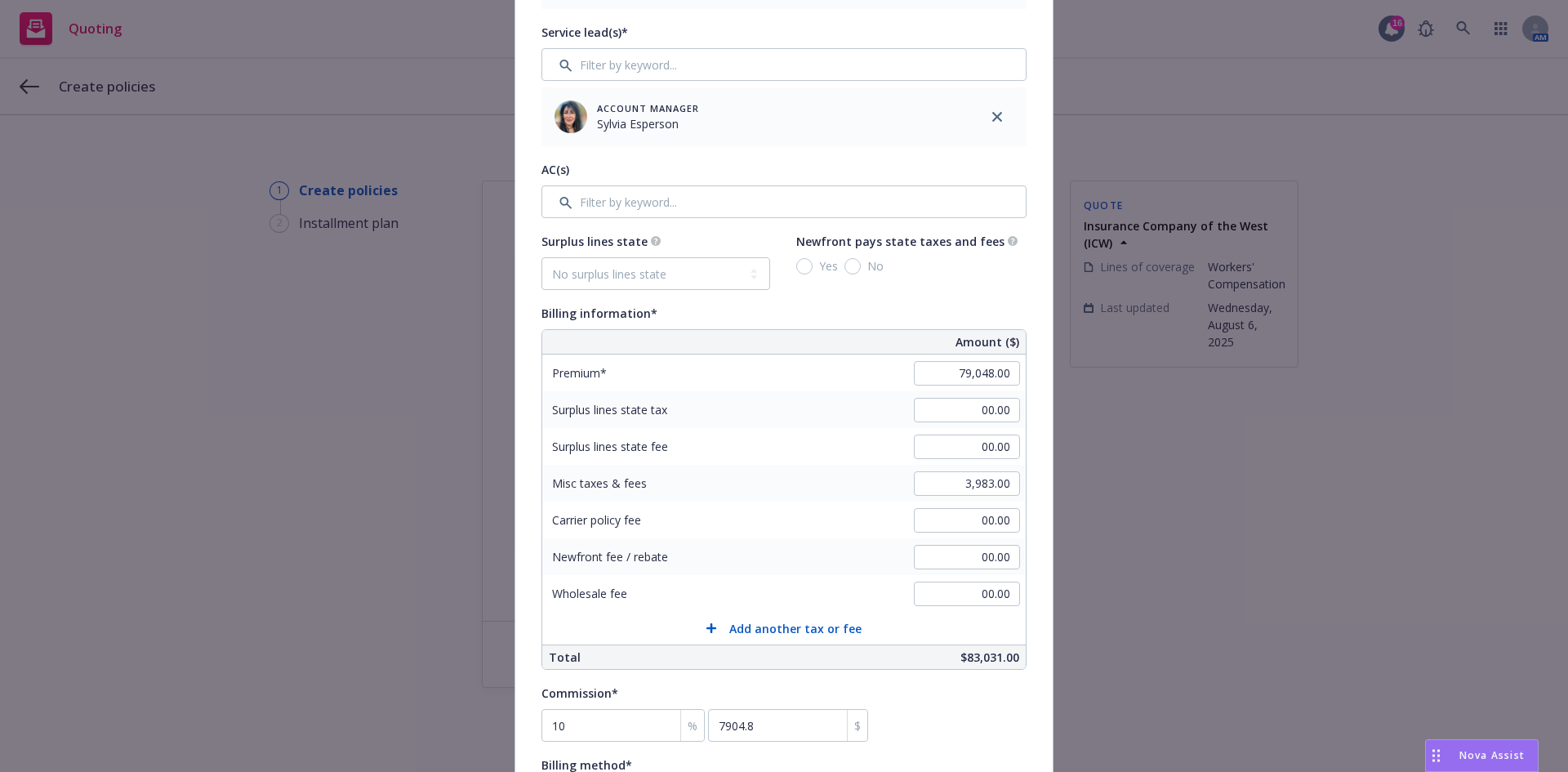 scroll, scrollTop: 735, scrollLeft: 0, axis: vertical 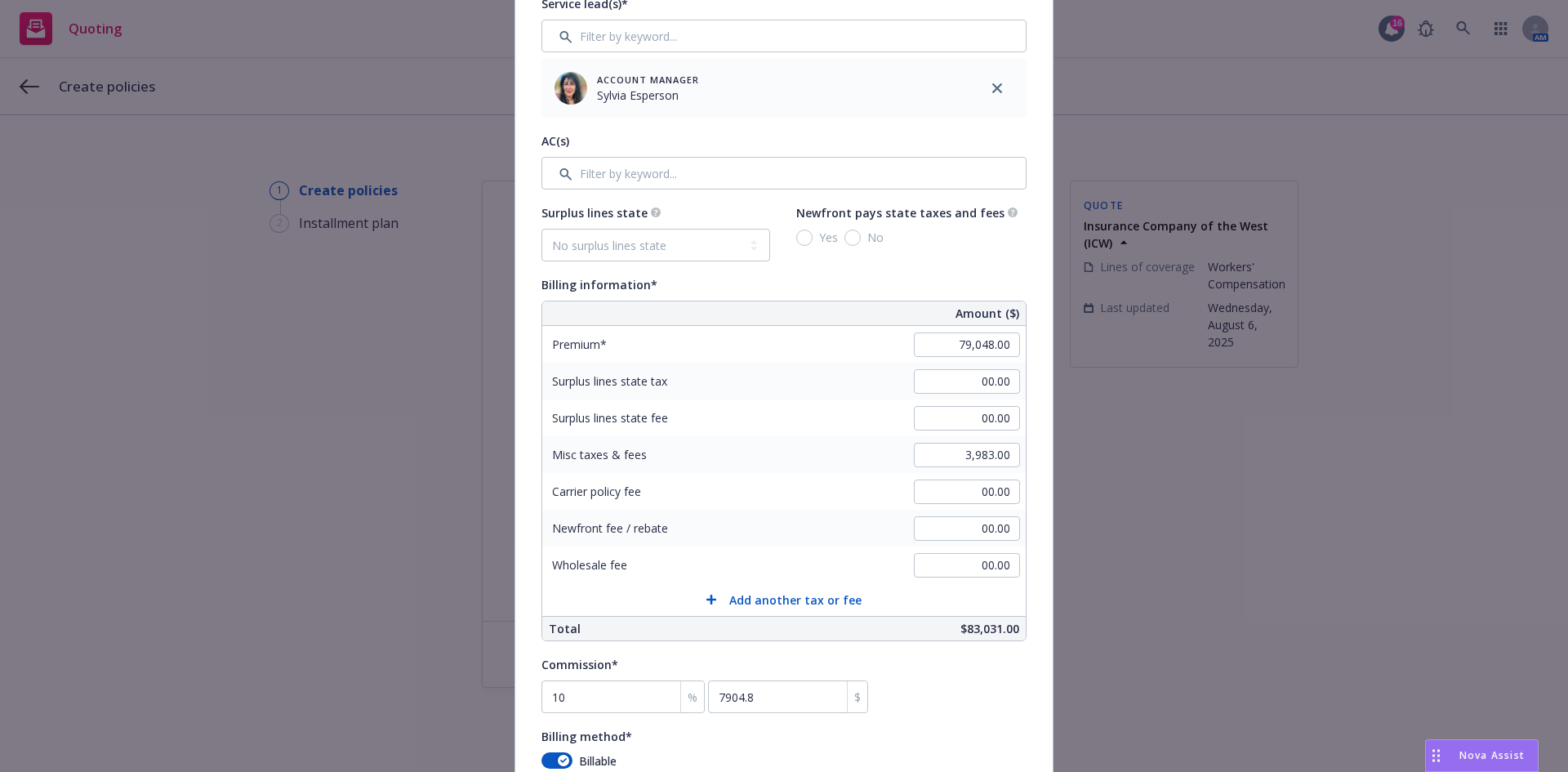 type on "25-26 Workers Compensation" 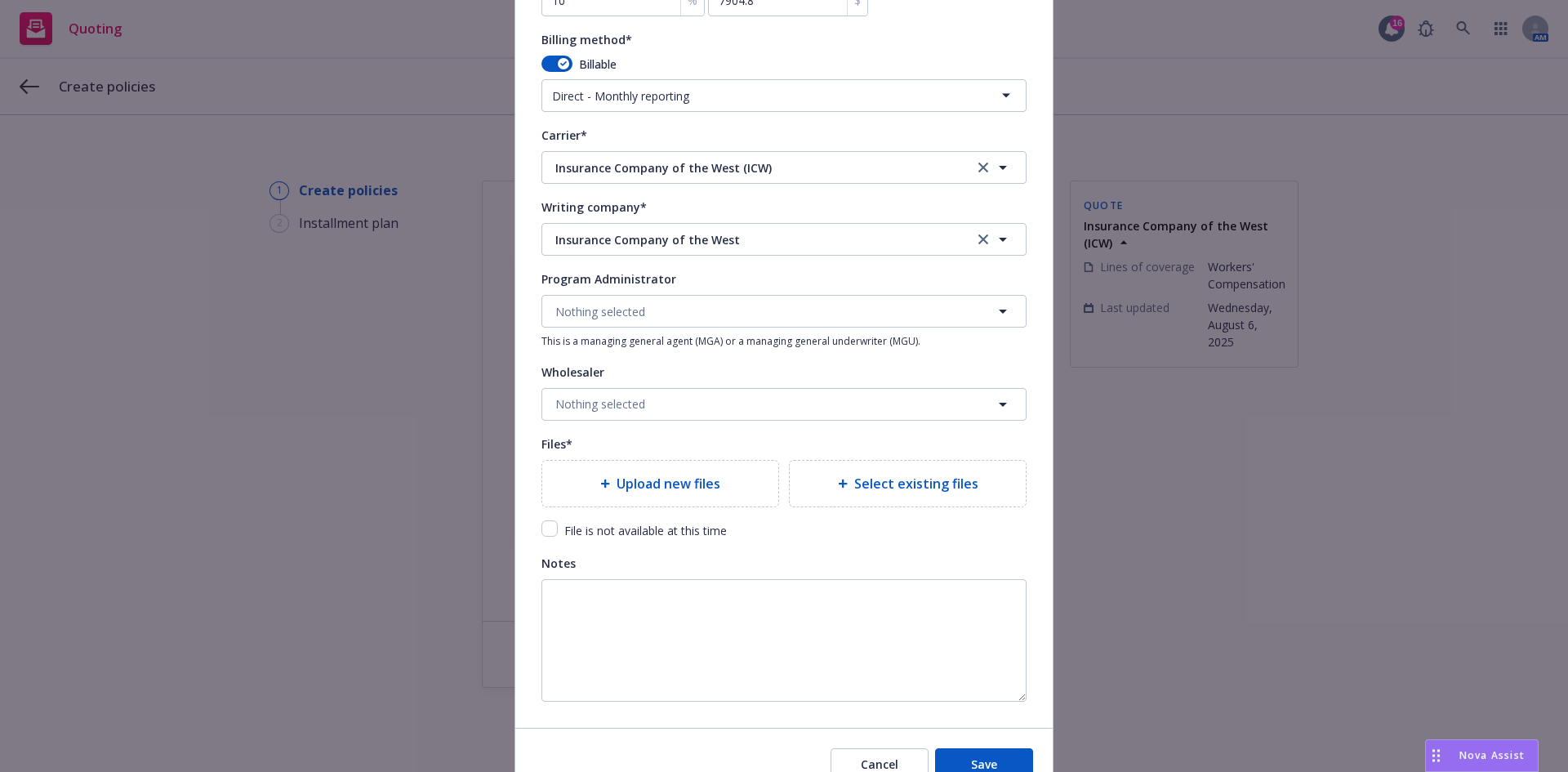 scroll, scrollTop: 1514, scrollLeft: 0, axis: vertical 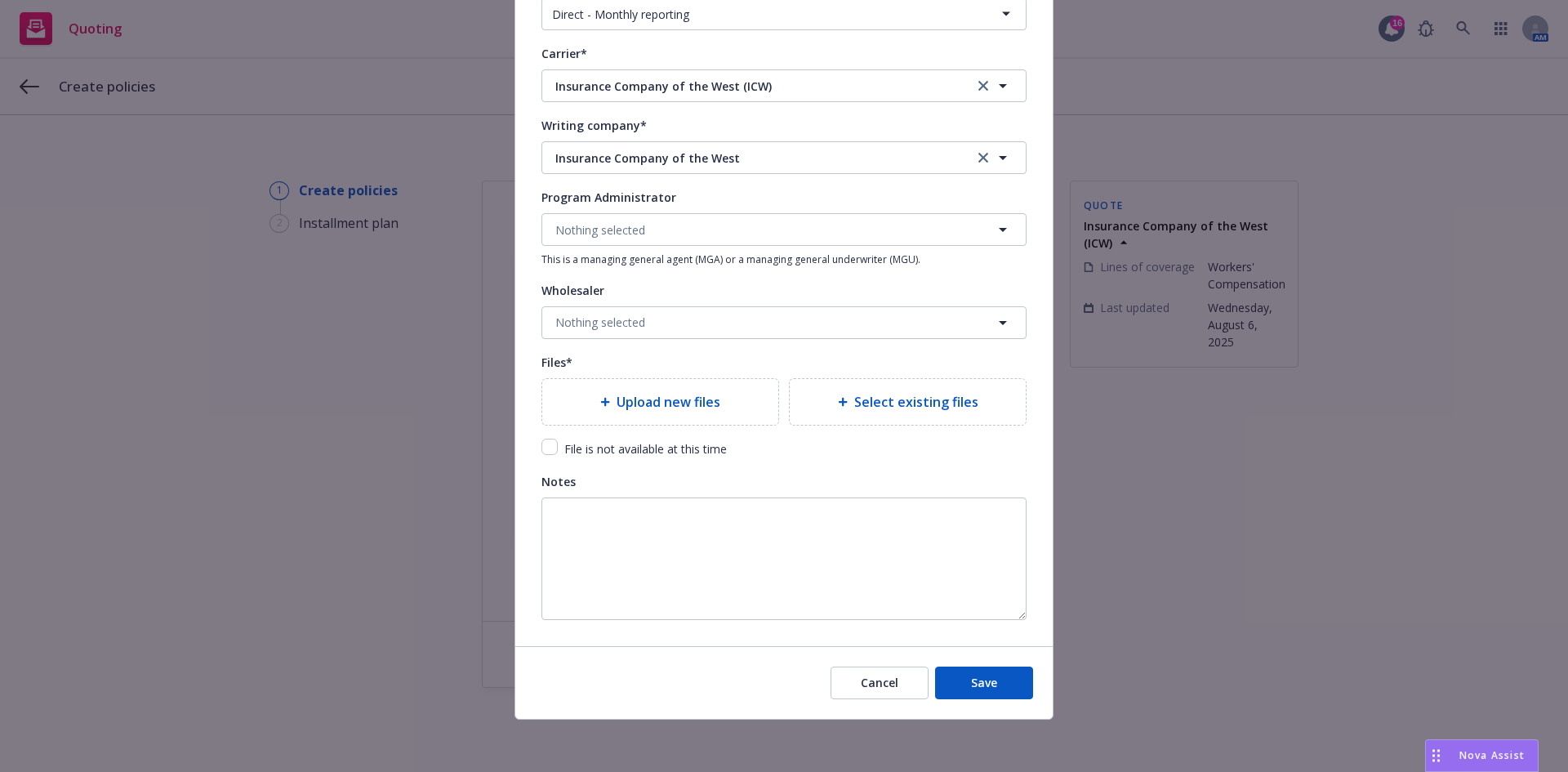 click on "Select existing files" at bounding box center (907, 402) 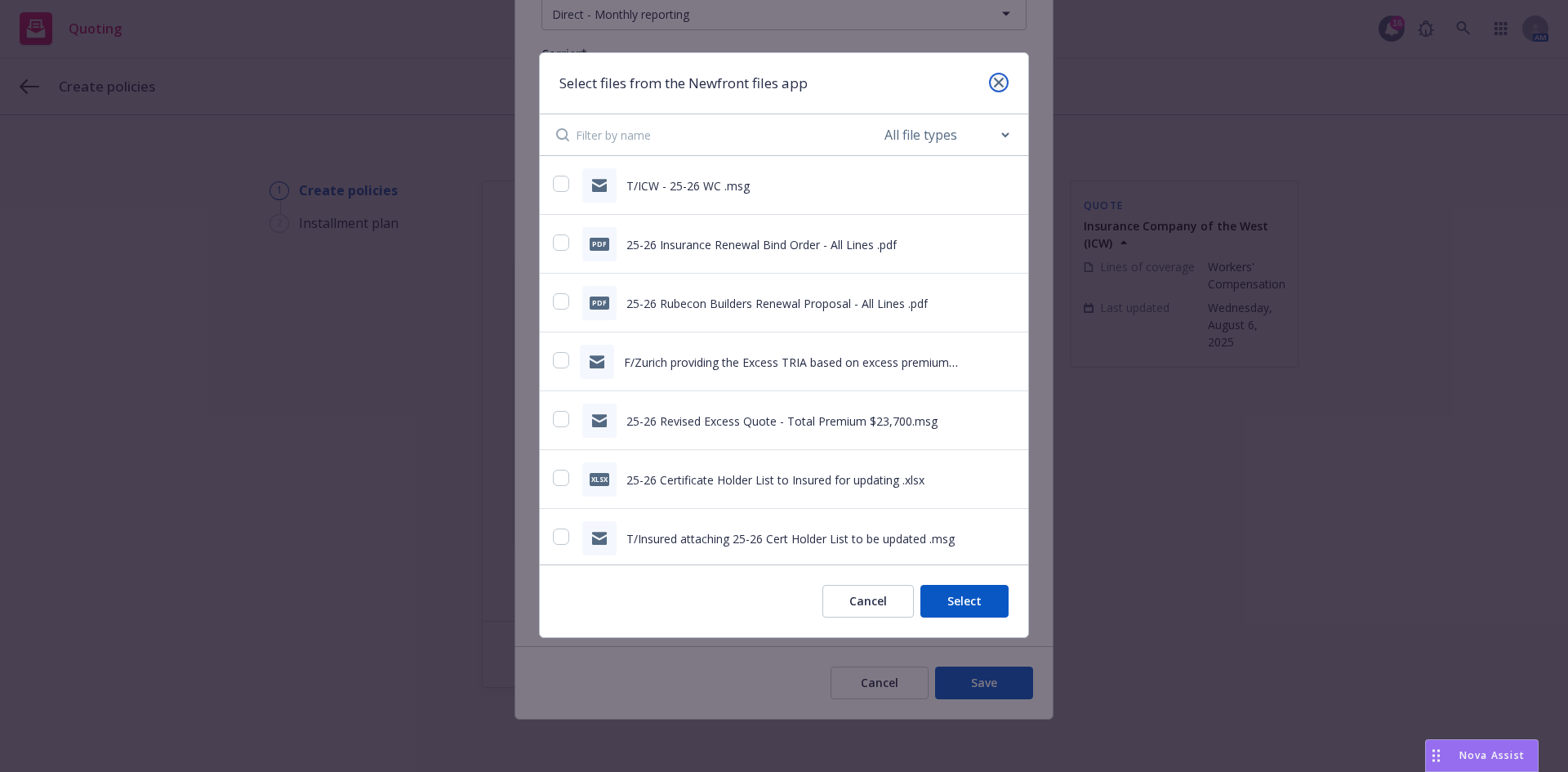 click 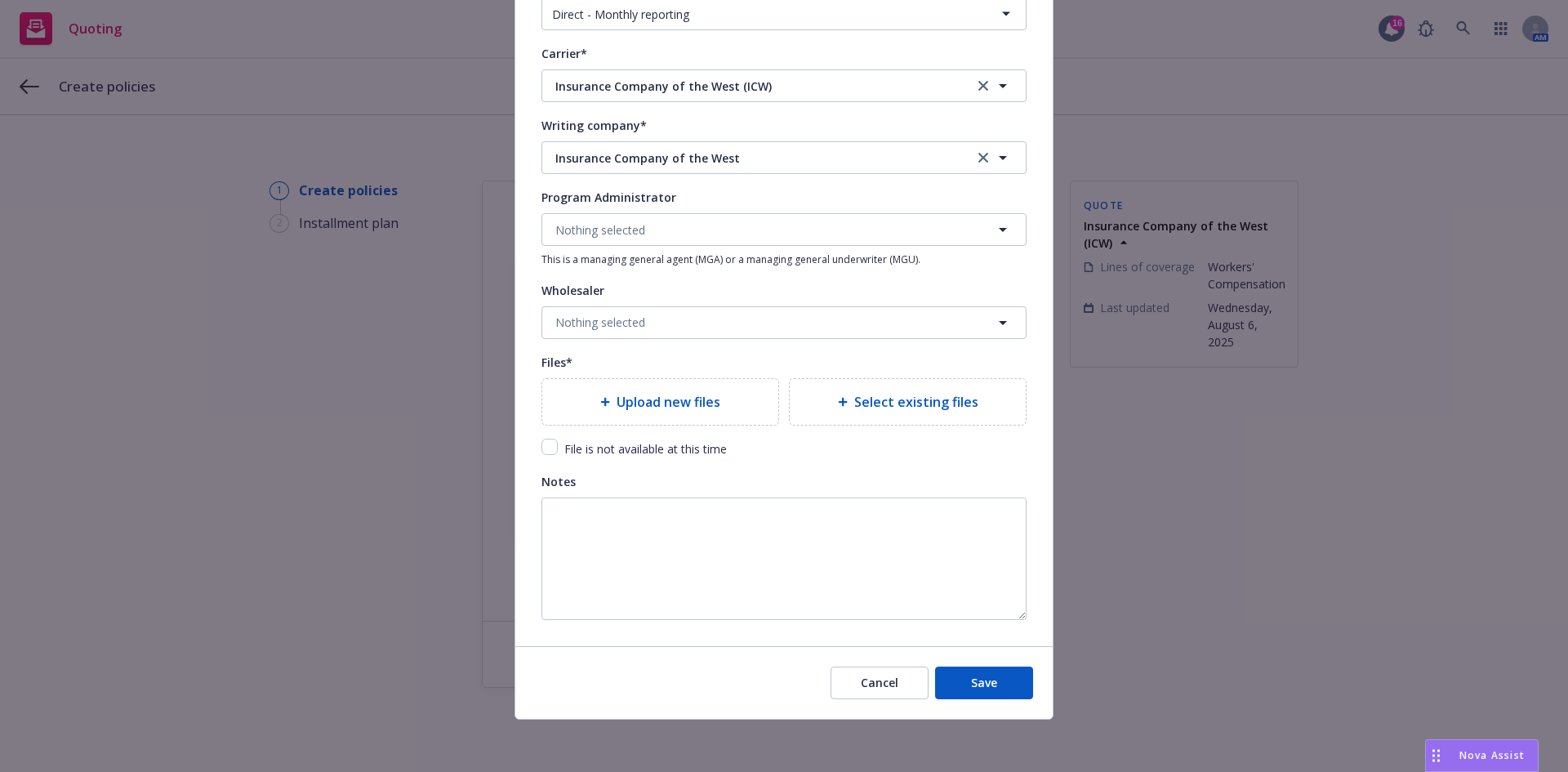 type on "x" 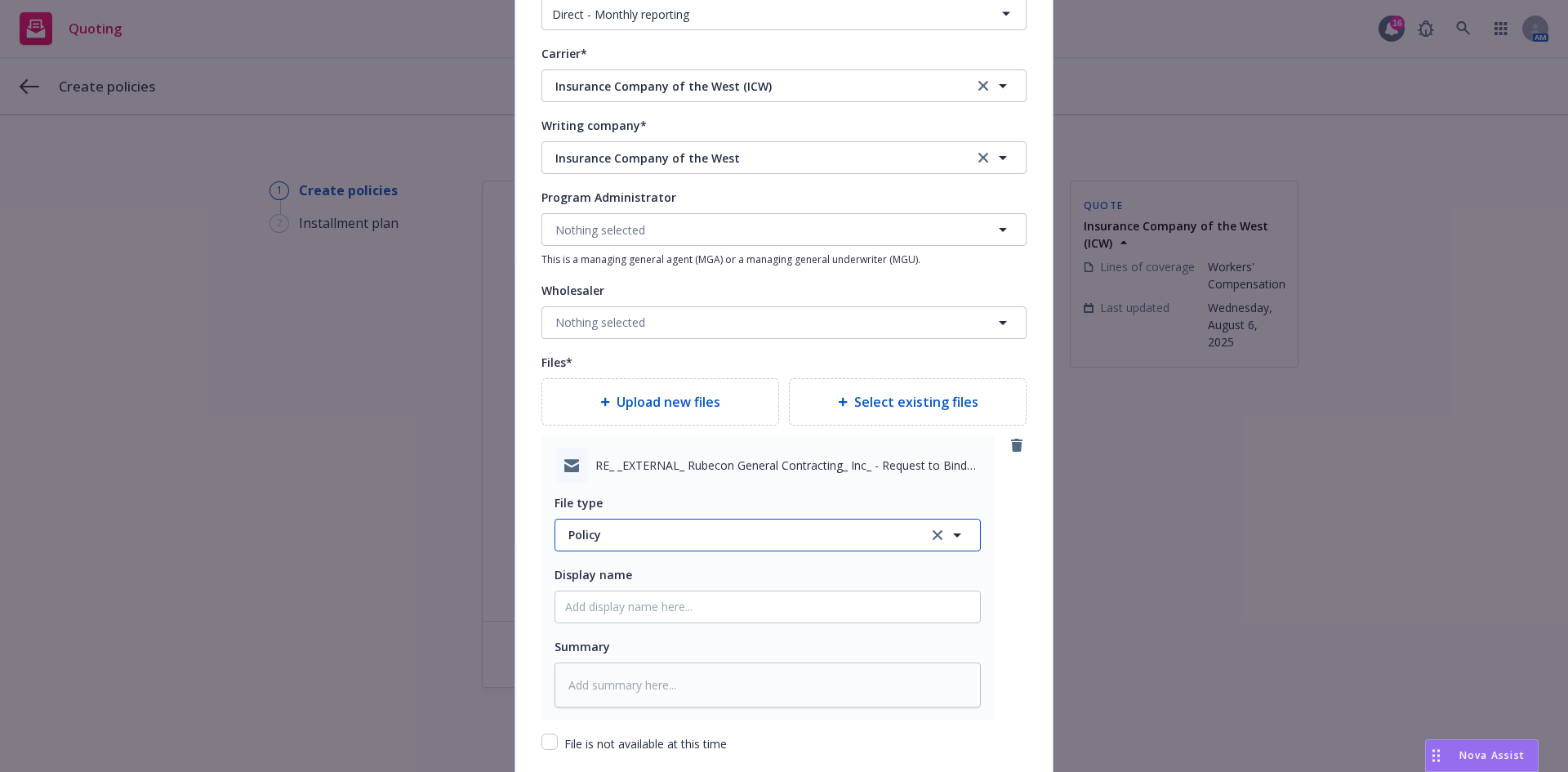 click on "Policy" at bounding box center [739, 534] 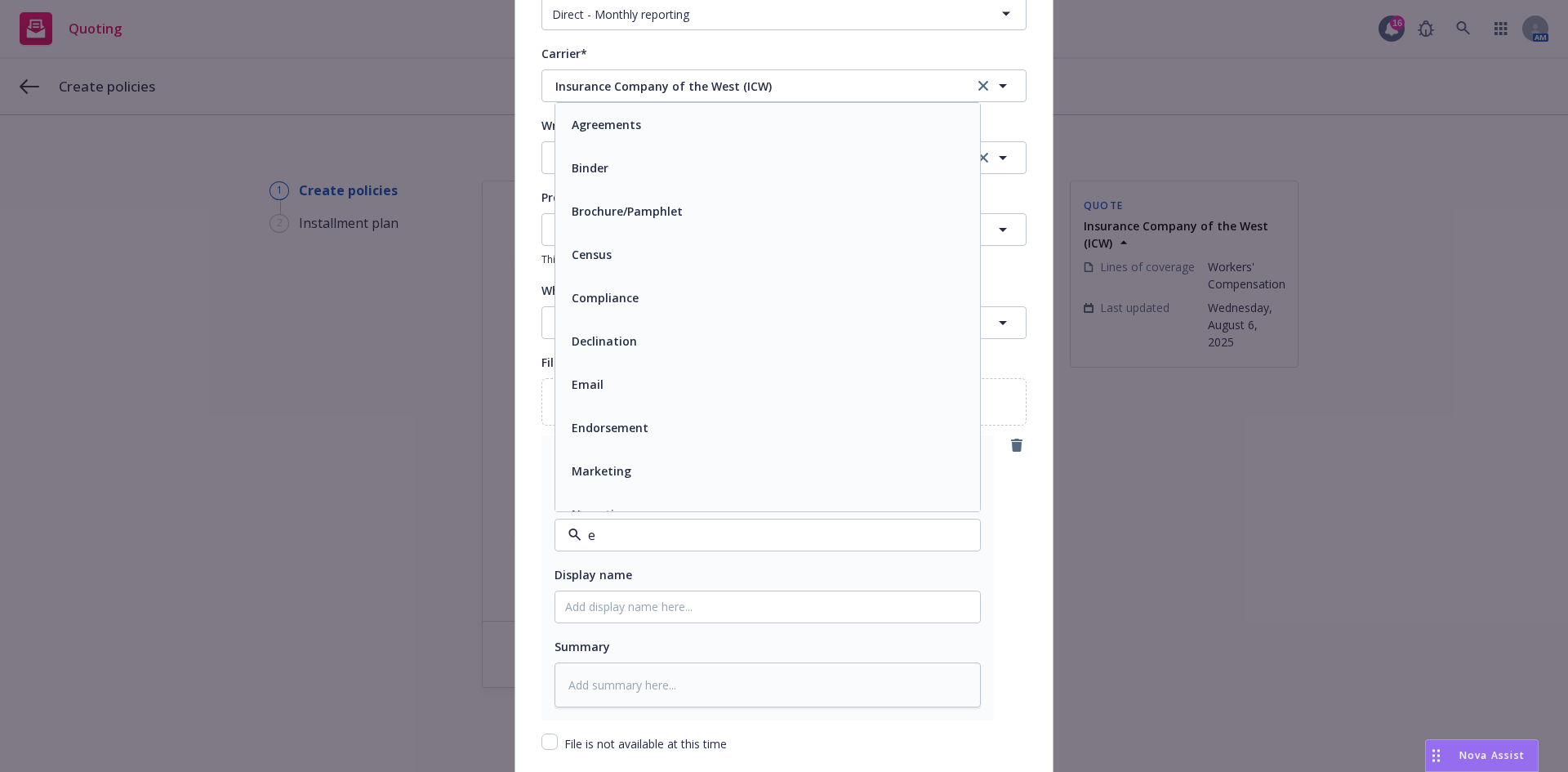 type on "em" 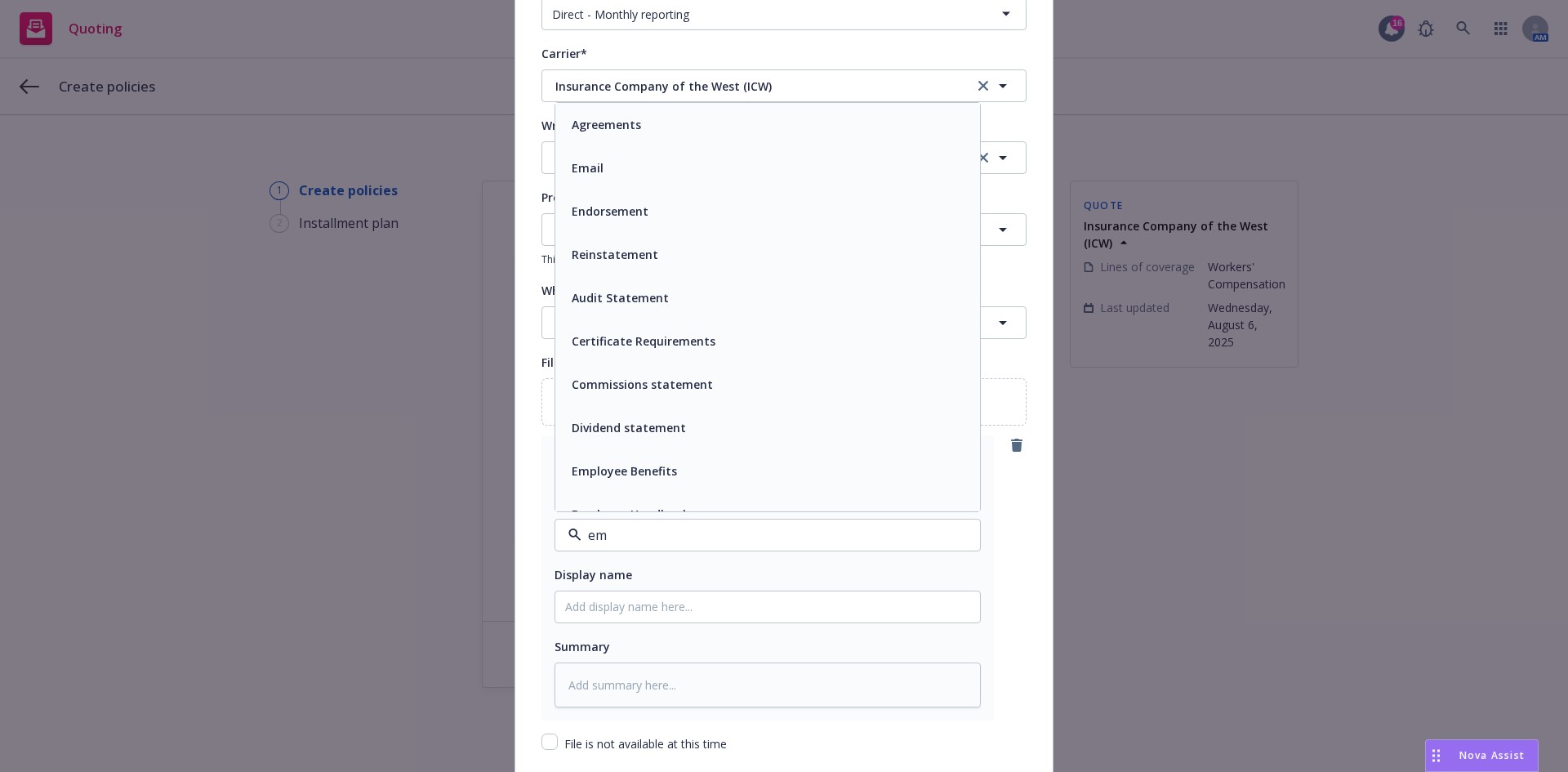 click on "Email" at bounding box center (768, 167) 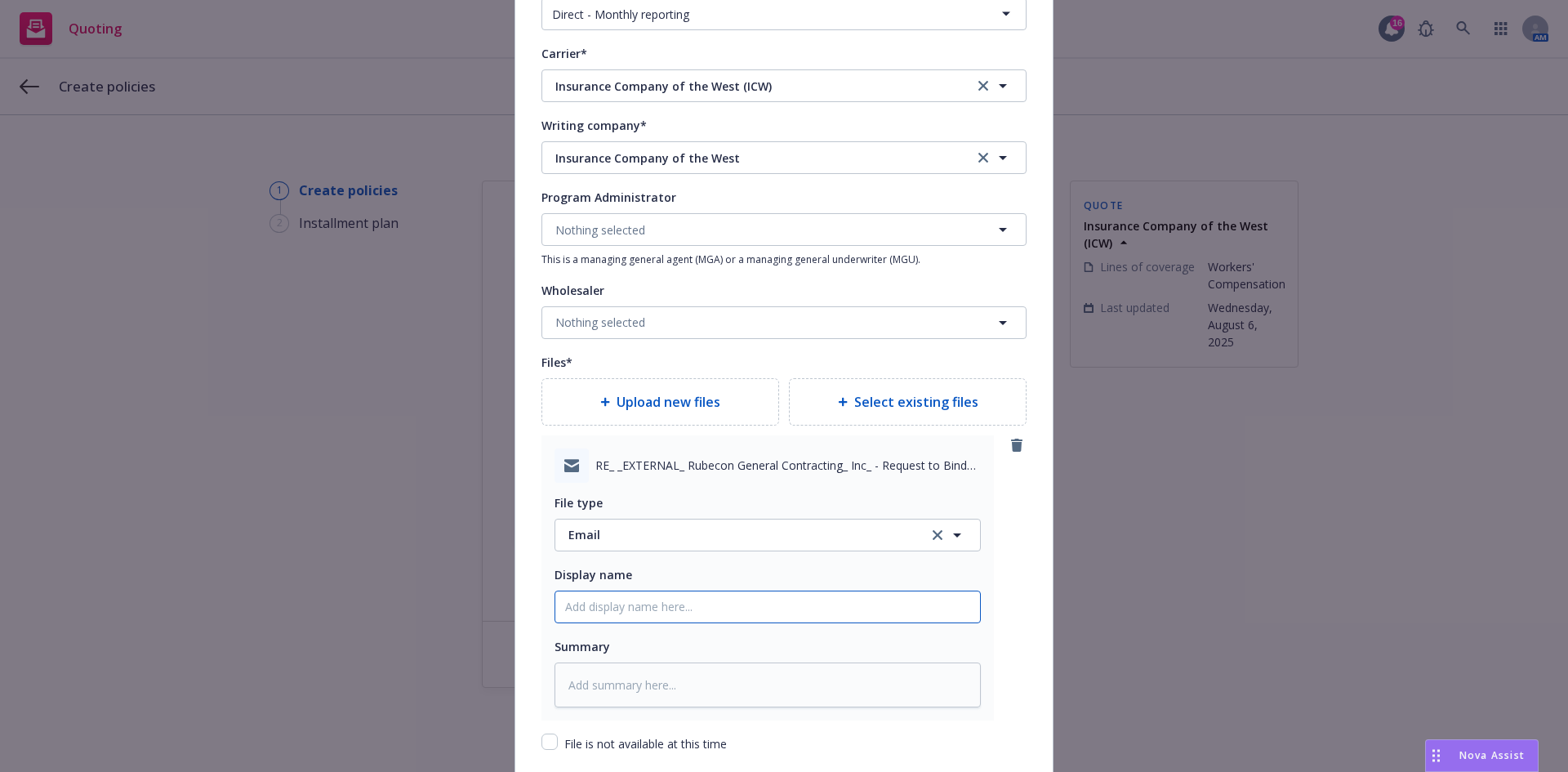 click on "Policy display name" at bounding box center [768, 607] 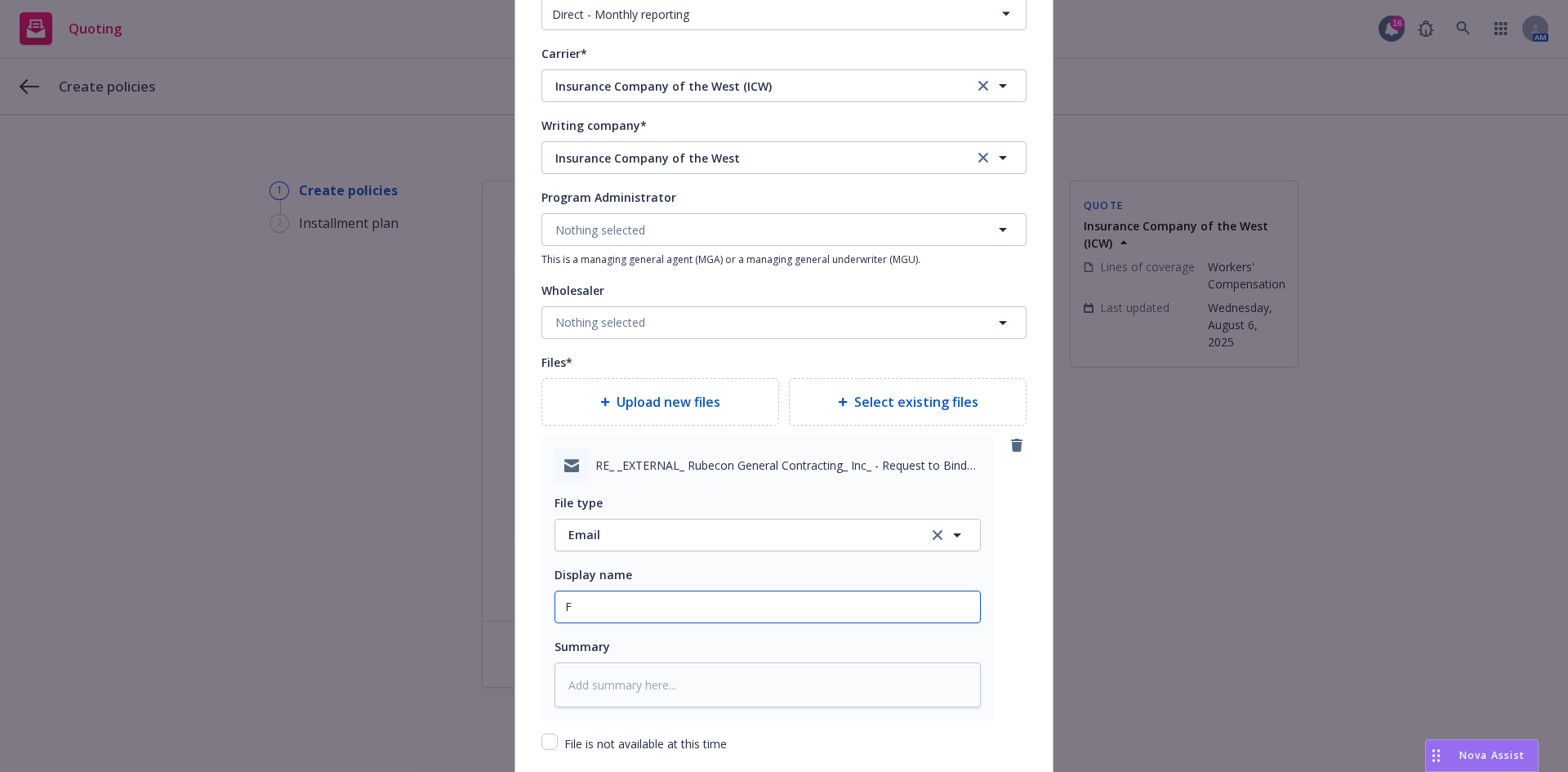 type on "x" 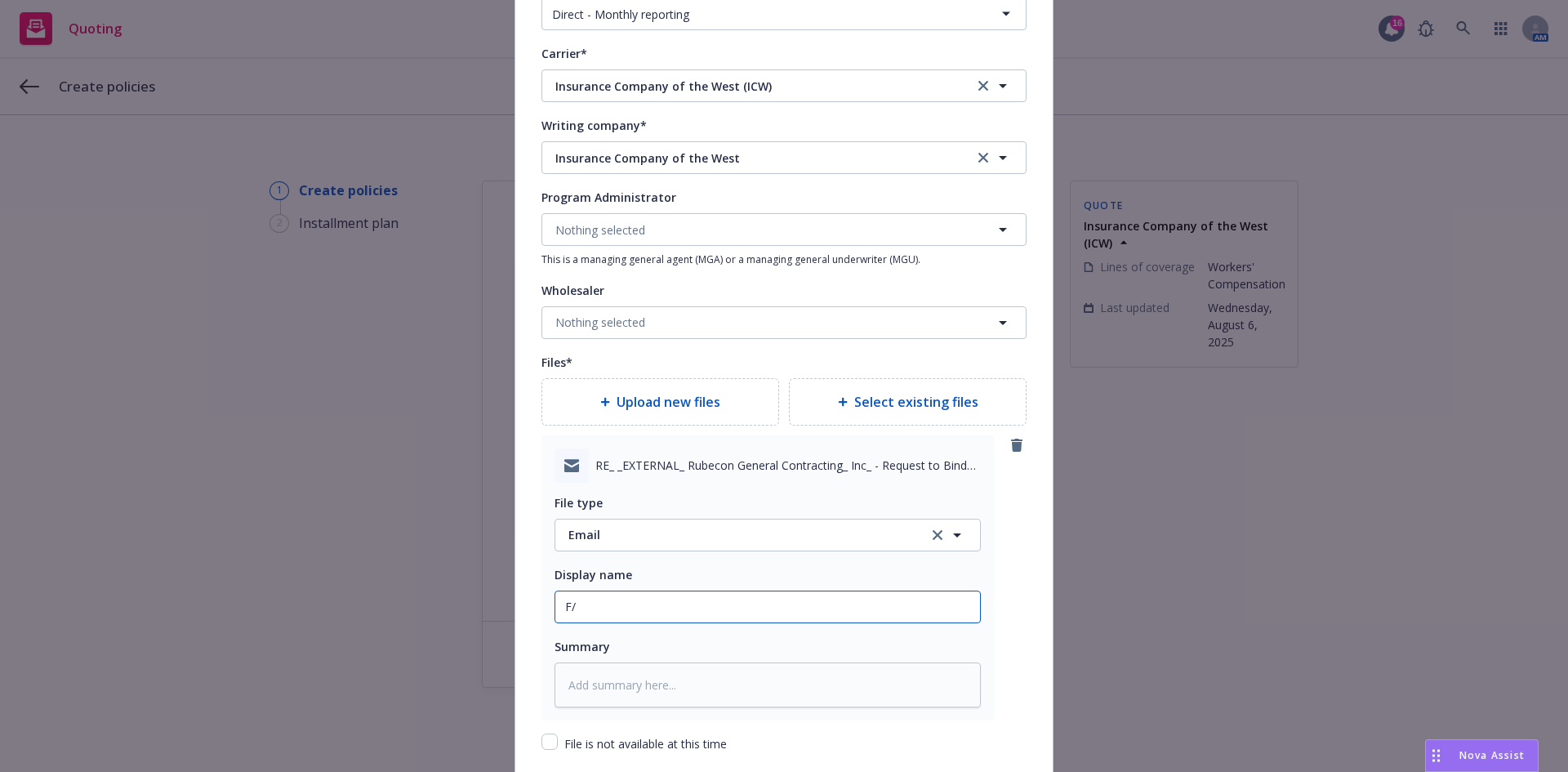 type on "x" 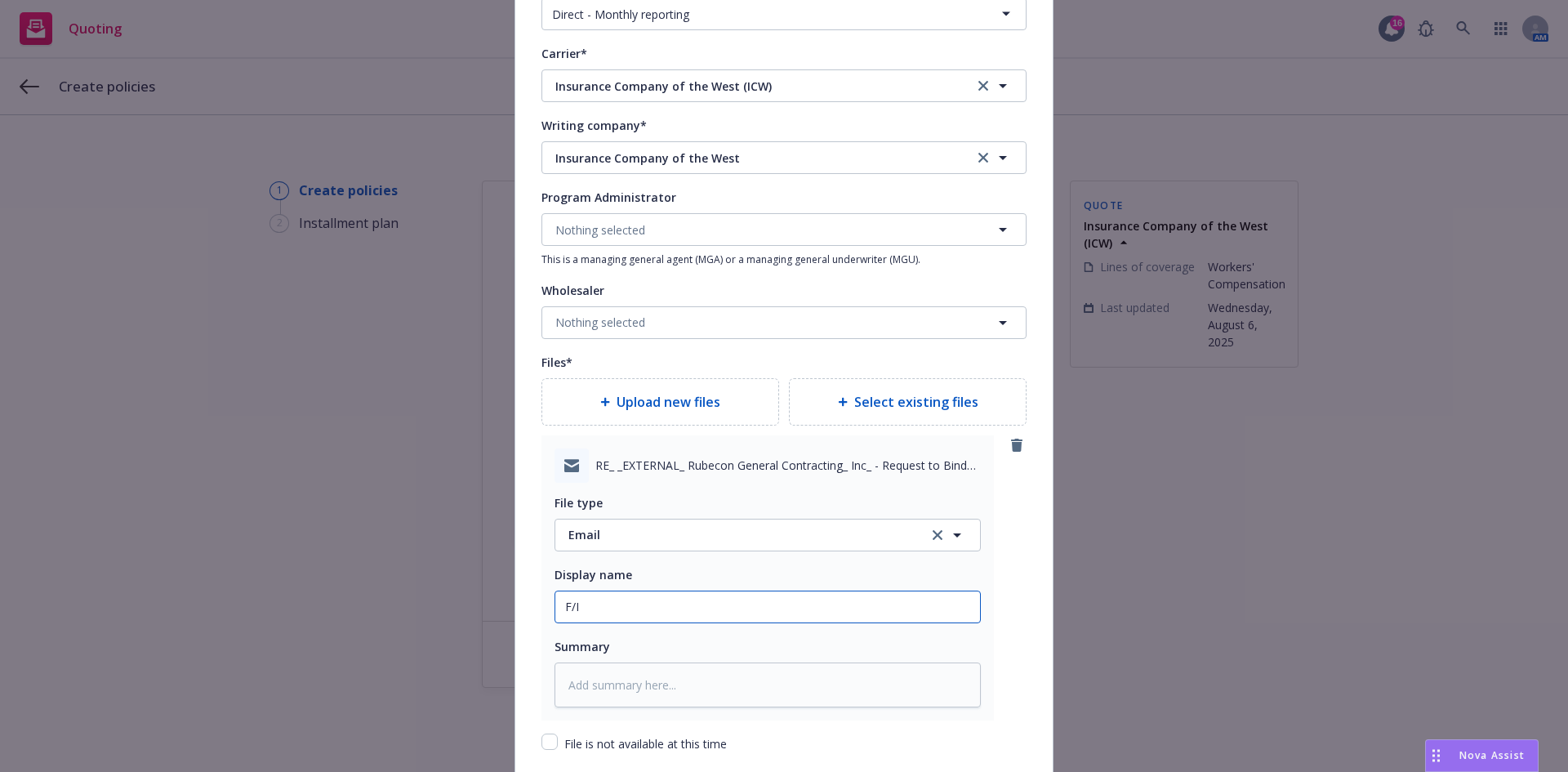 type on "x" 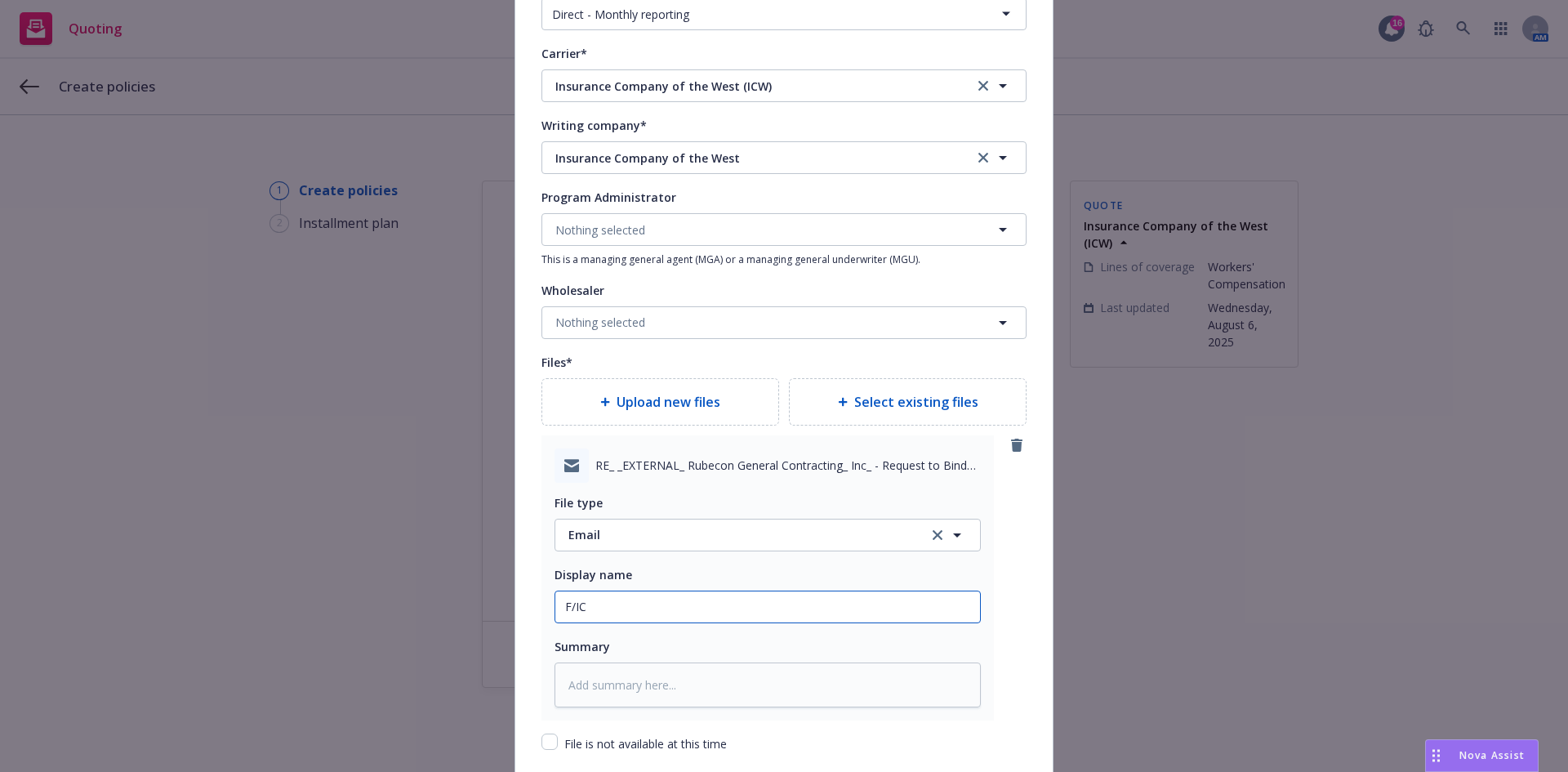 type on "x" 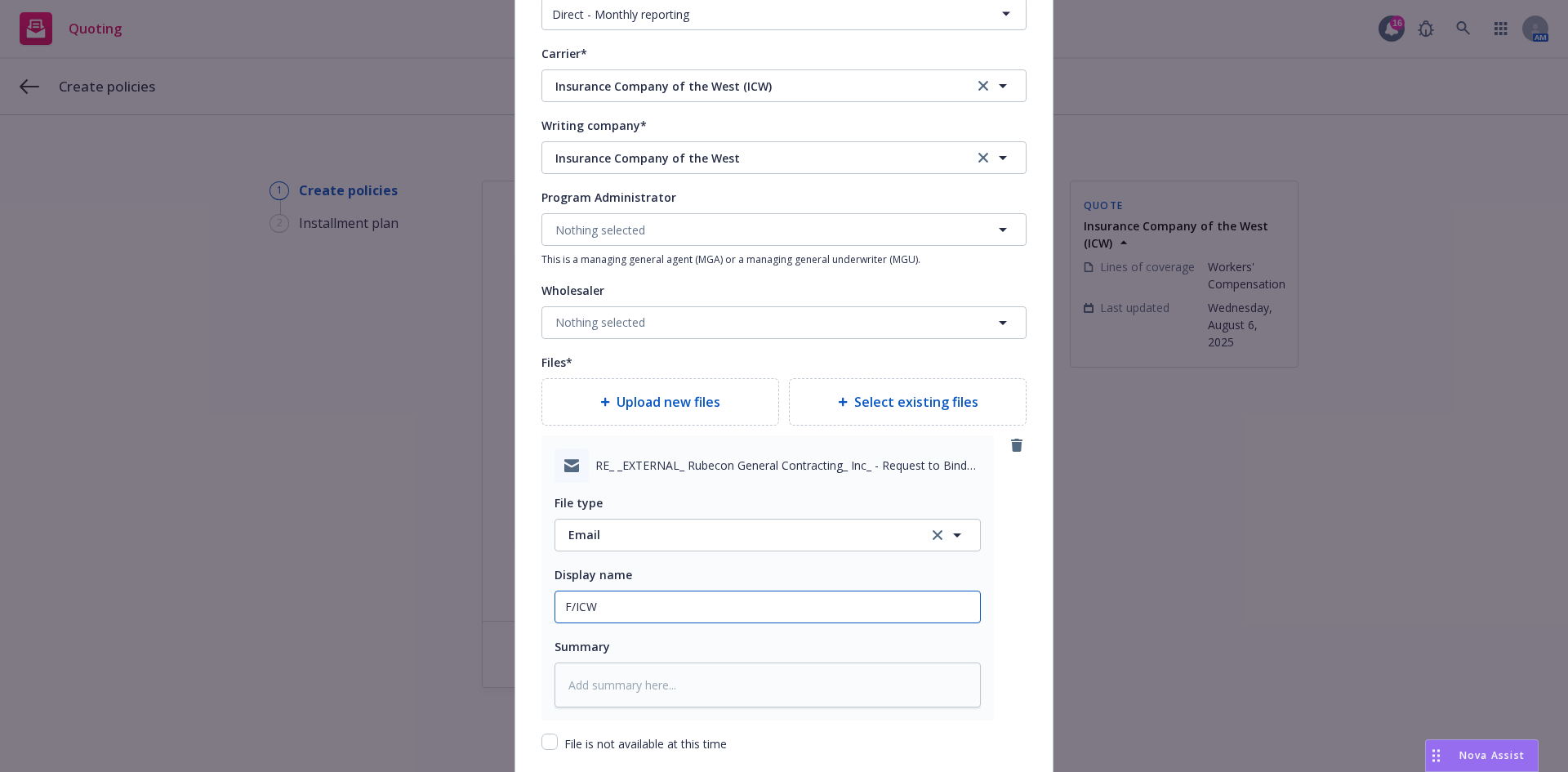 type on "x" 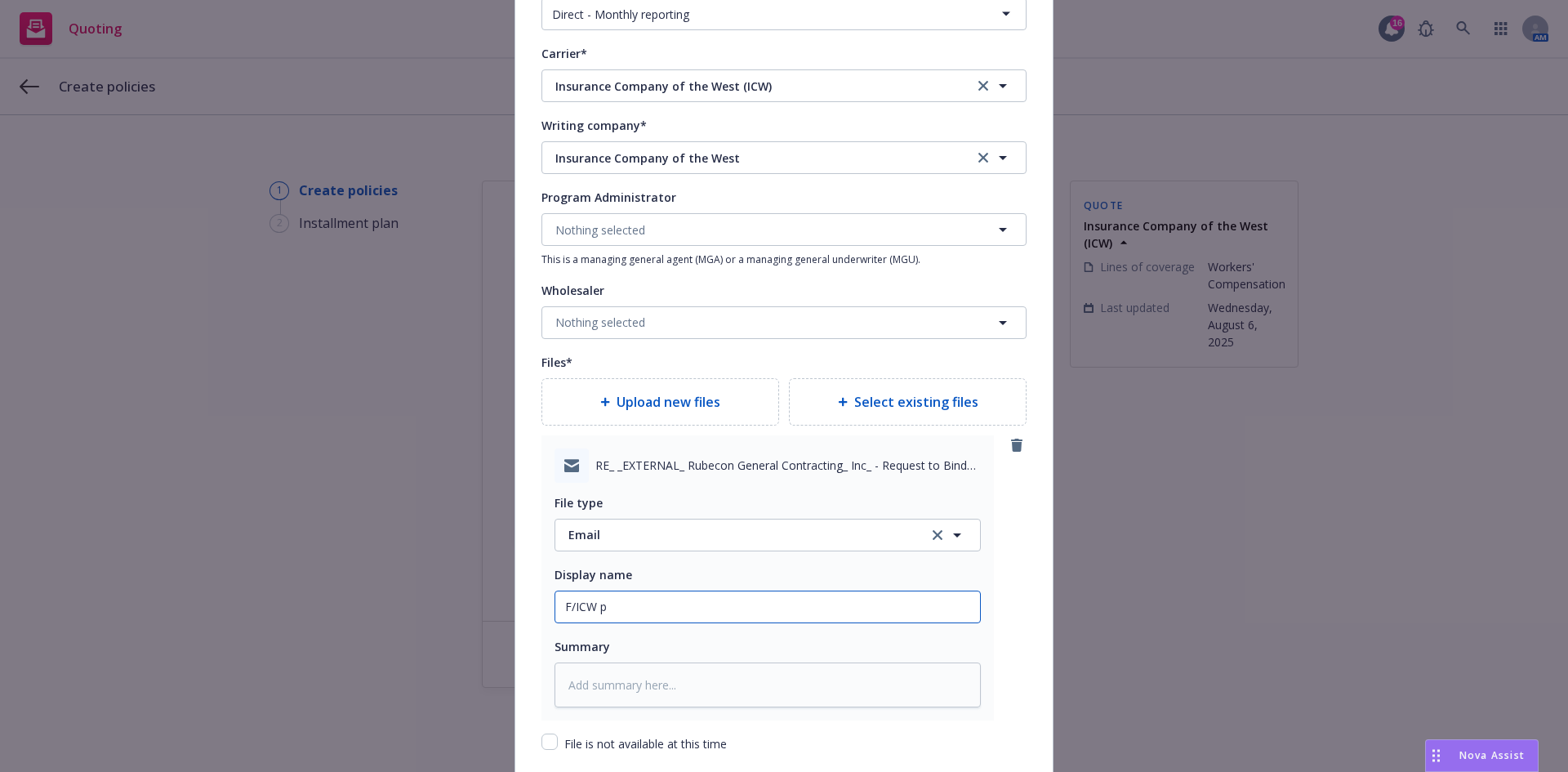 type on "x" 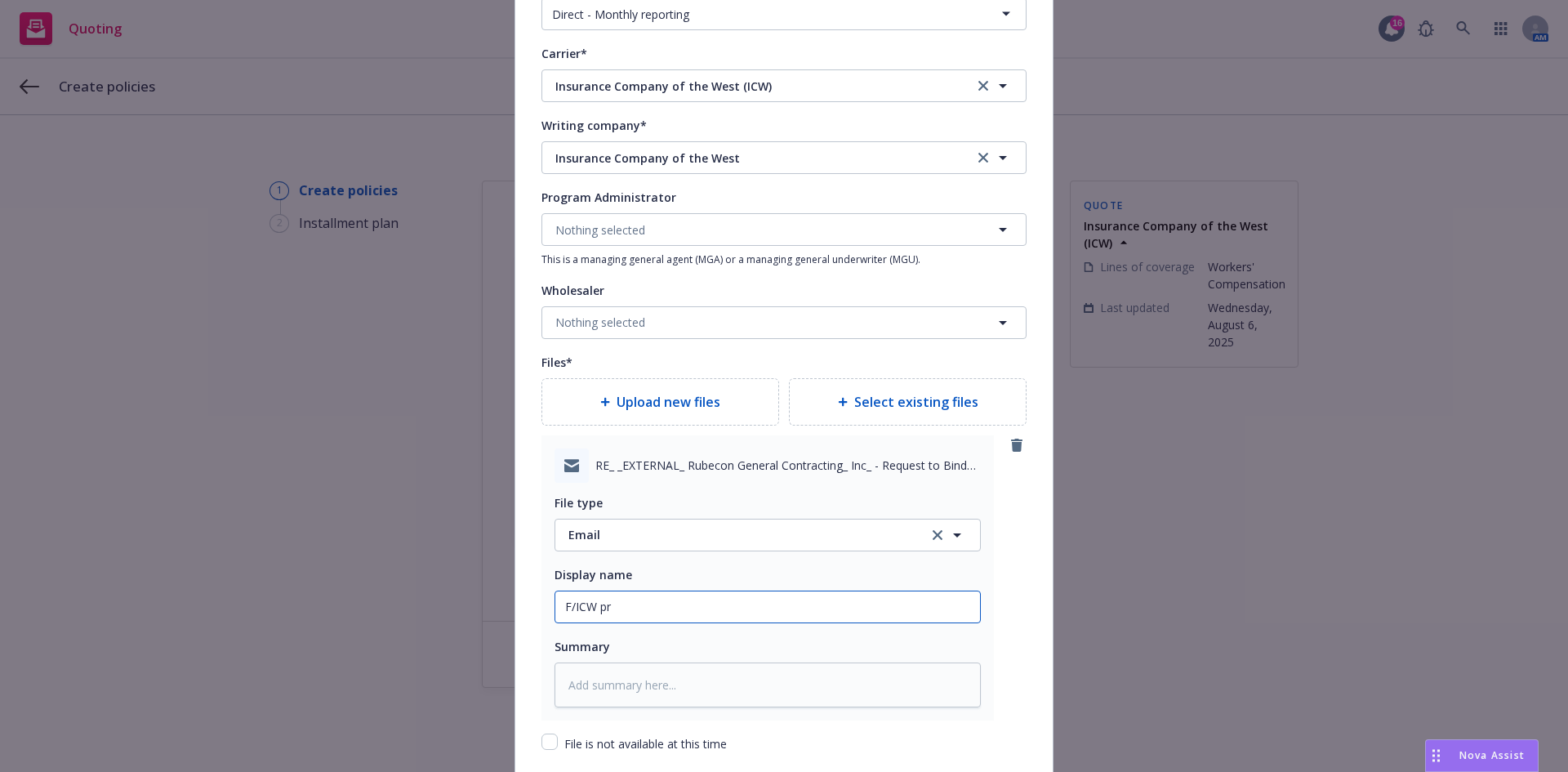 type on "x" 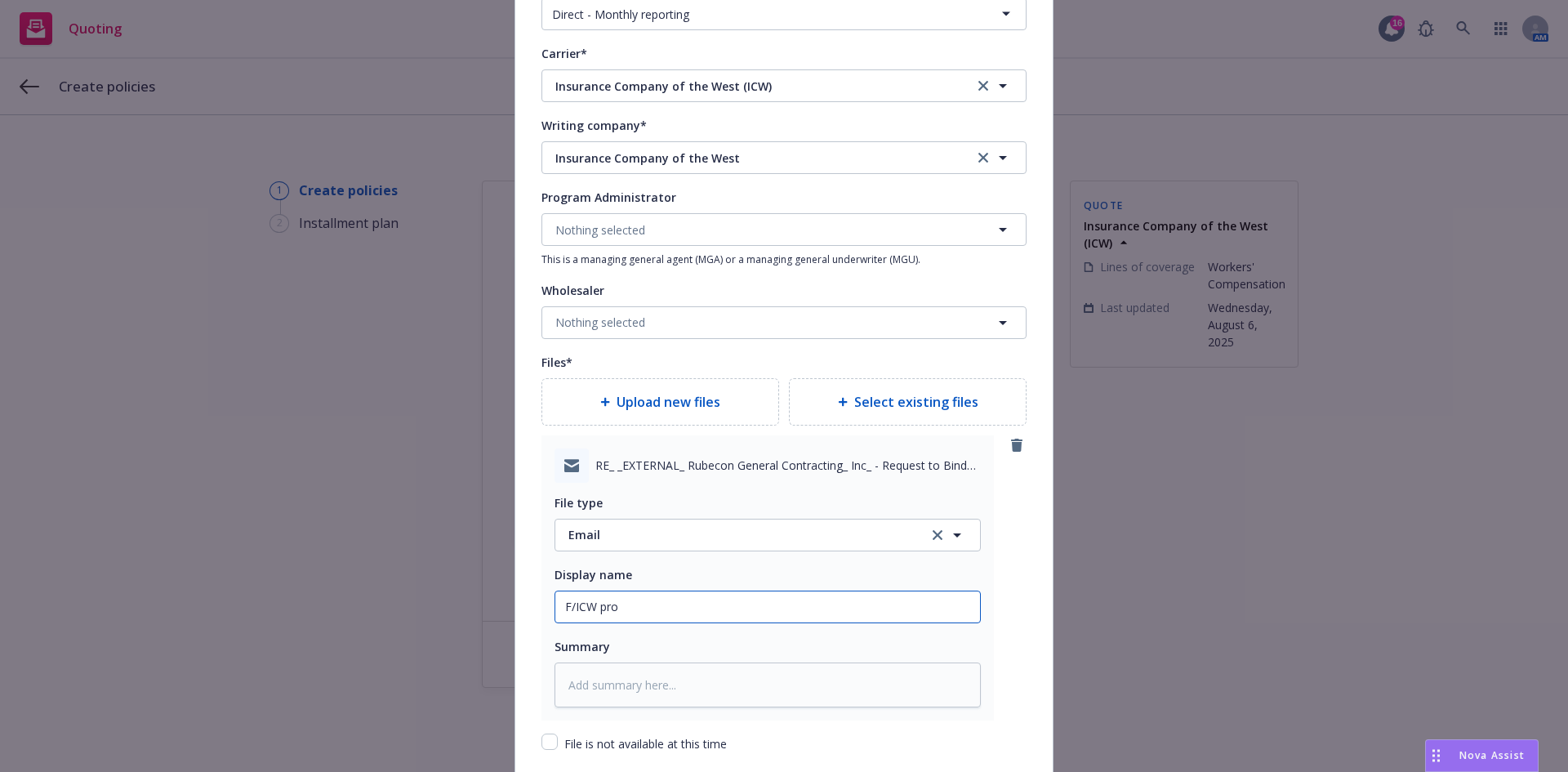 type on "x" 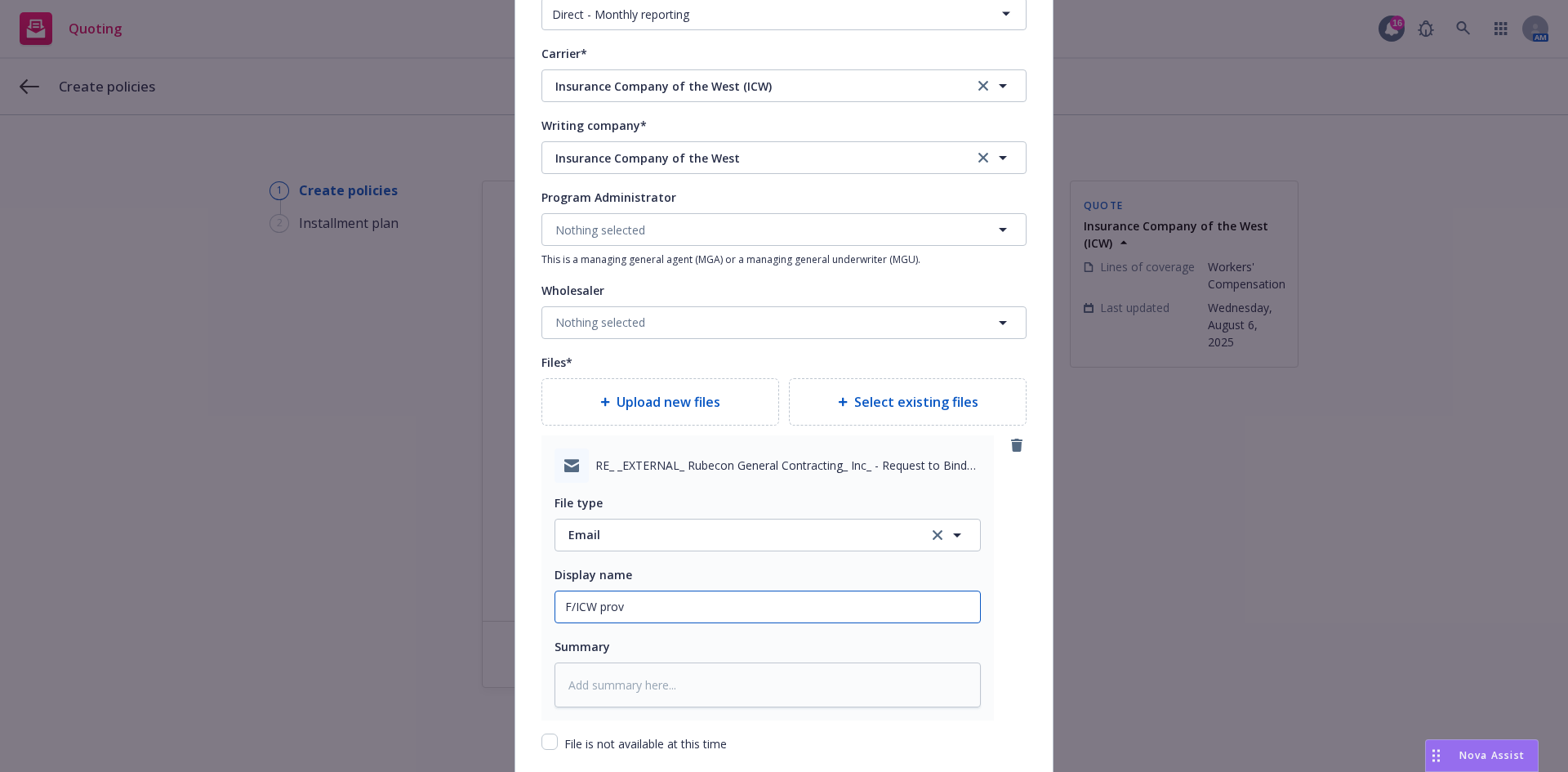 type on "x" 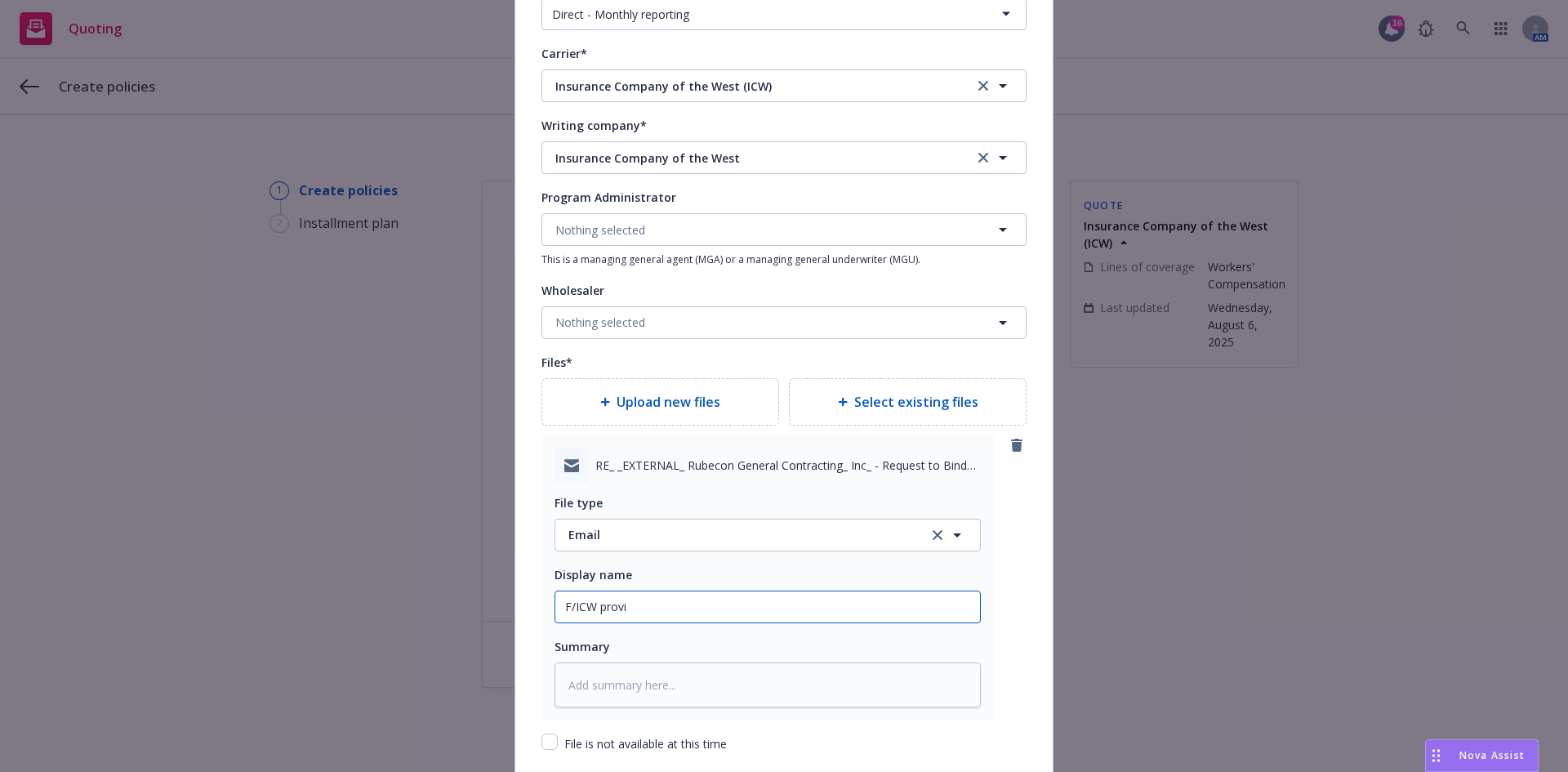 type on "x" 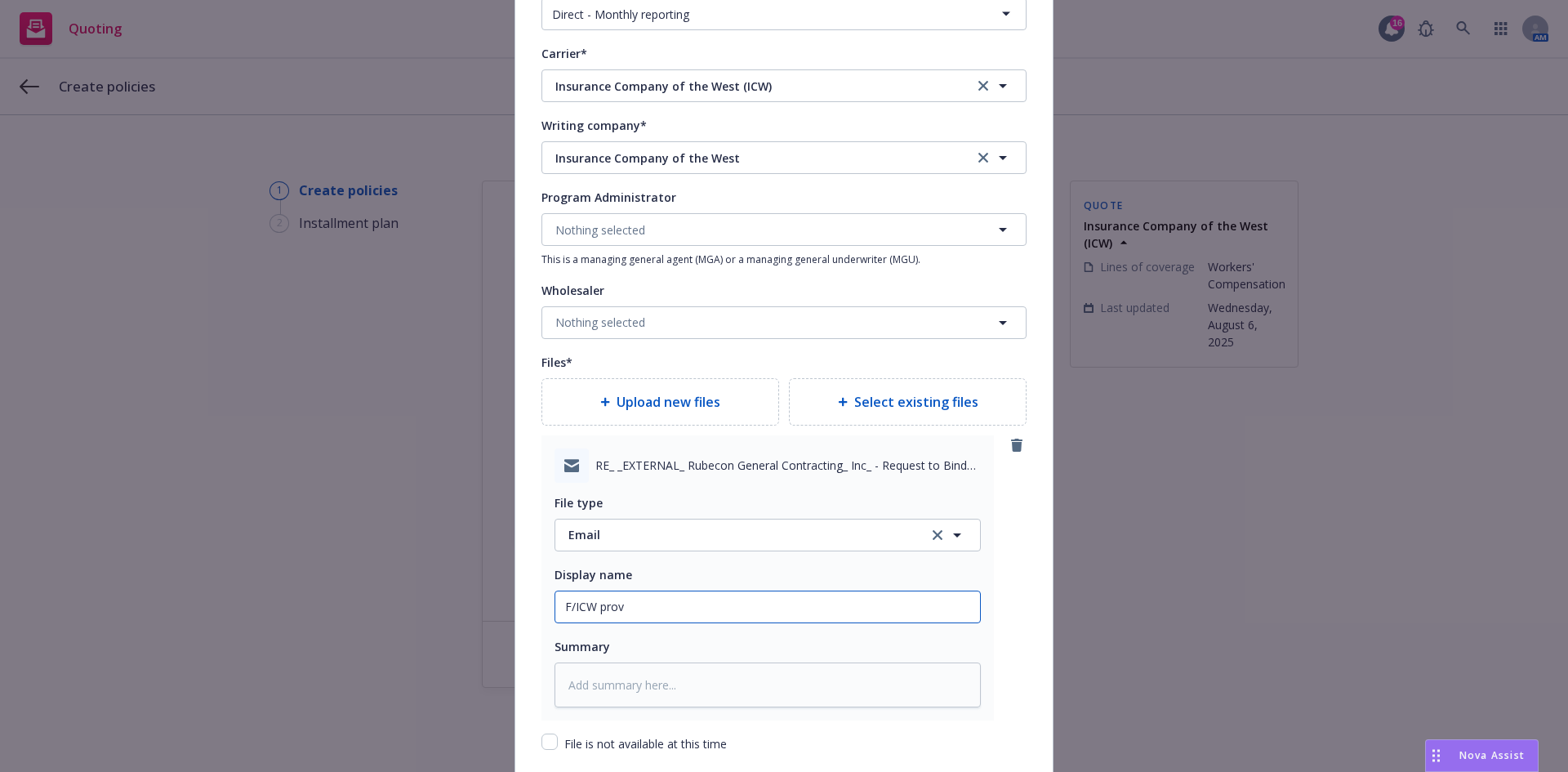 type on "x" 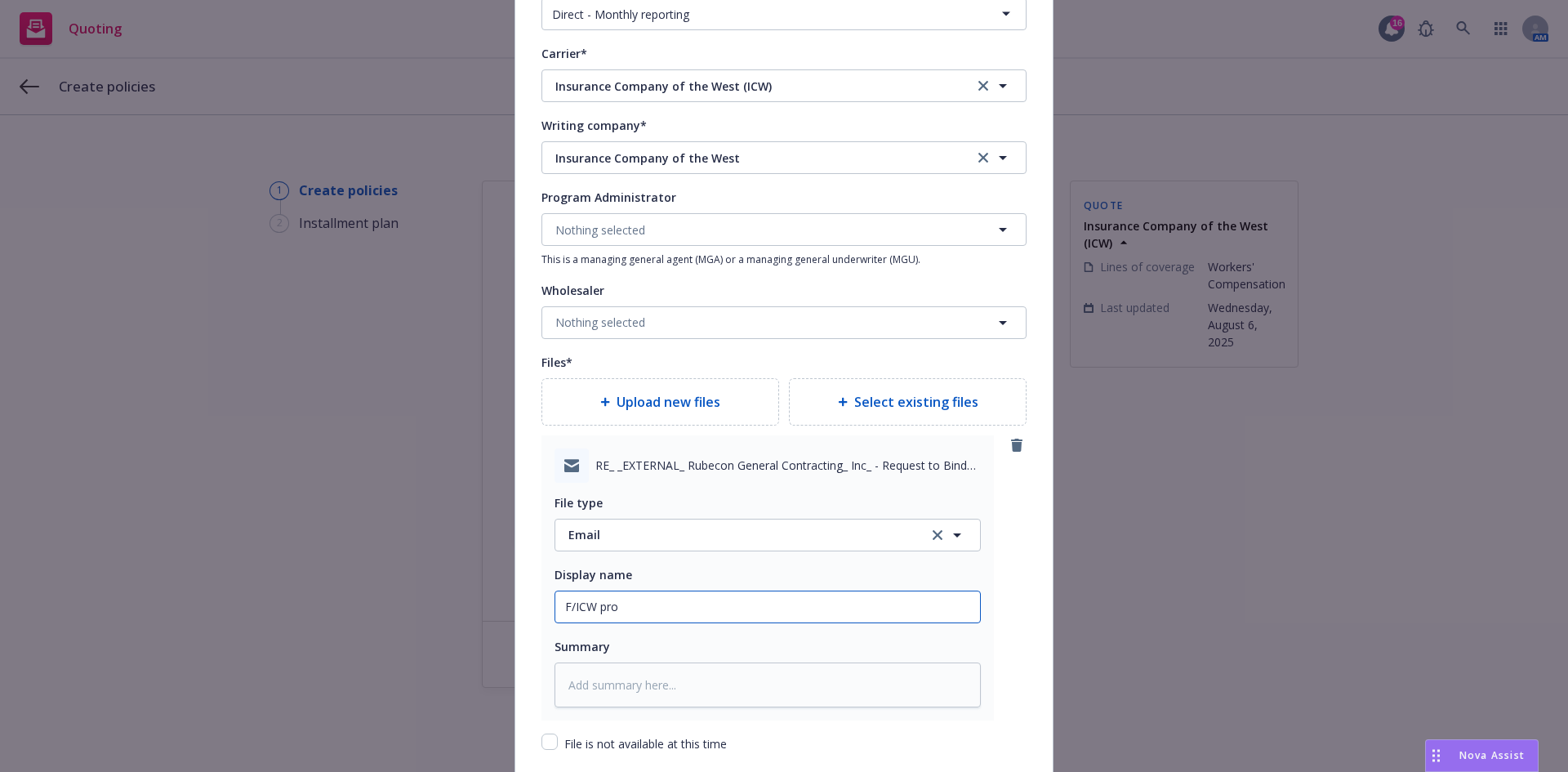 type on "x" 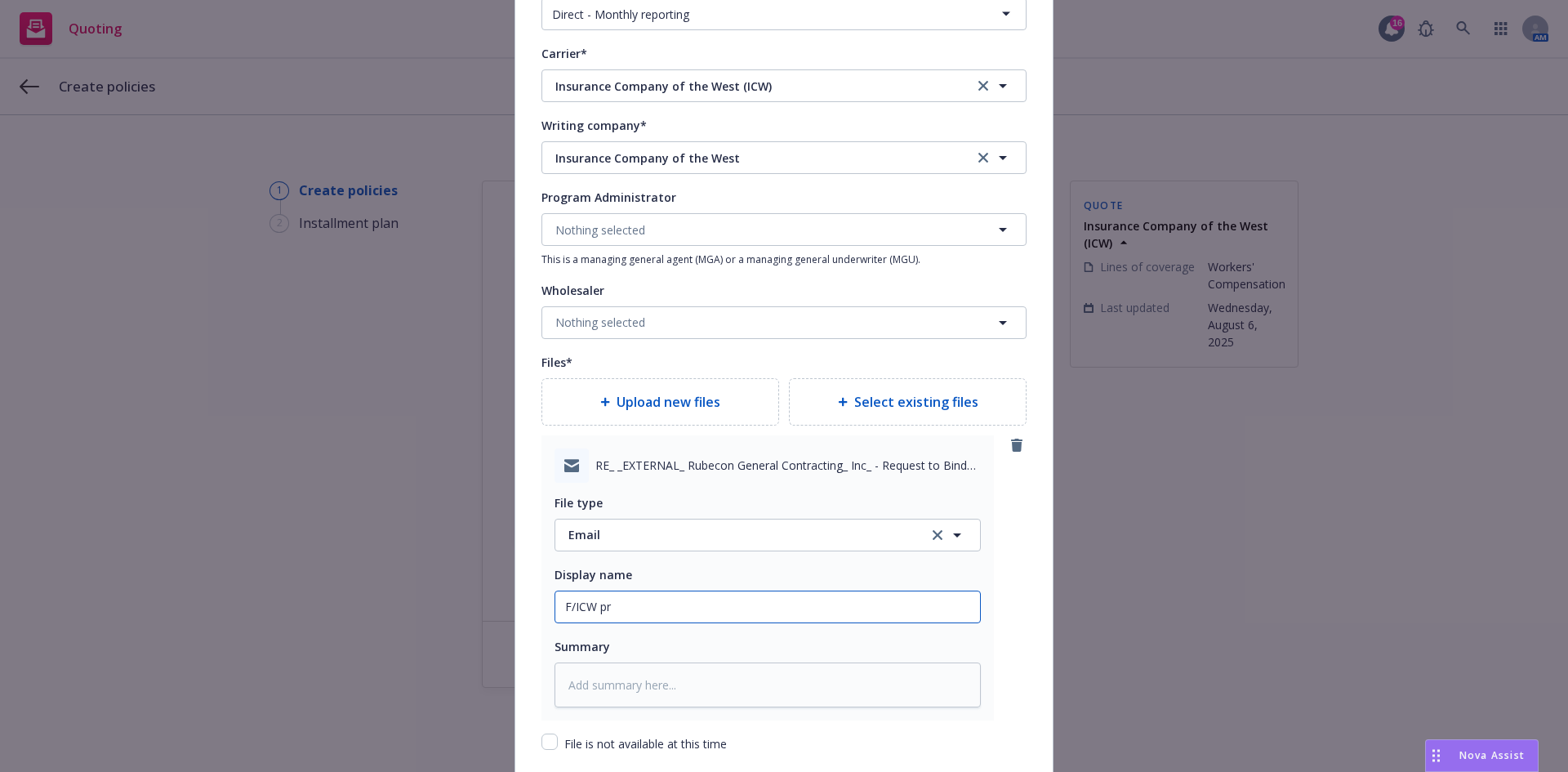 type on "x" 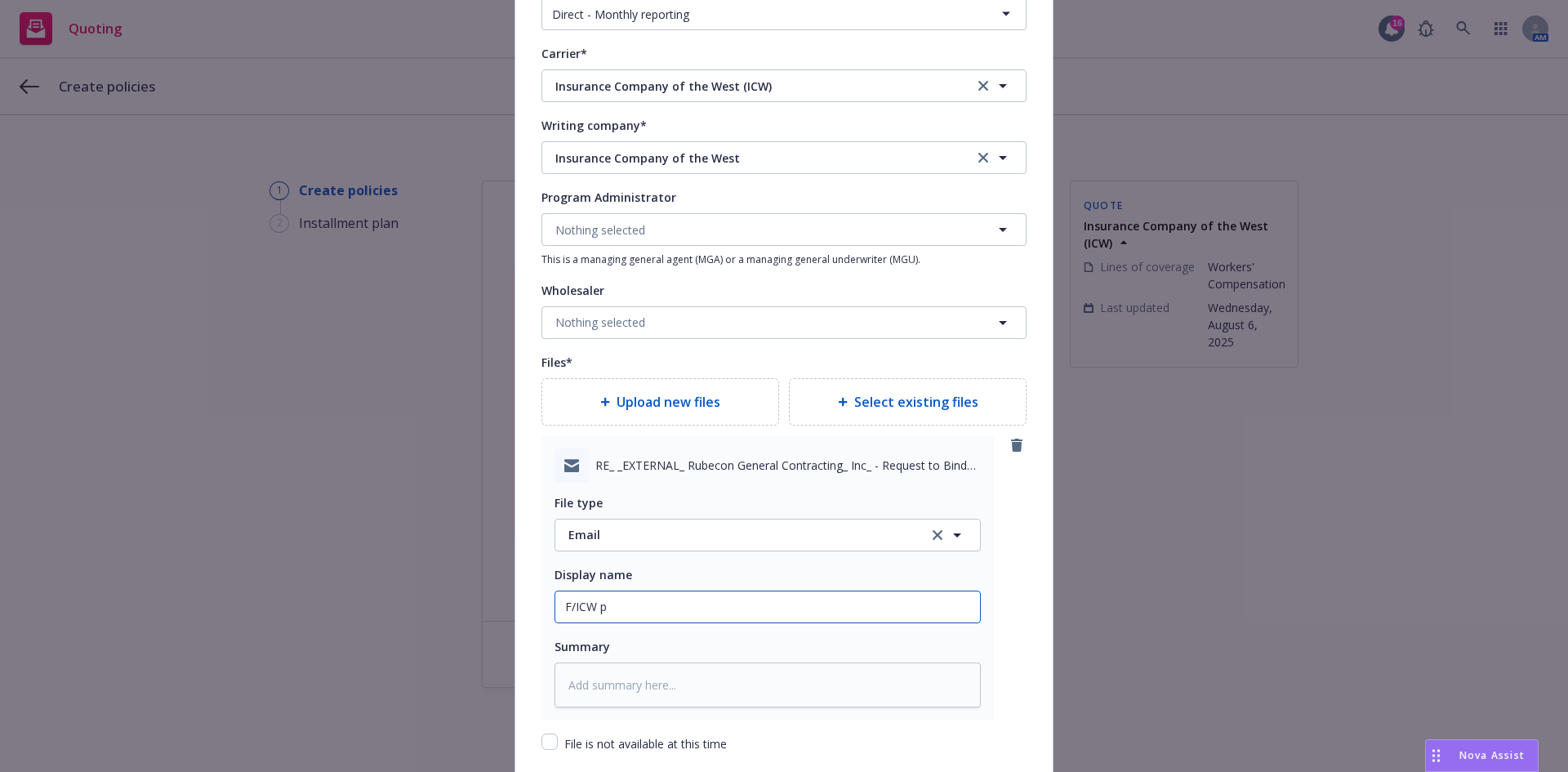 type on "x" 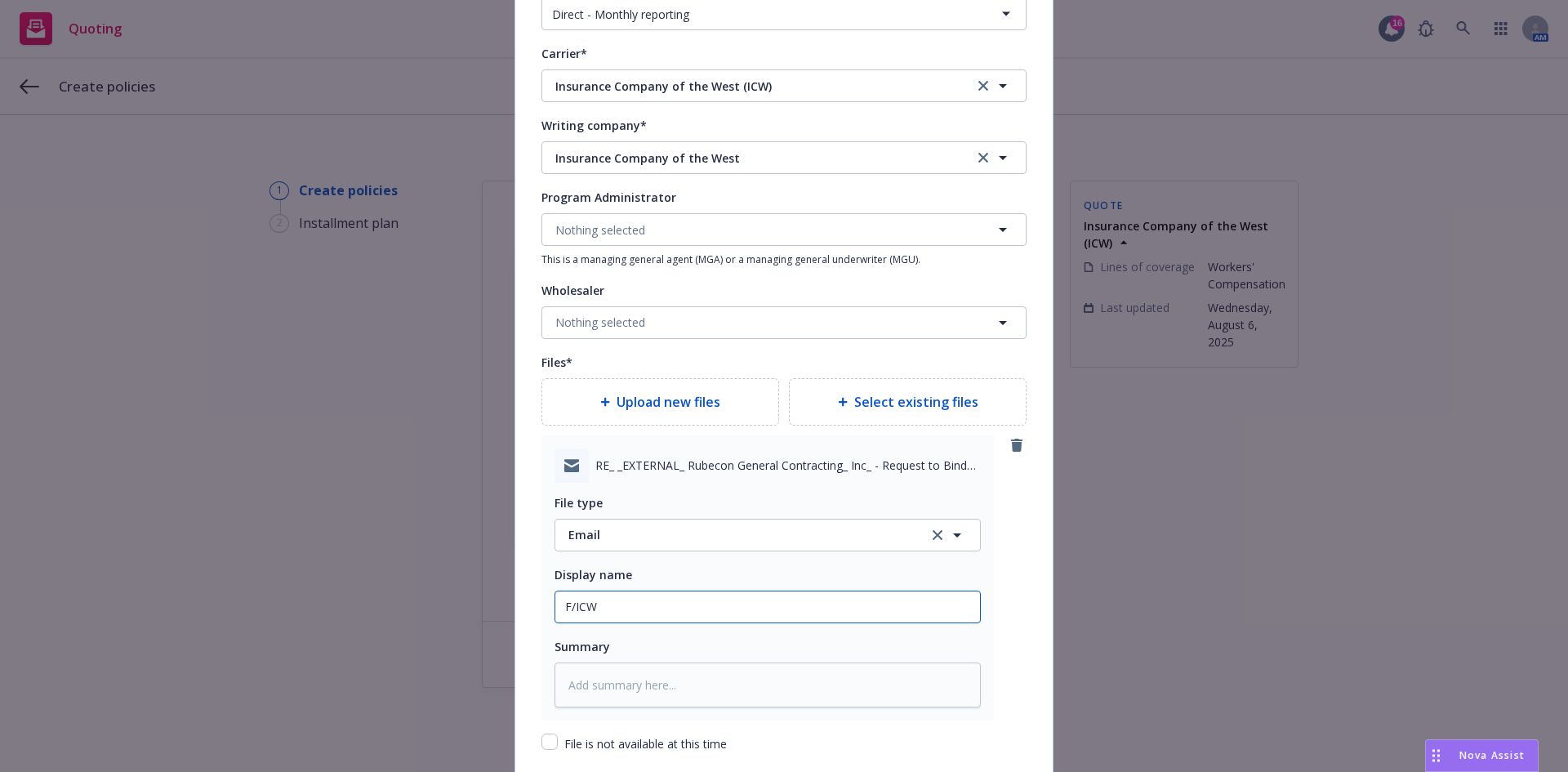 type on "x" 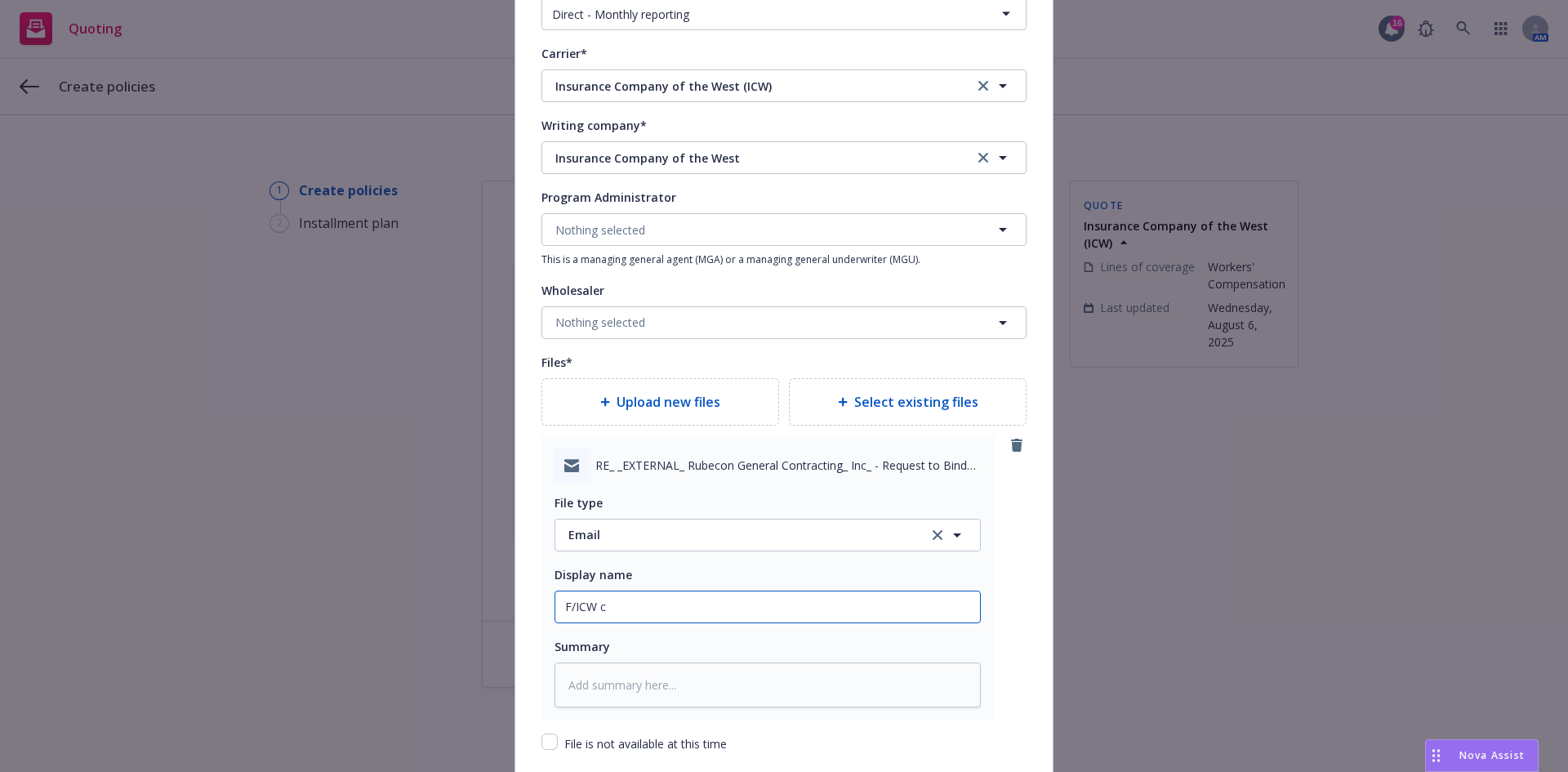 type on "F/ICW co" 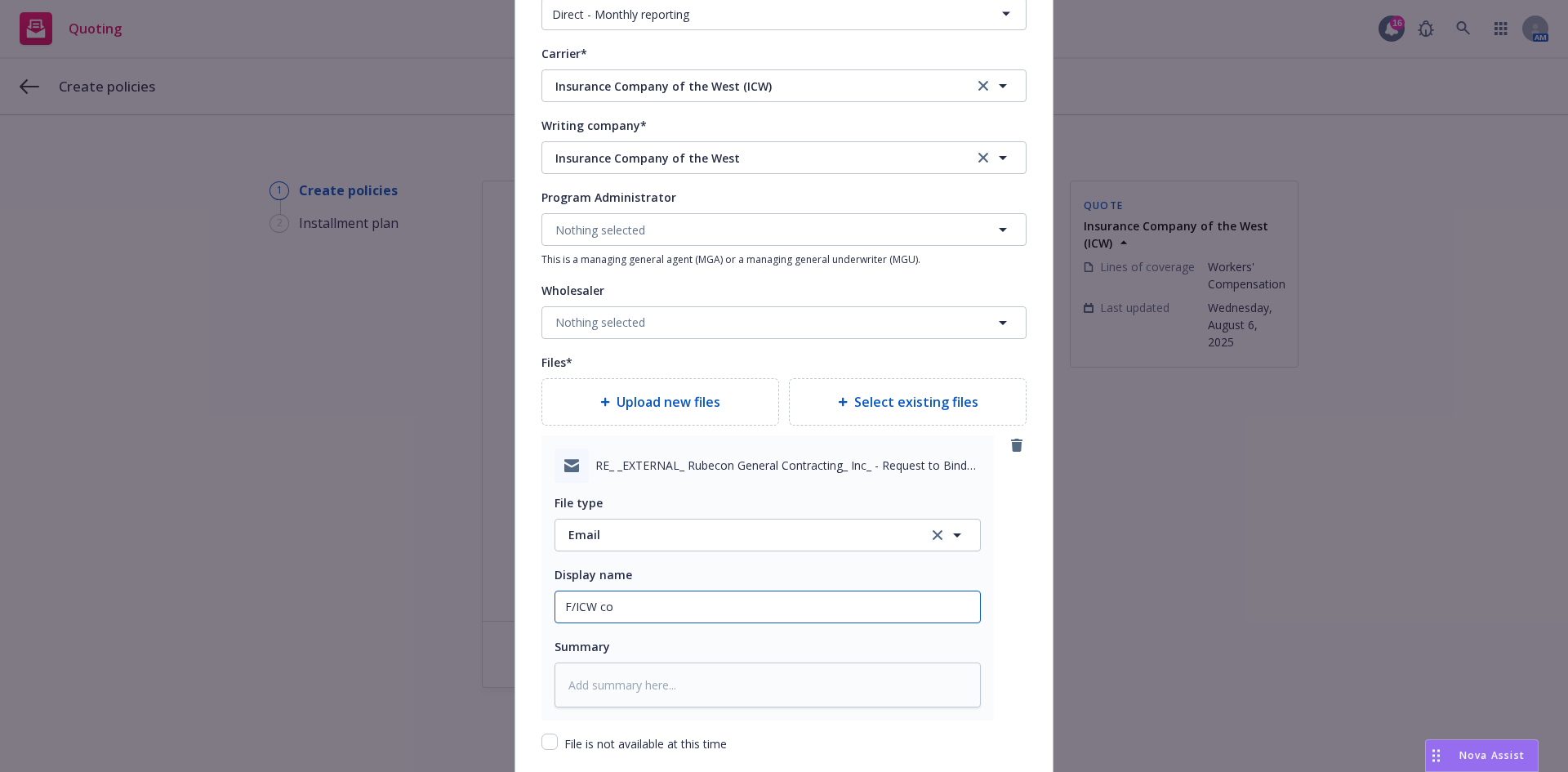 type on "x" 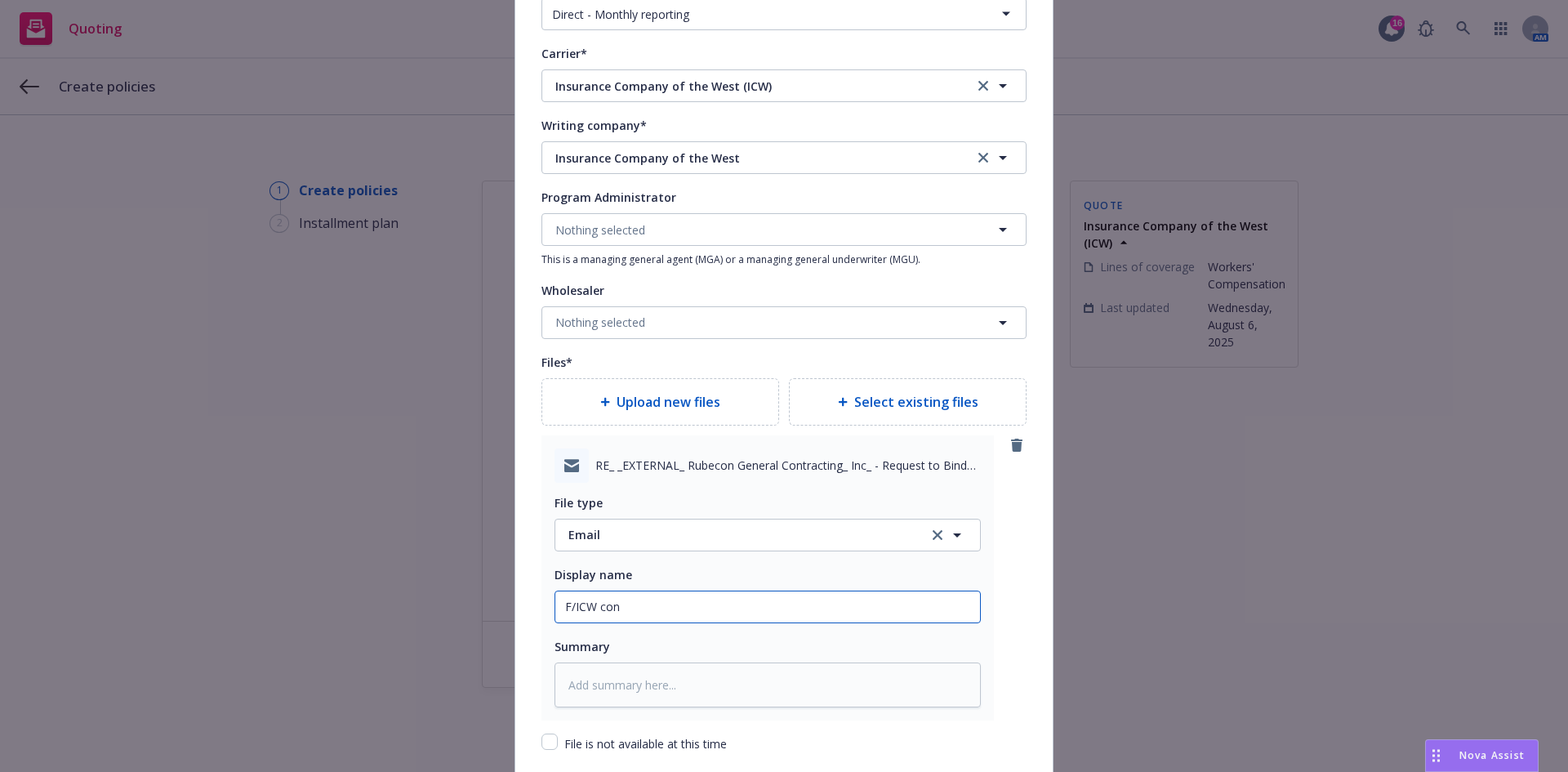 type on "x" 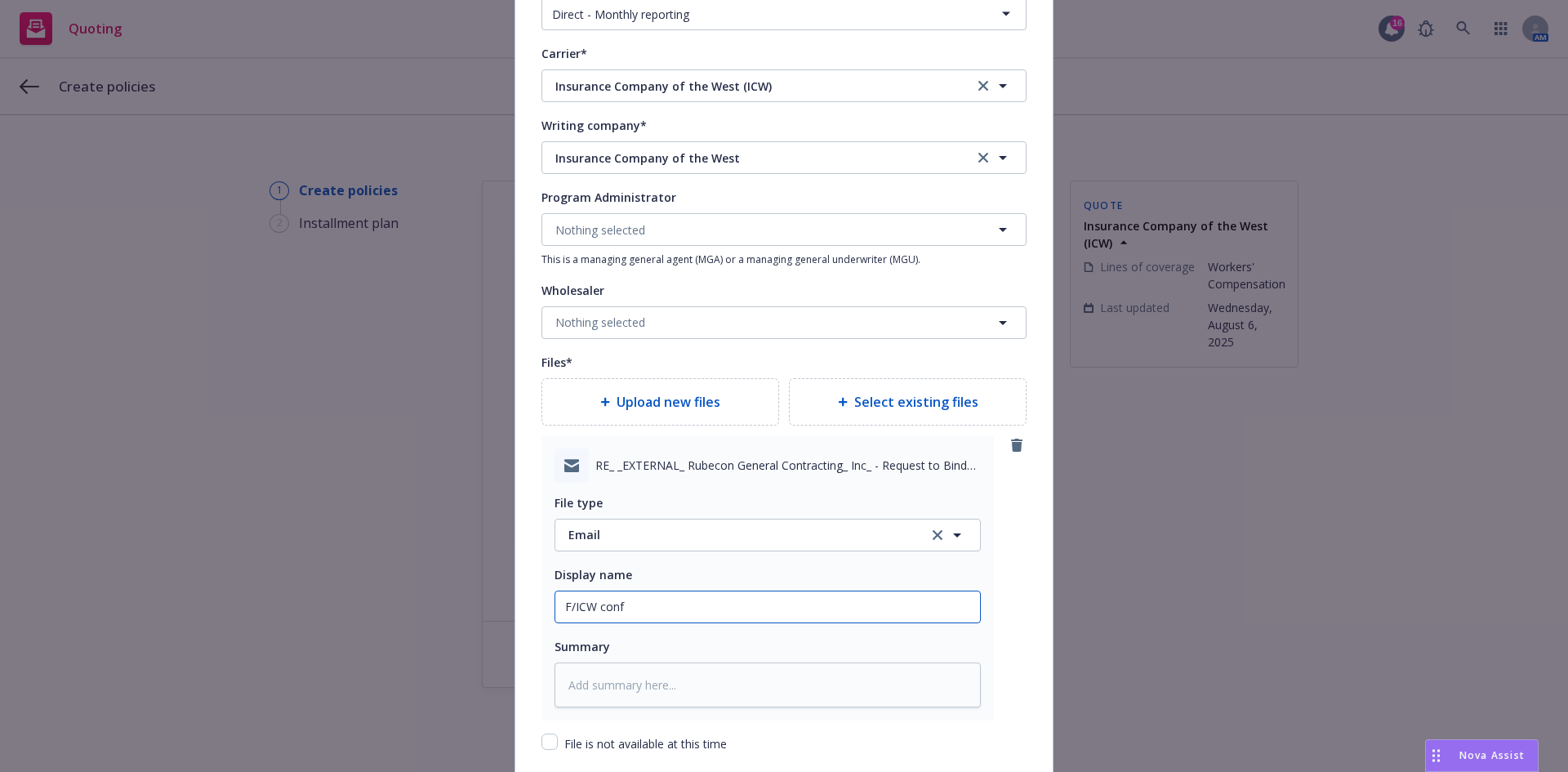 type on "x" 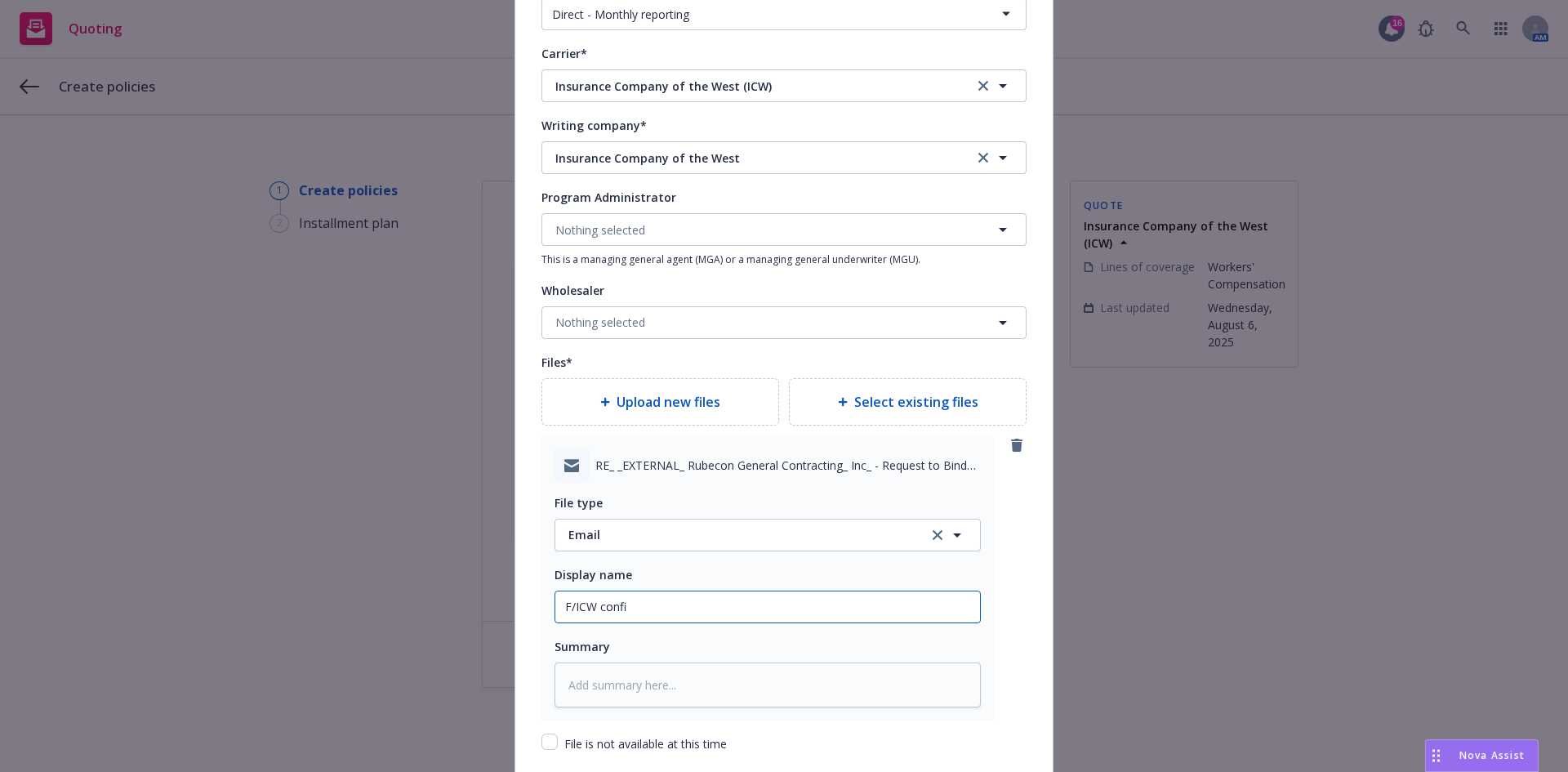 type on "x" 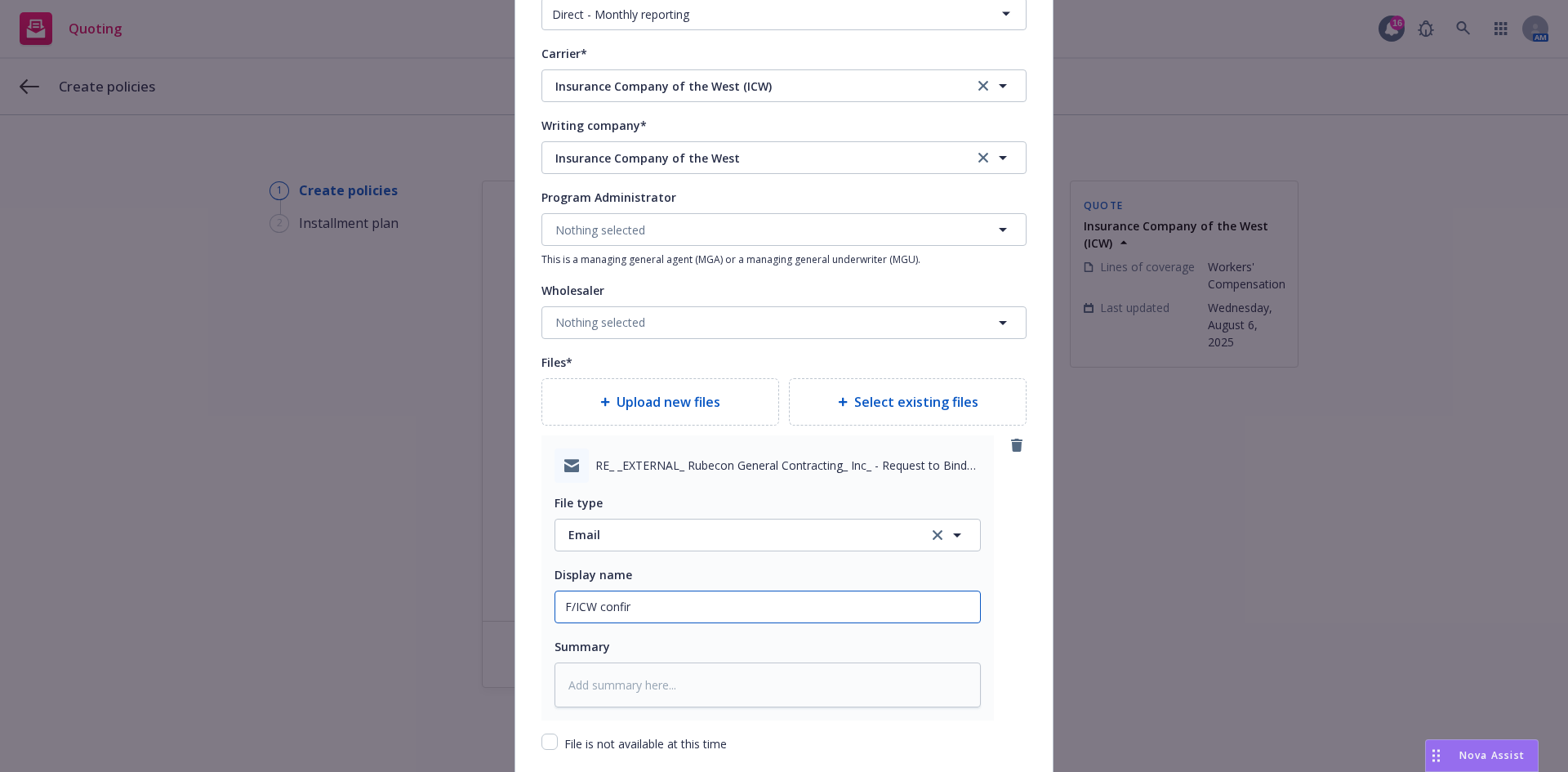 type on "x" 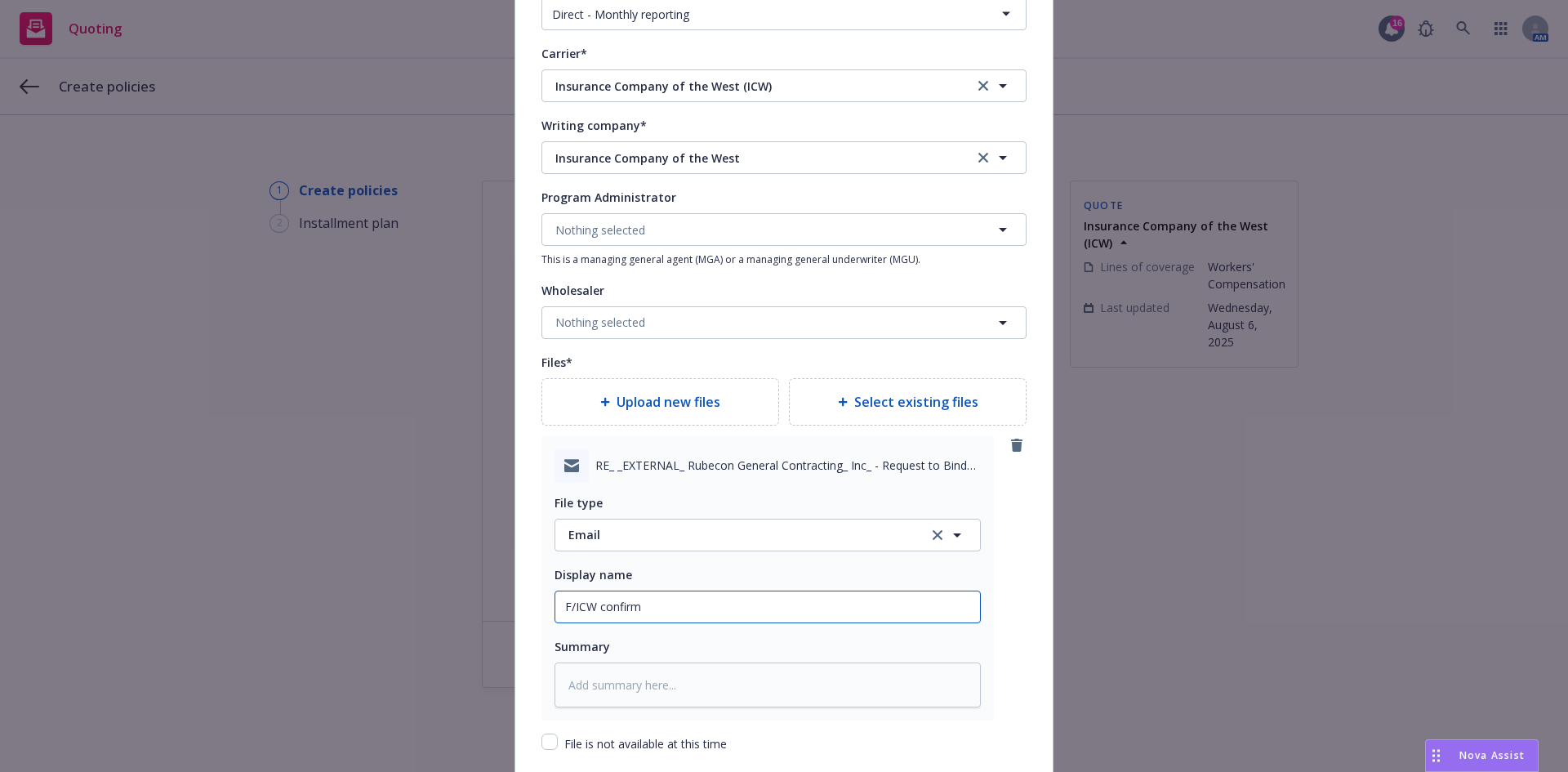 type on "x" 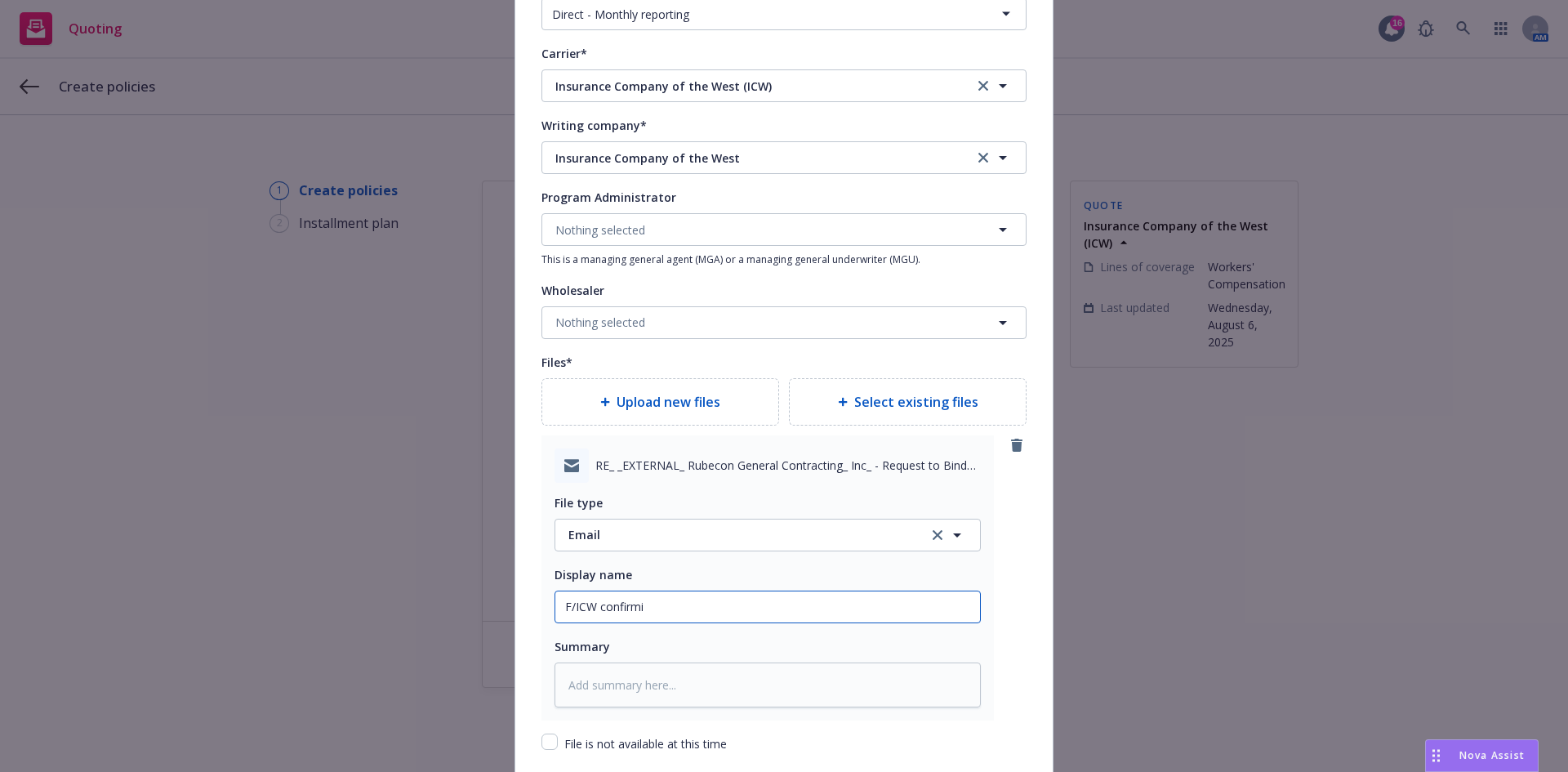 type on "x" 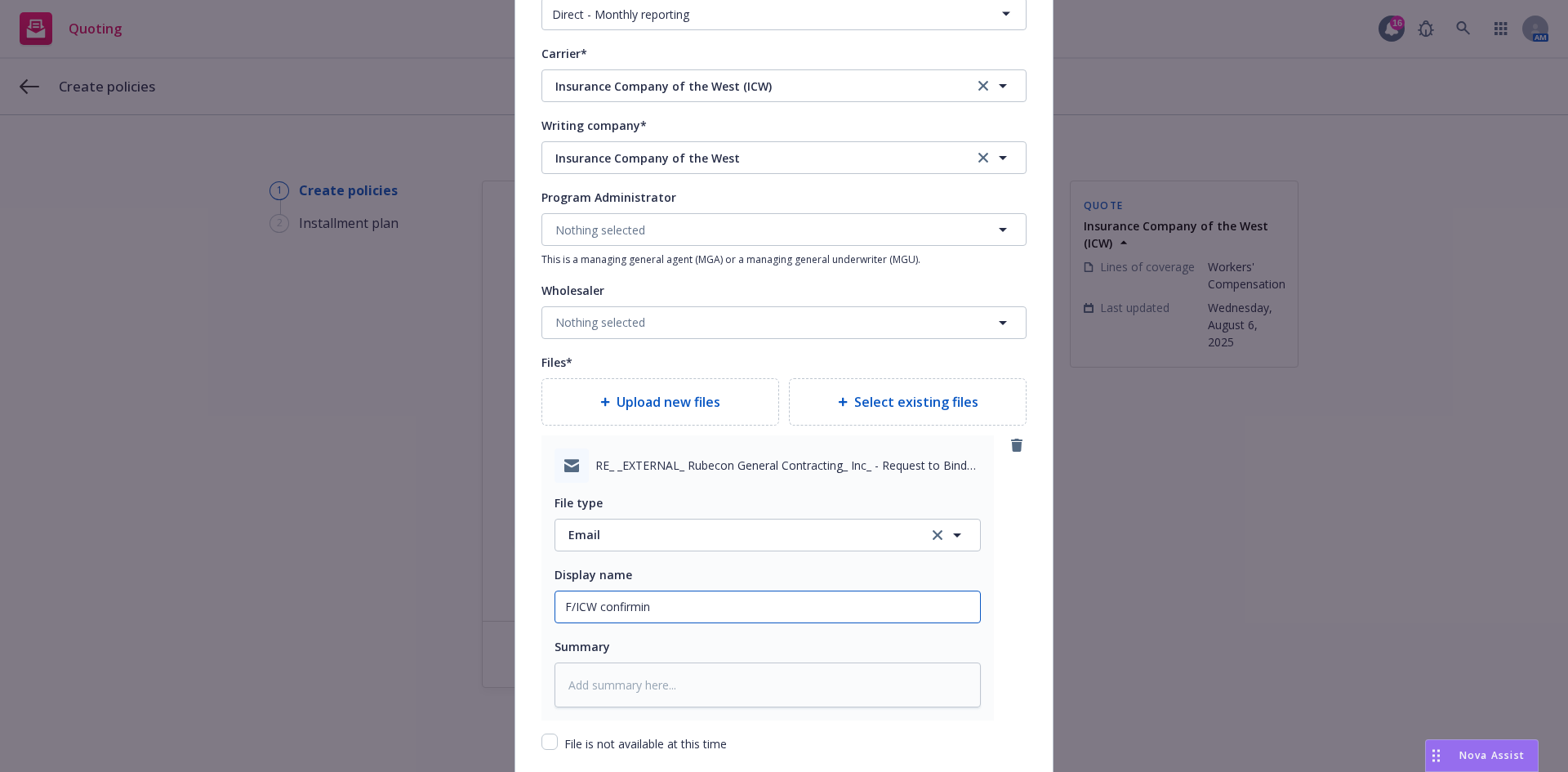 type on "x" 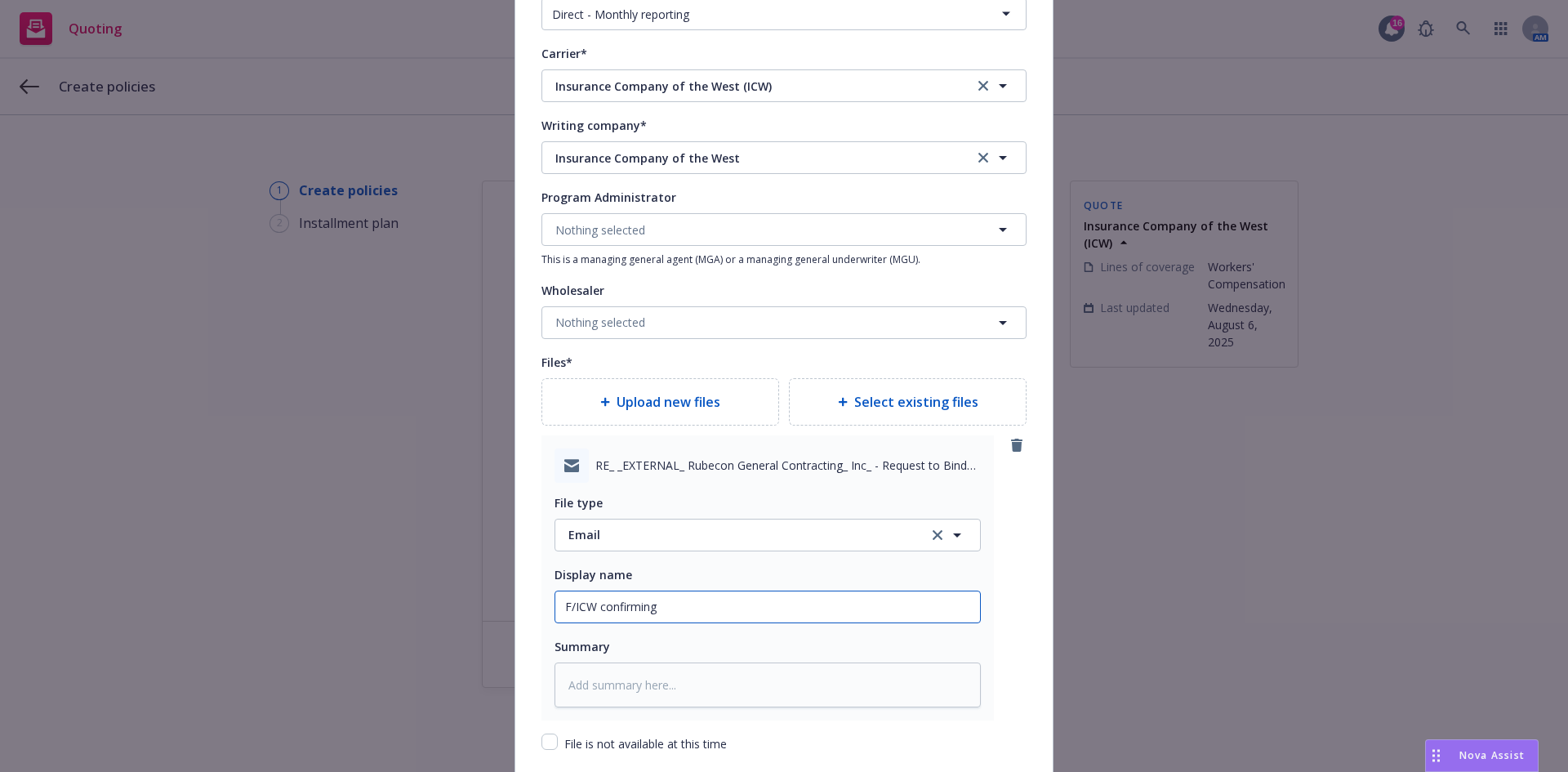 type on "x" 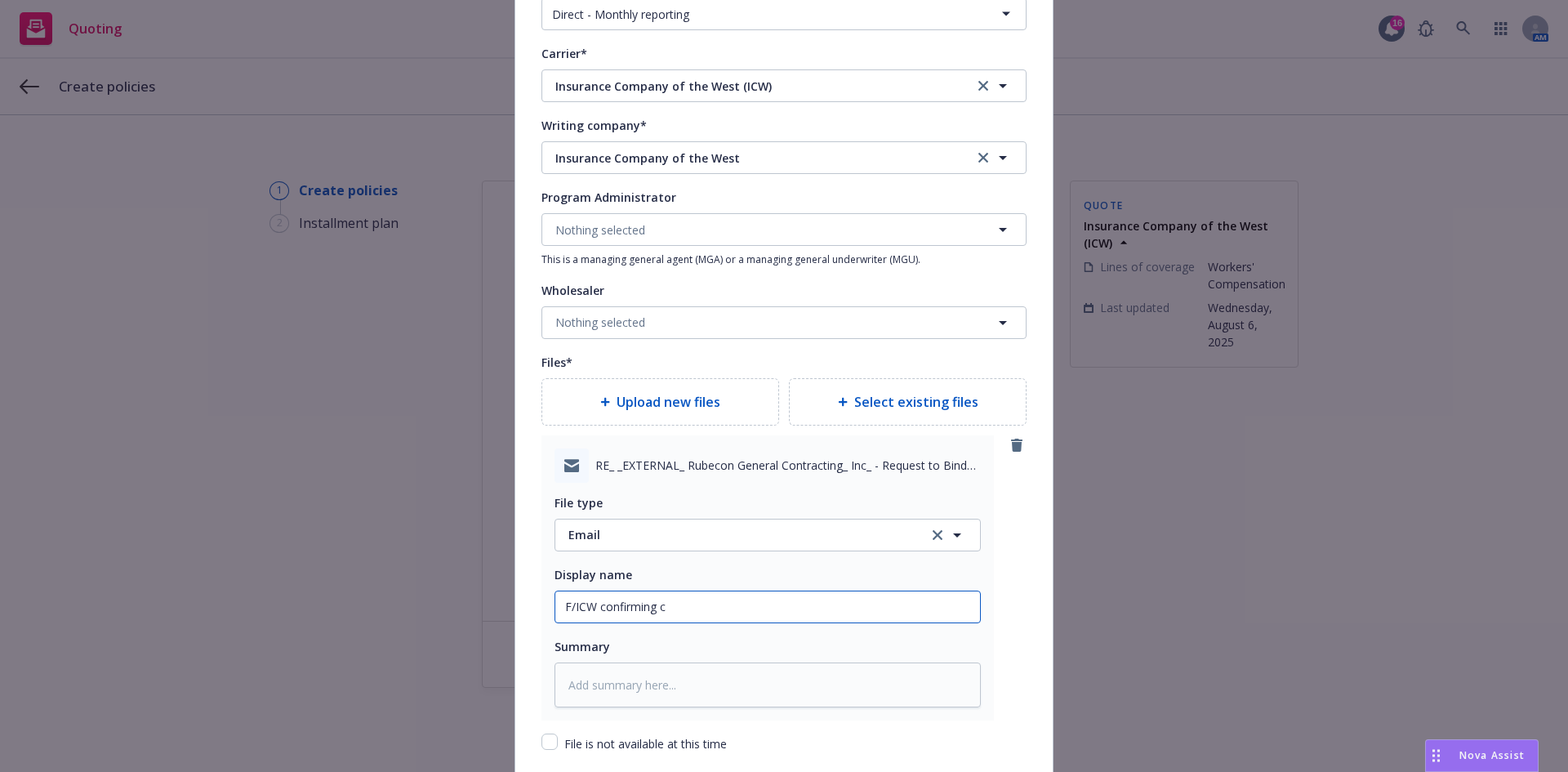 type on "x" 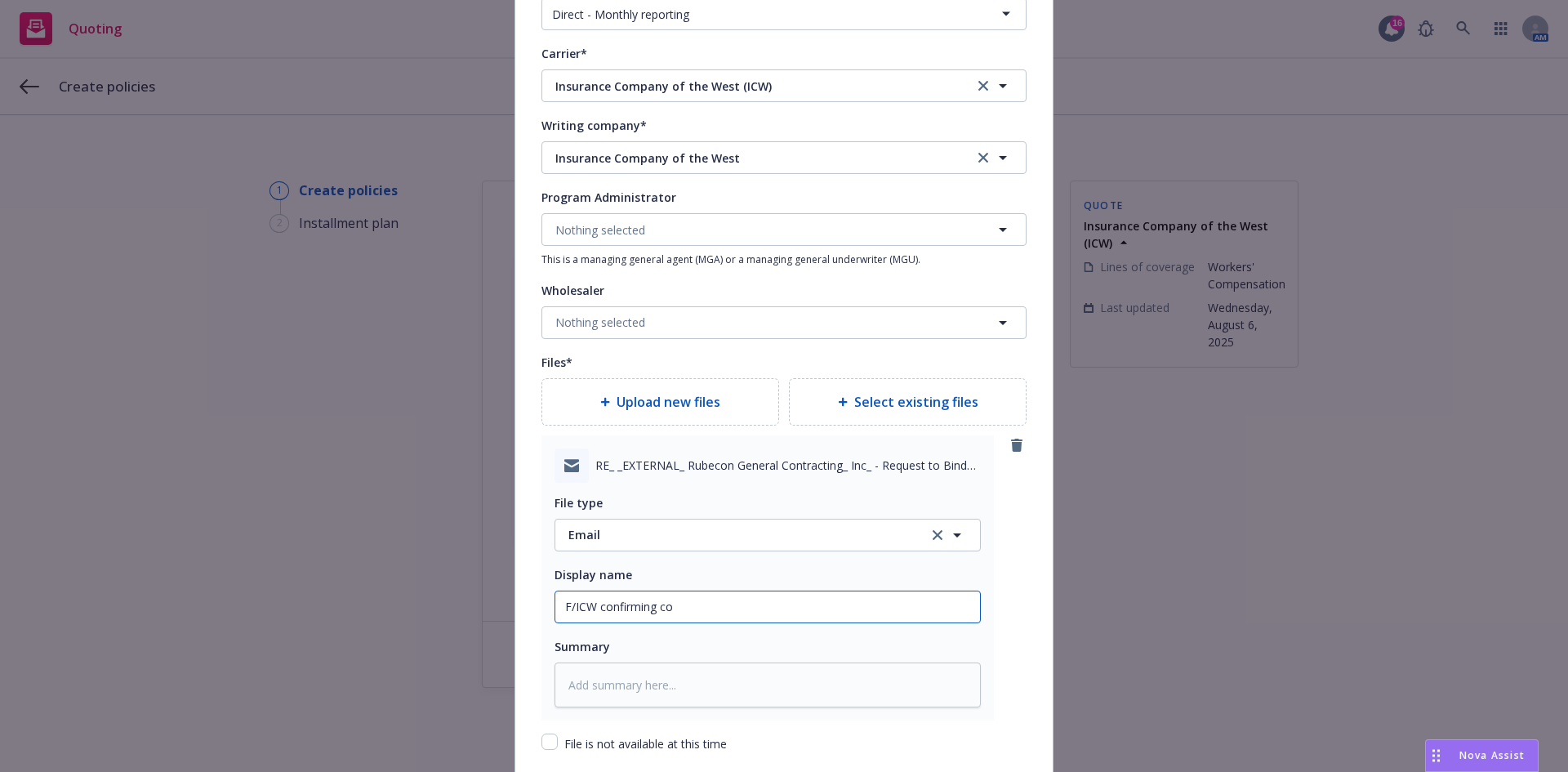 type on "x" 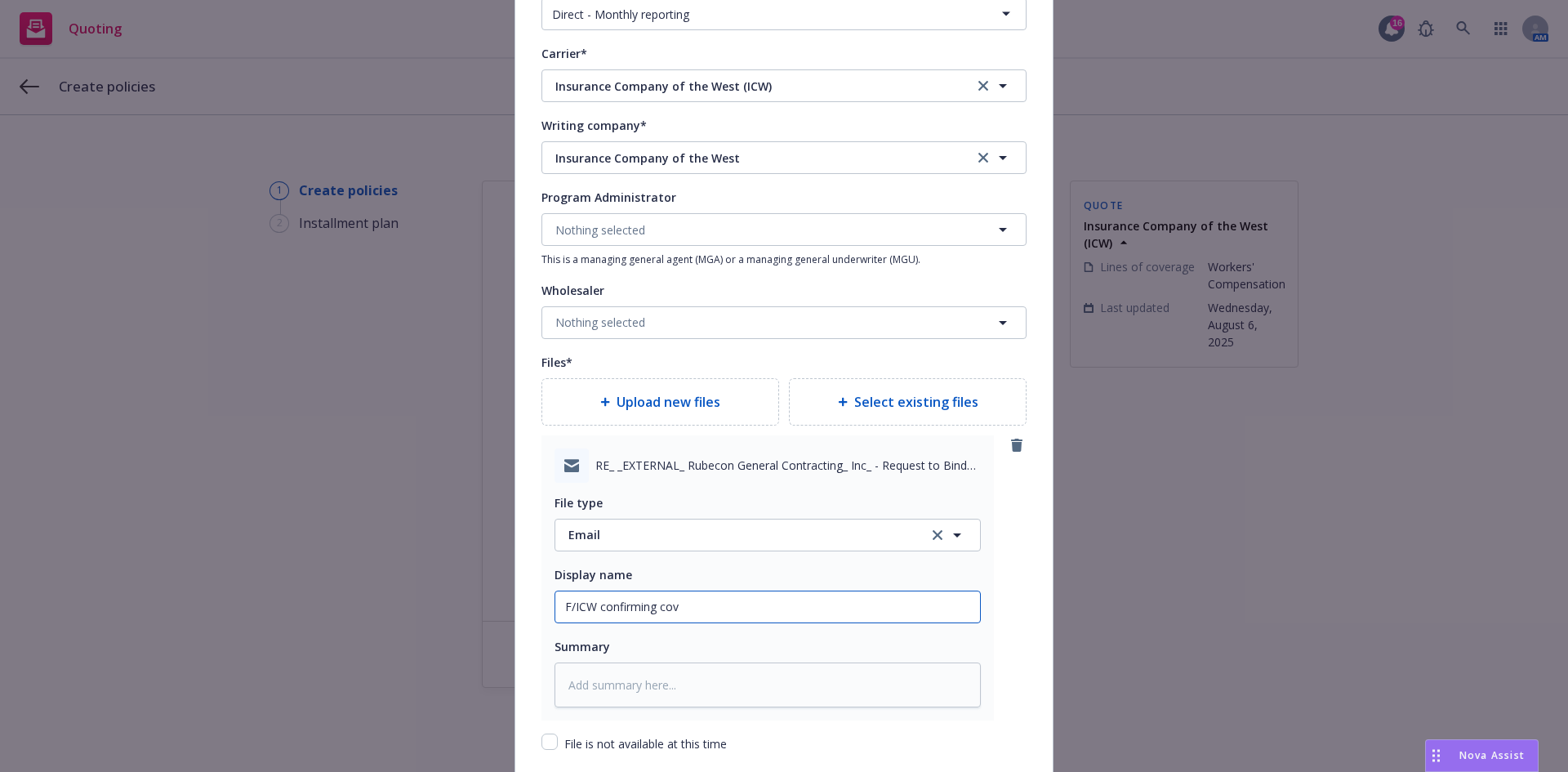 type 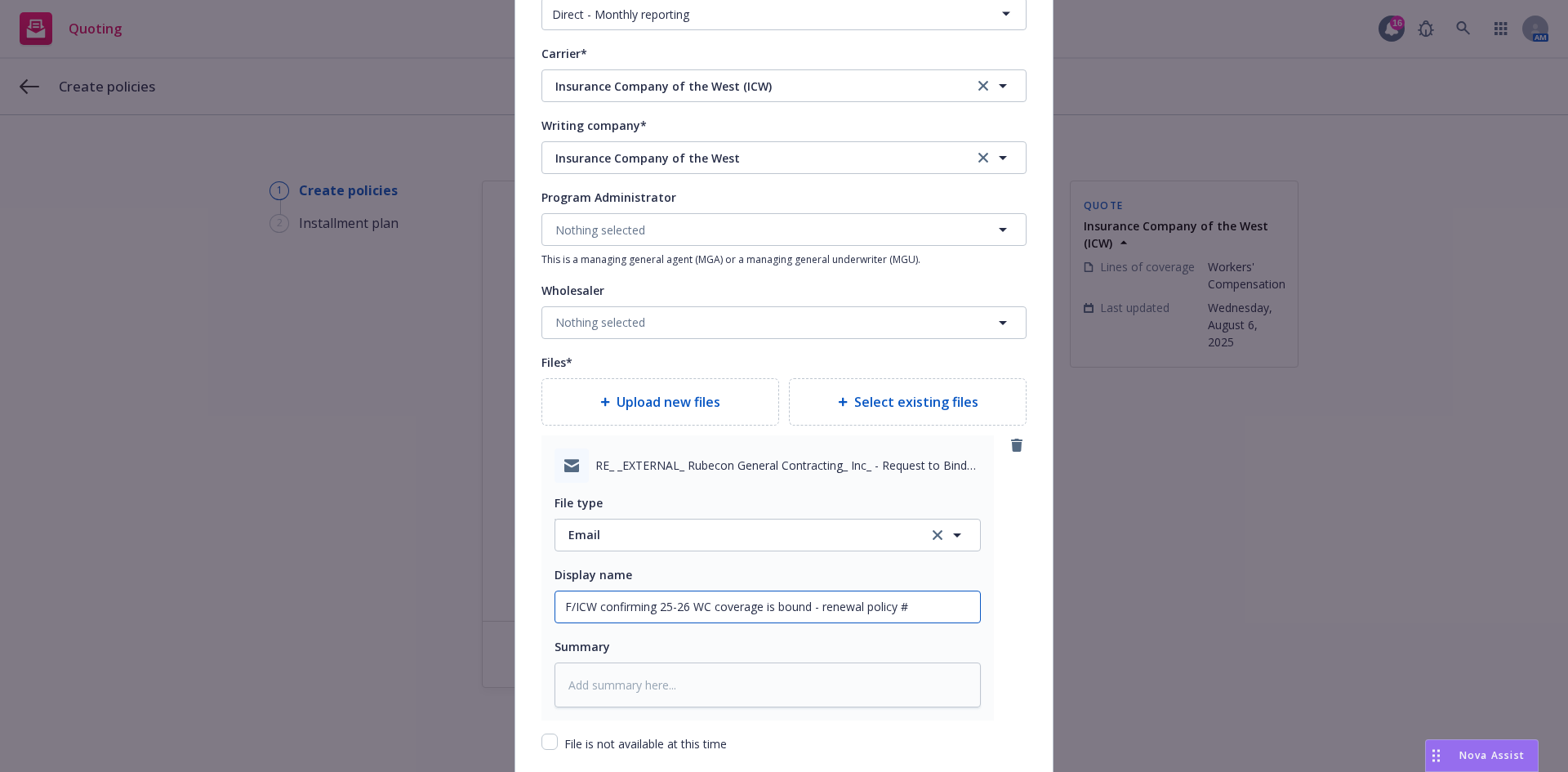 paste on "WPL 5066926 03" 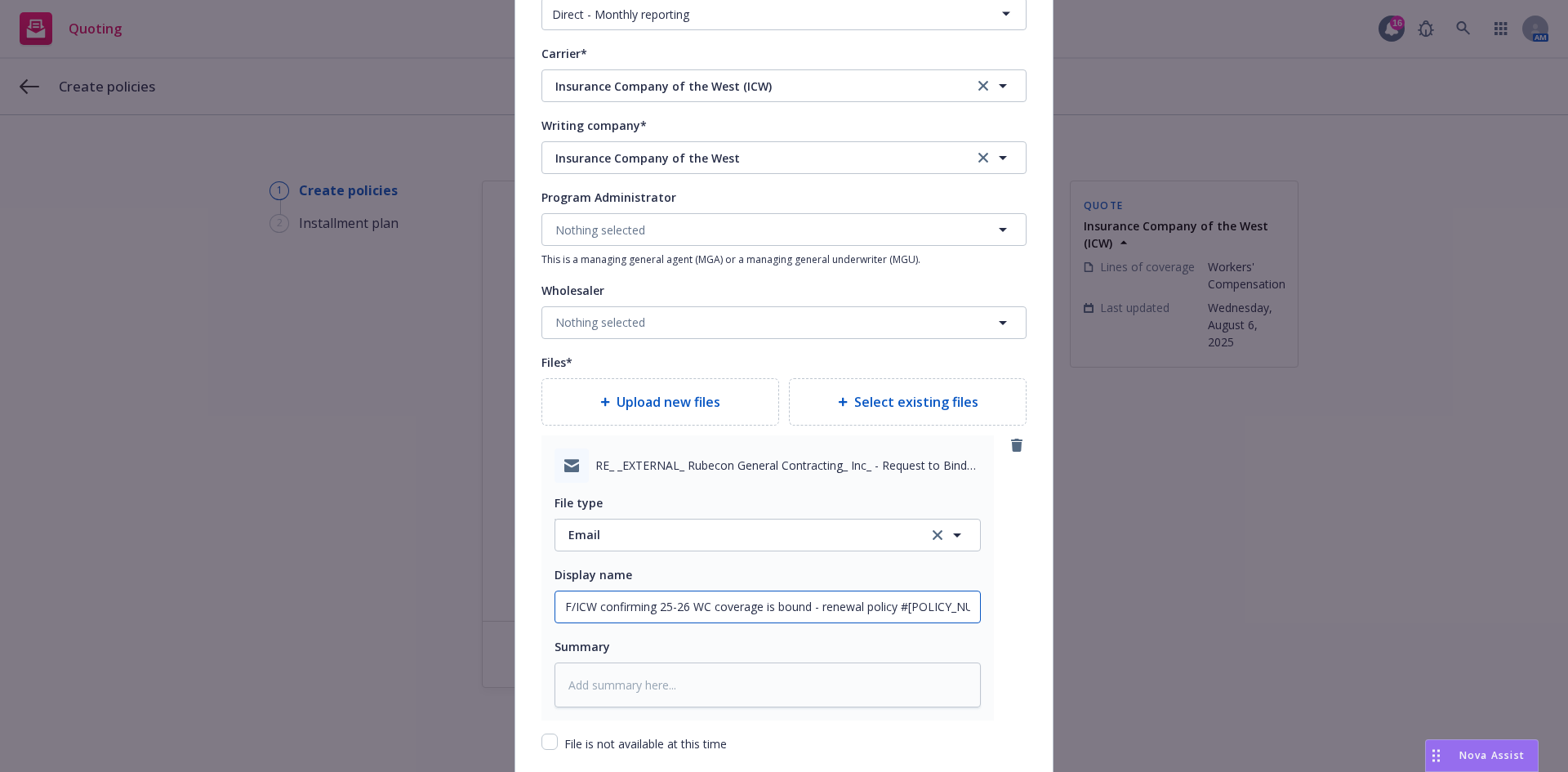 scroll, scrollTop: 0, scrollLeft: 24, axis: horizontal 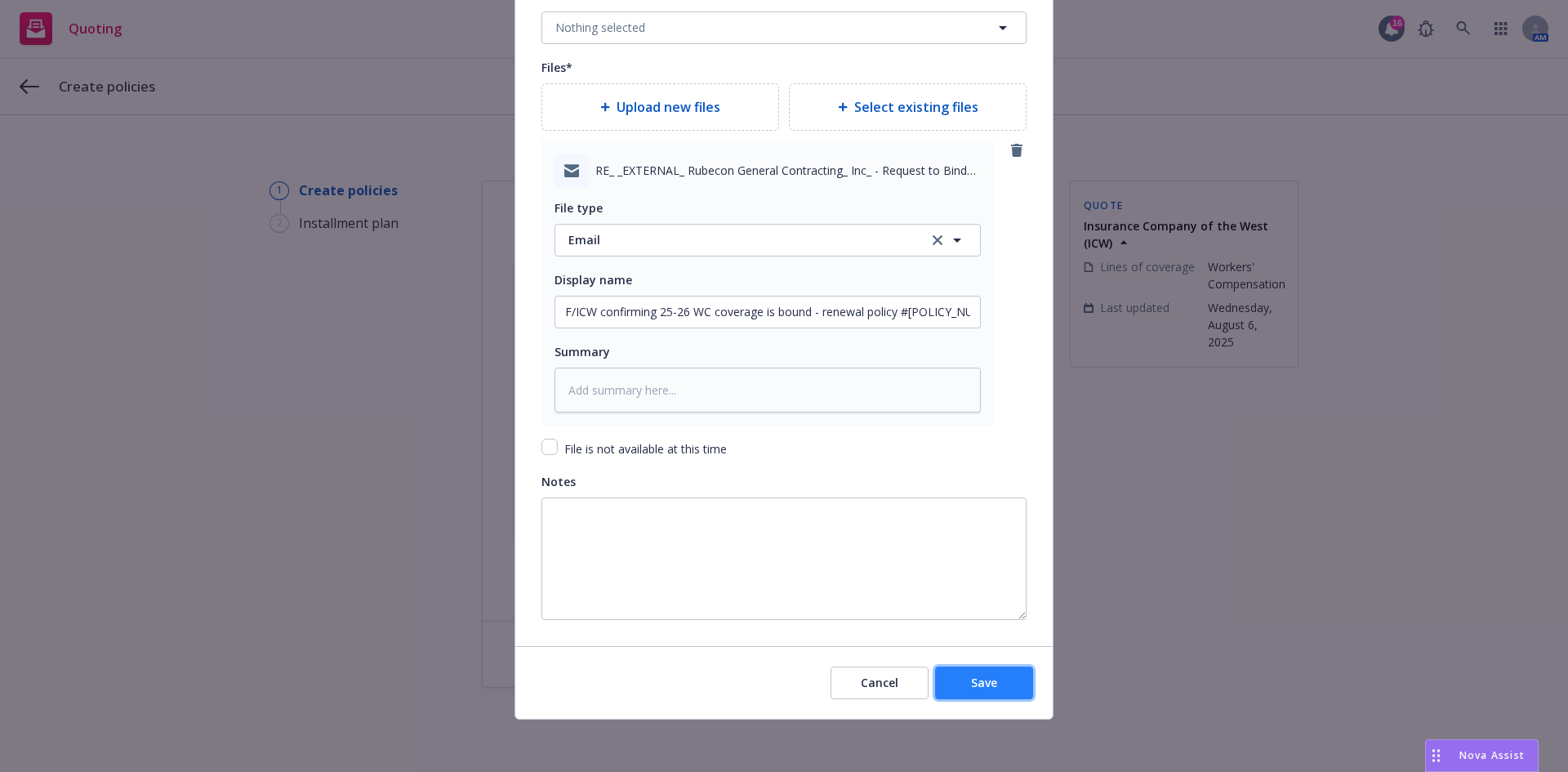 click on "Save" at bounding box center [984, 682] 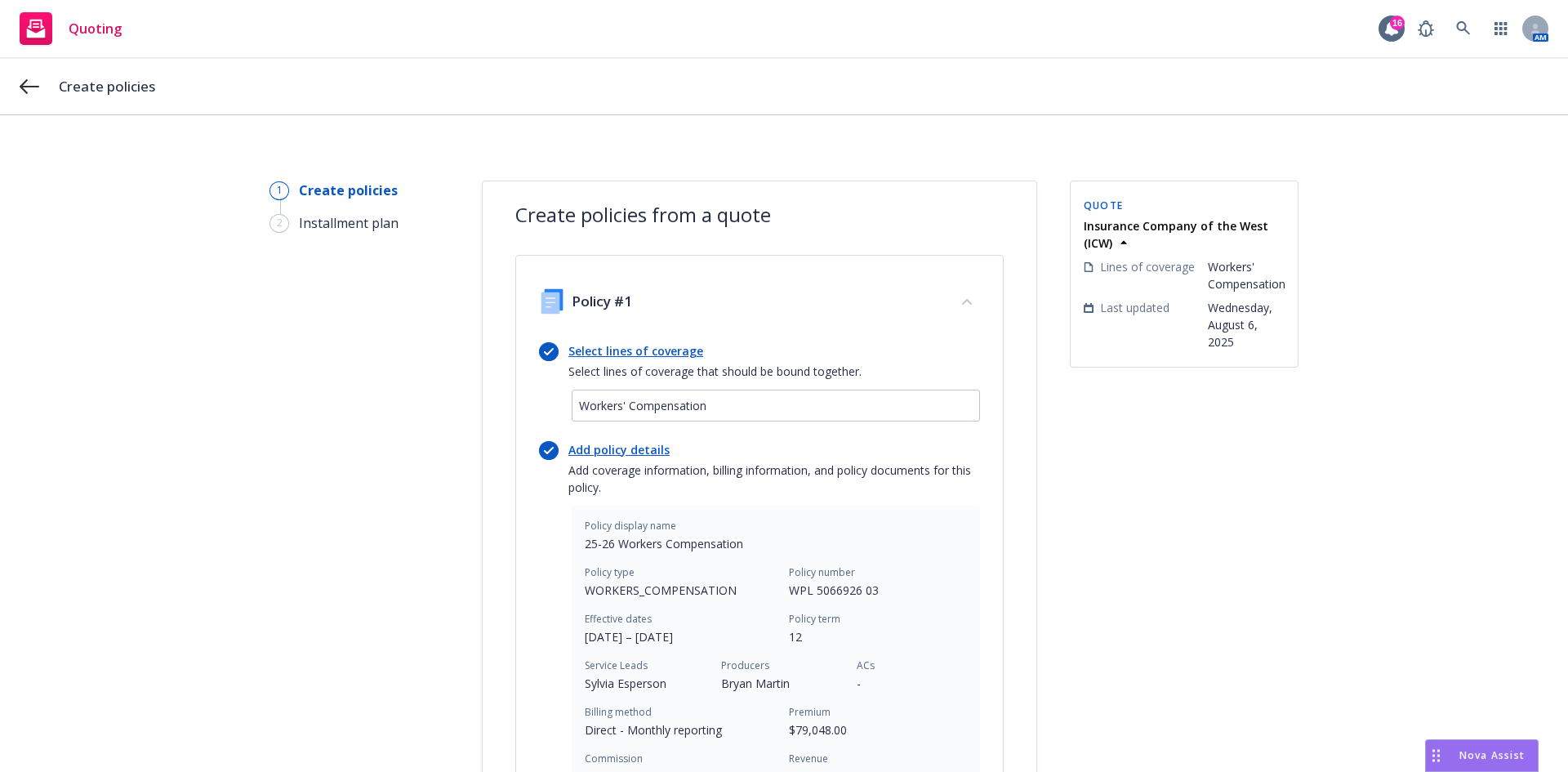 scroll, scrollTop: 408, scrollLeft: 0, axis: vertical 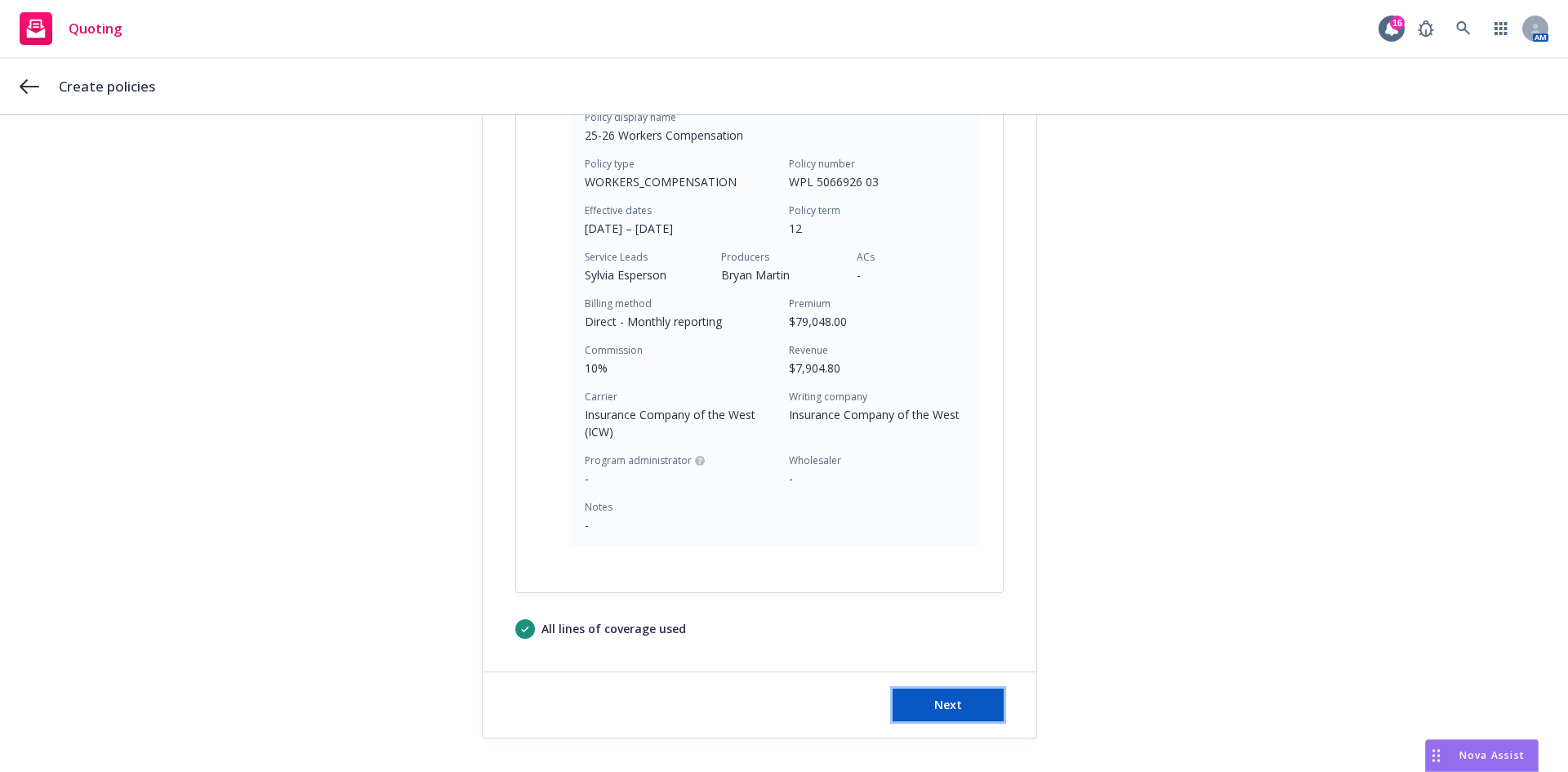 click on "Next" at bounding box center [948, 704] 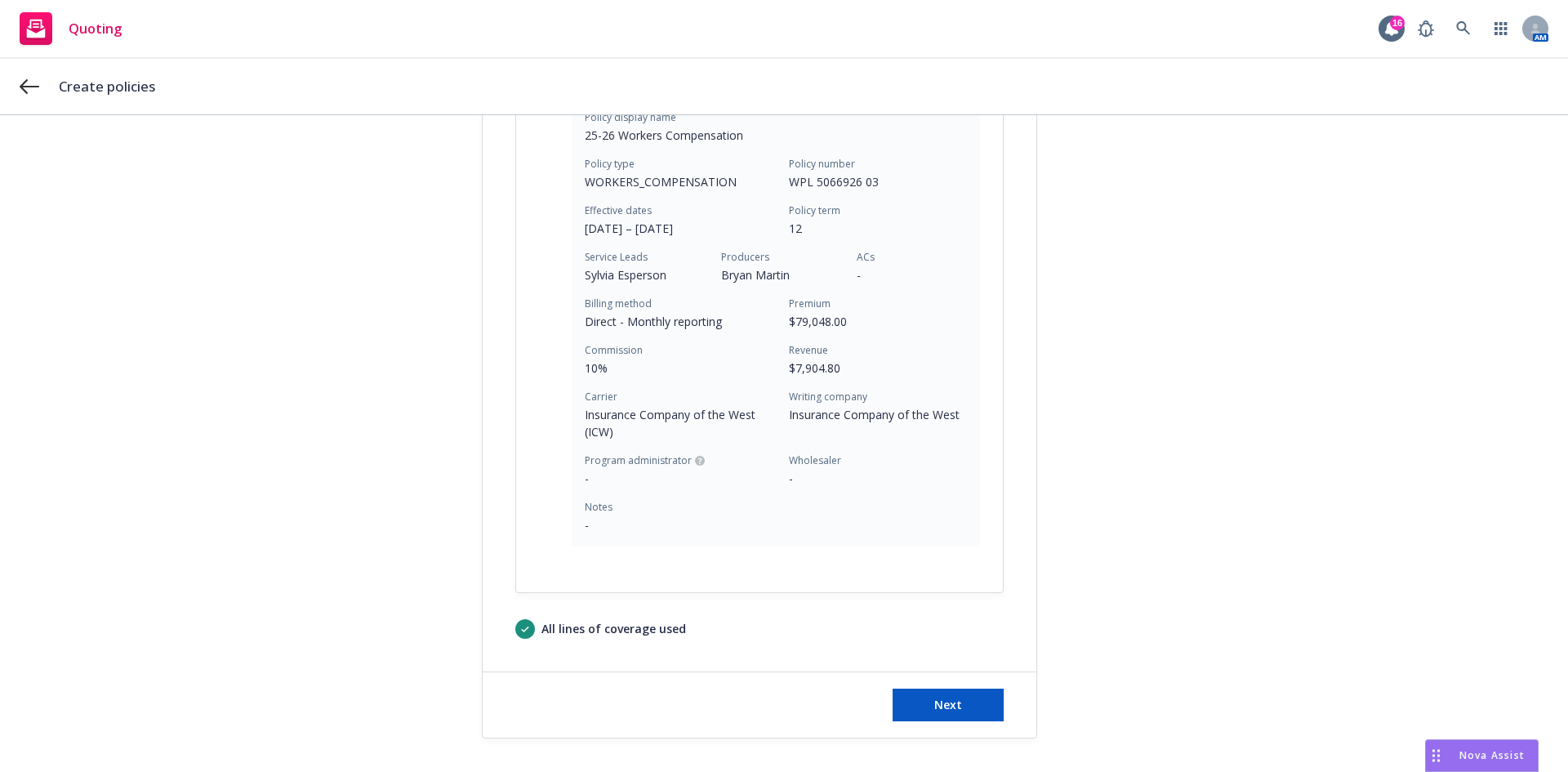 scroll, scrollTop: 0, scrollLeft: 0, axis: both 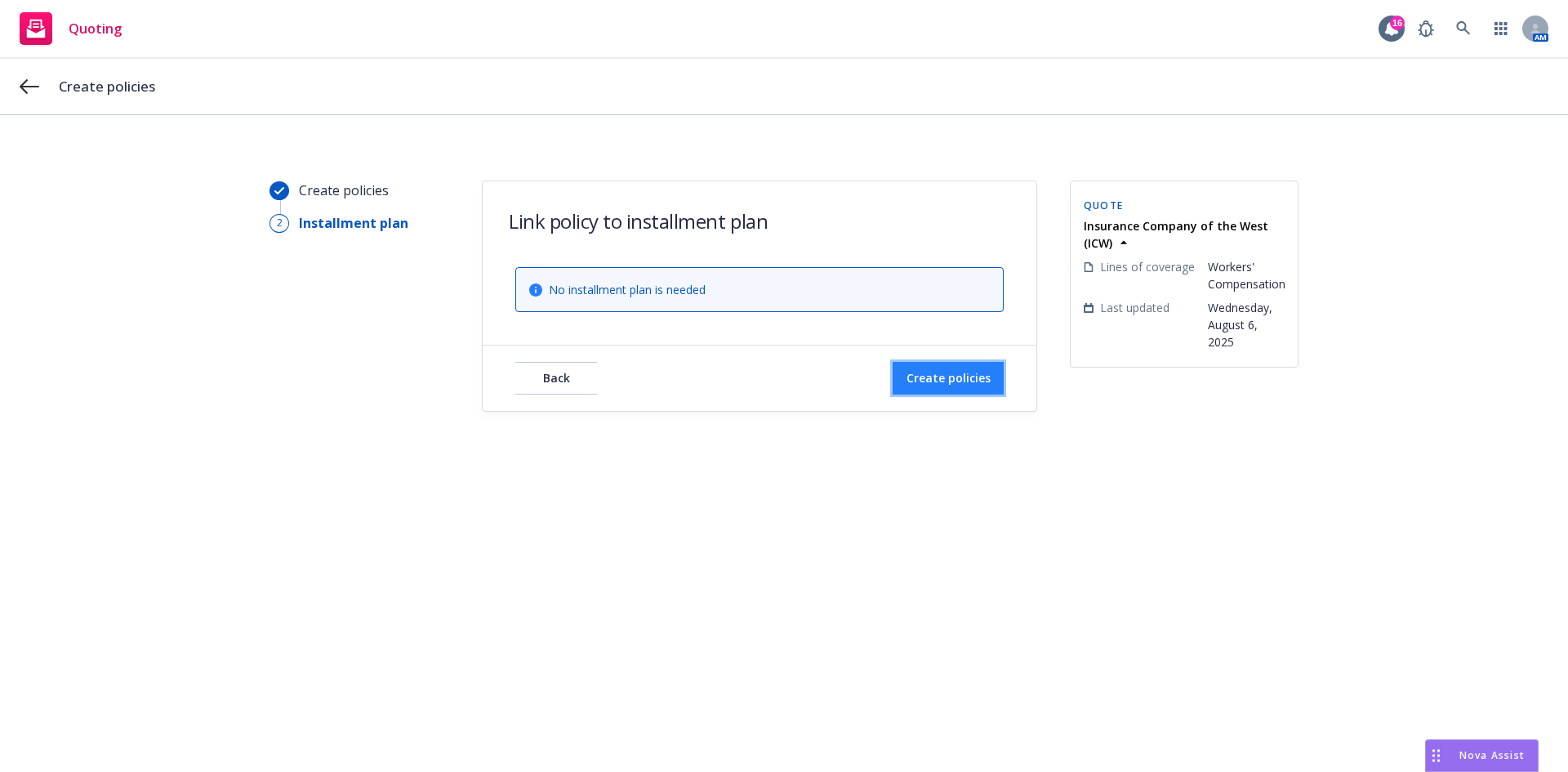 click on "Create policies" at bounding box center [948, 378] 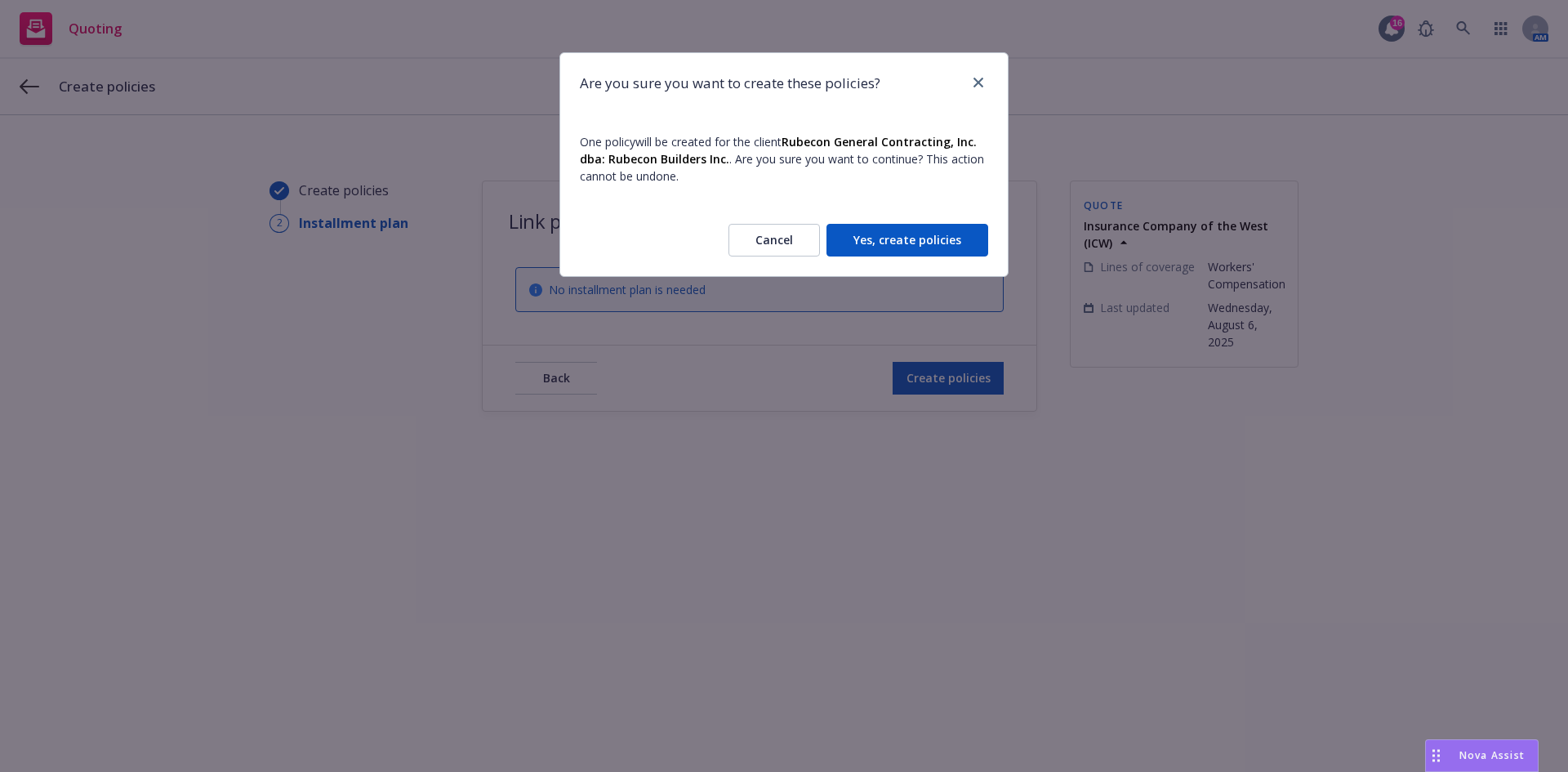 click on "Yes, create policies" at bounding box center (907, 240) 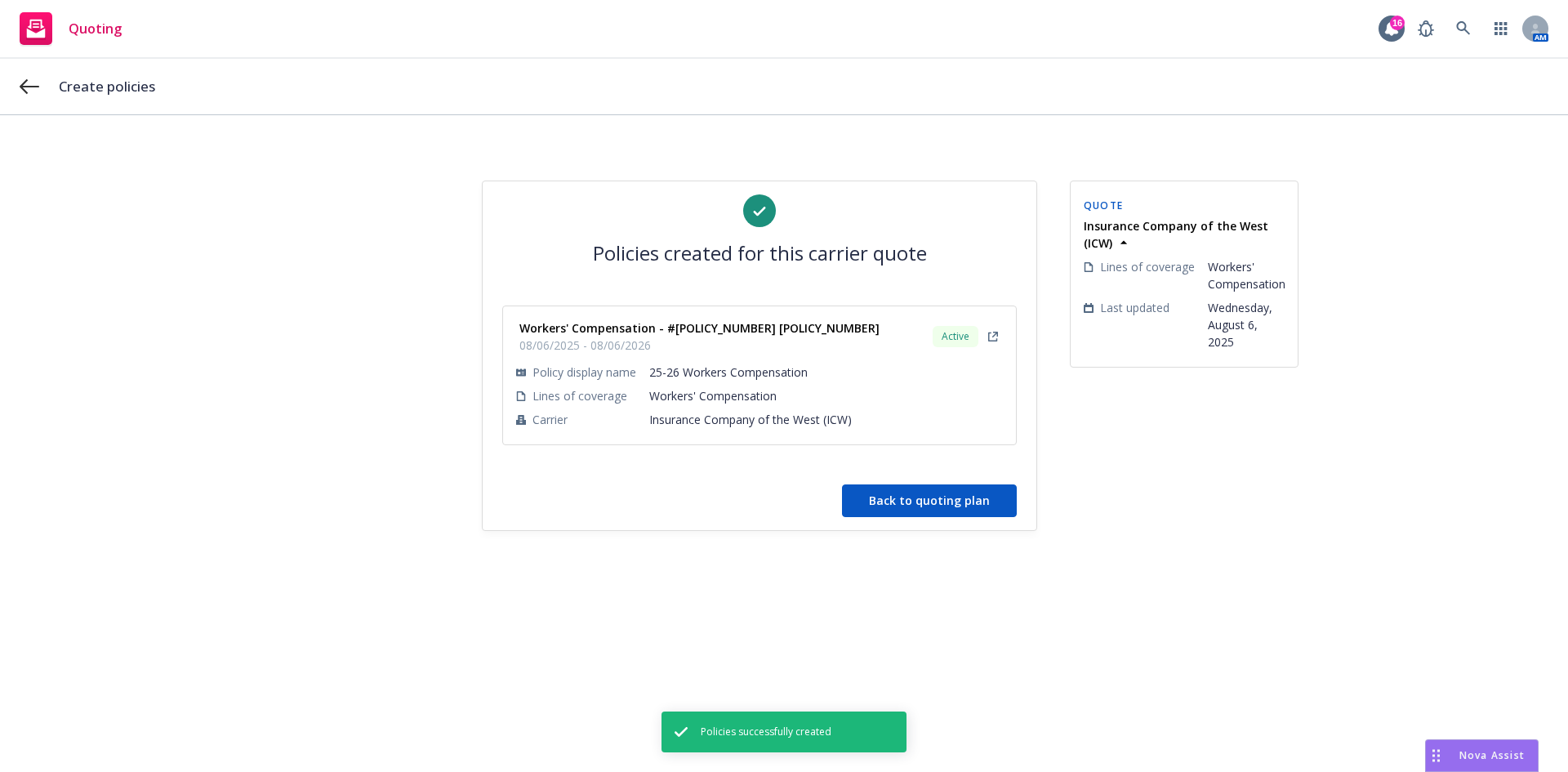 click on "Back to quoting plan" at bounding box center [929, 501] 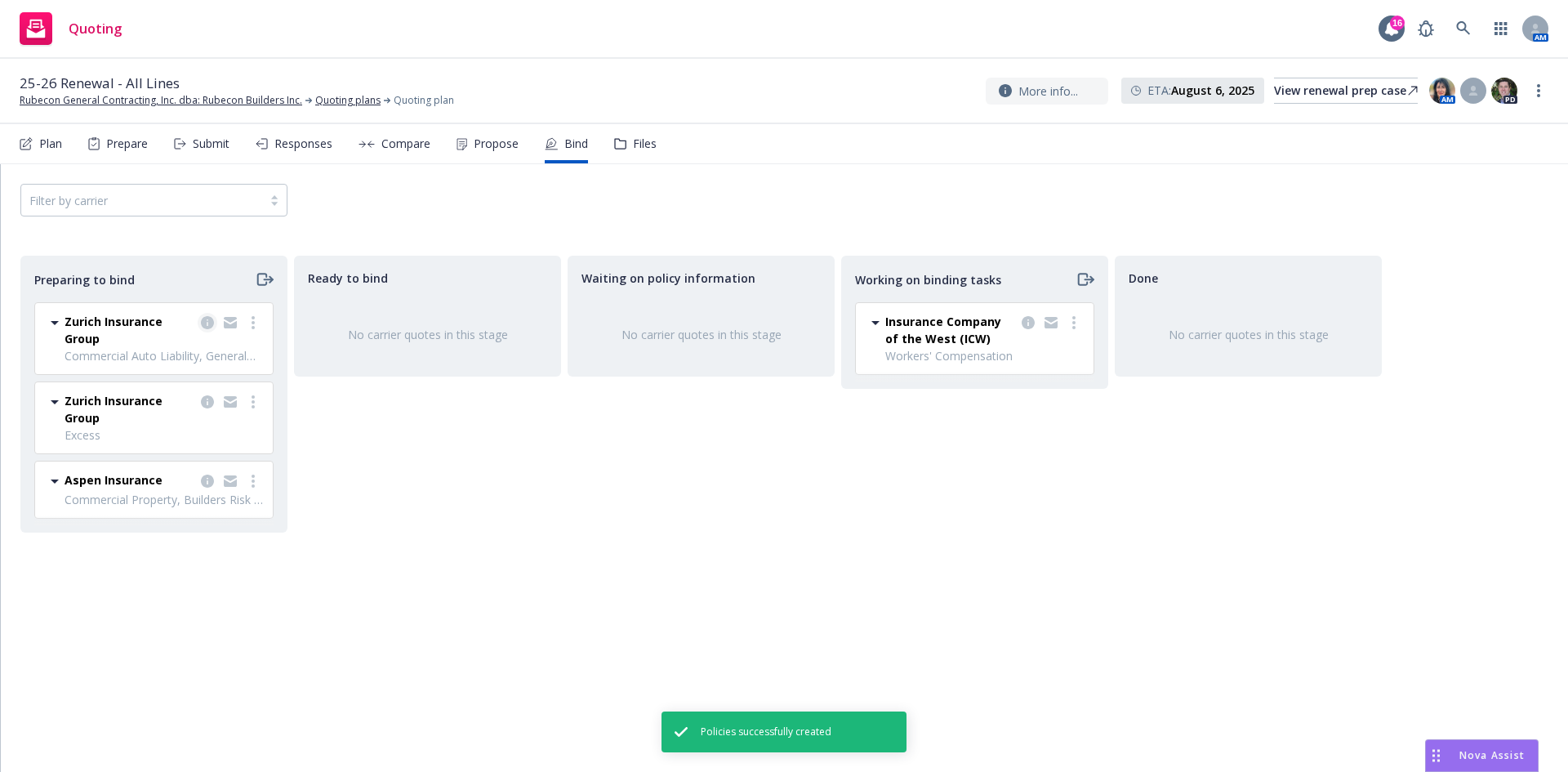 click 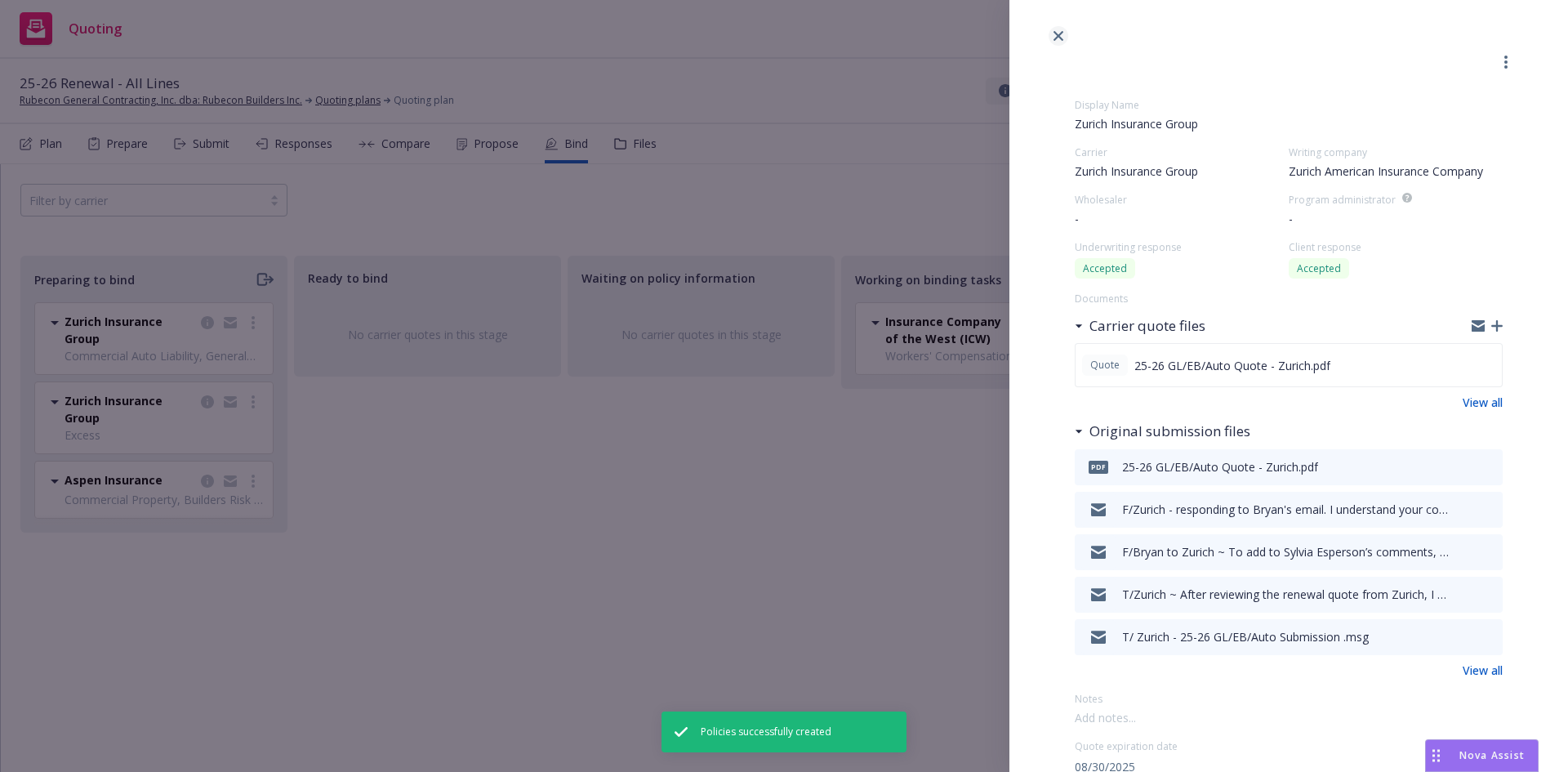 click 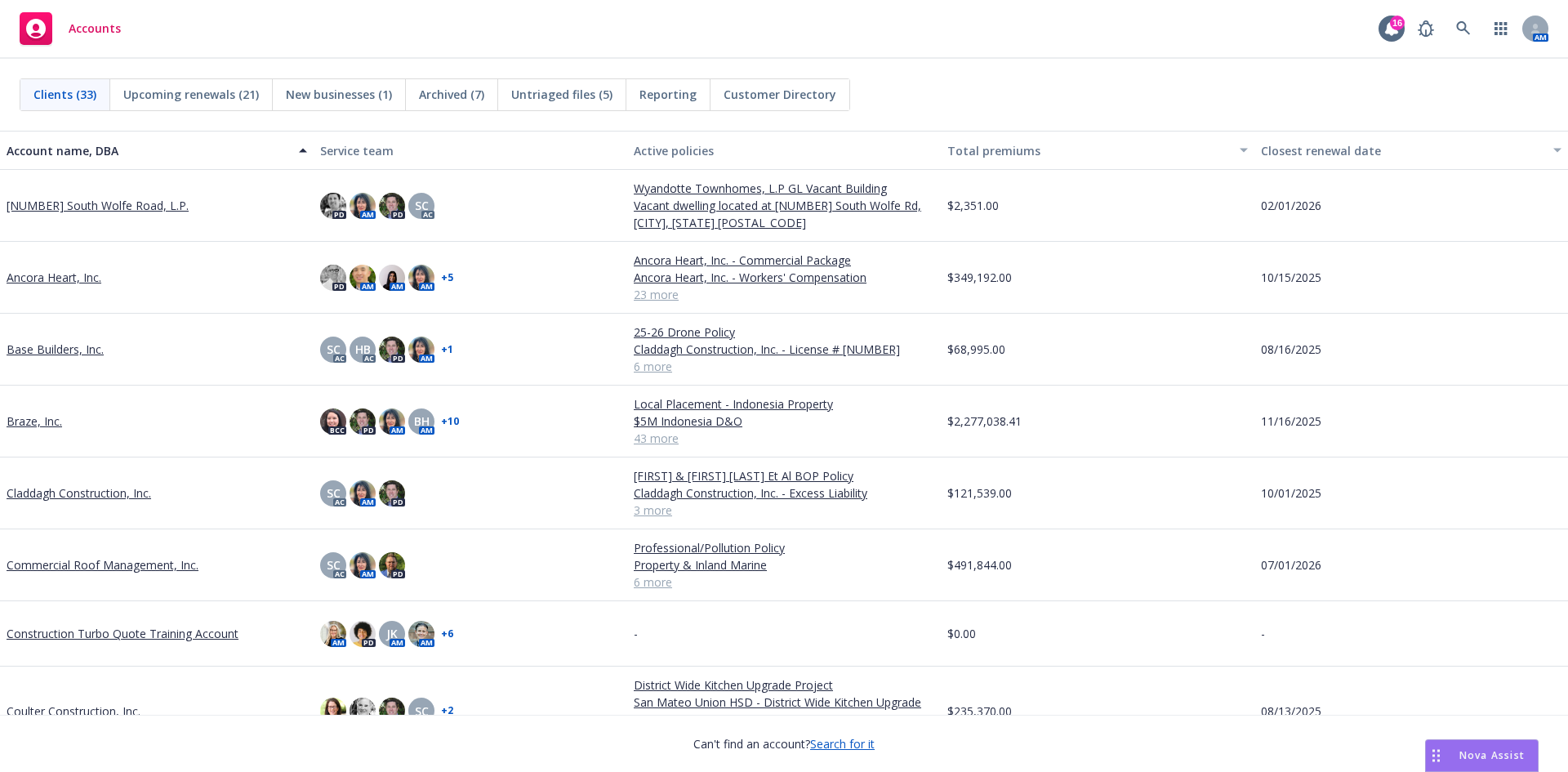 scroll, scrollTop: 0, scrollLeft: 0, axis: both 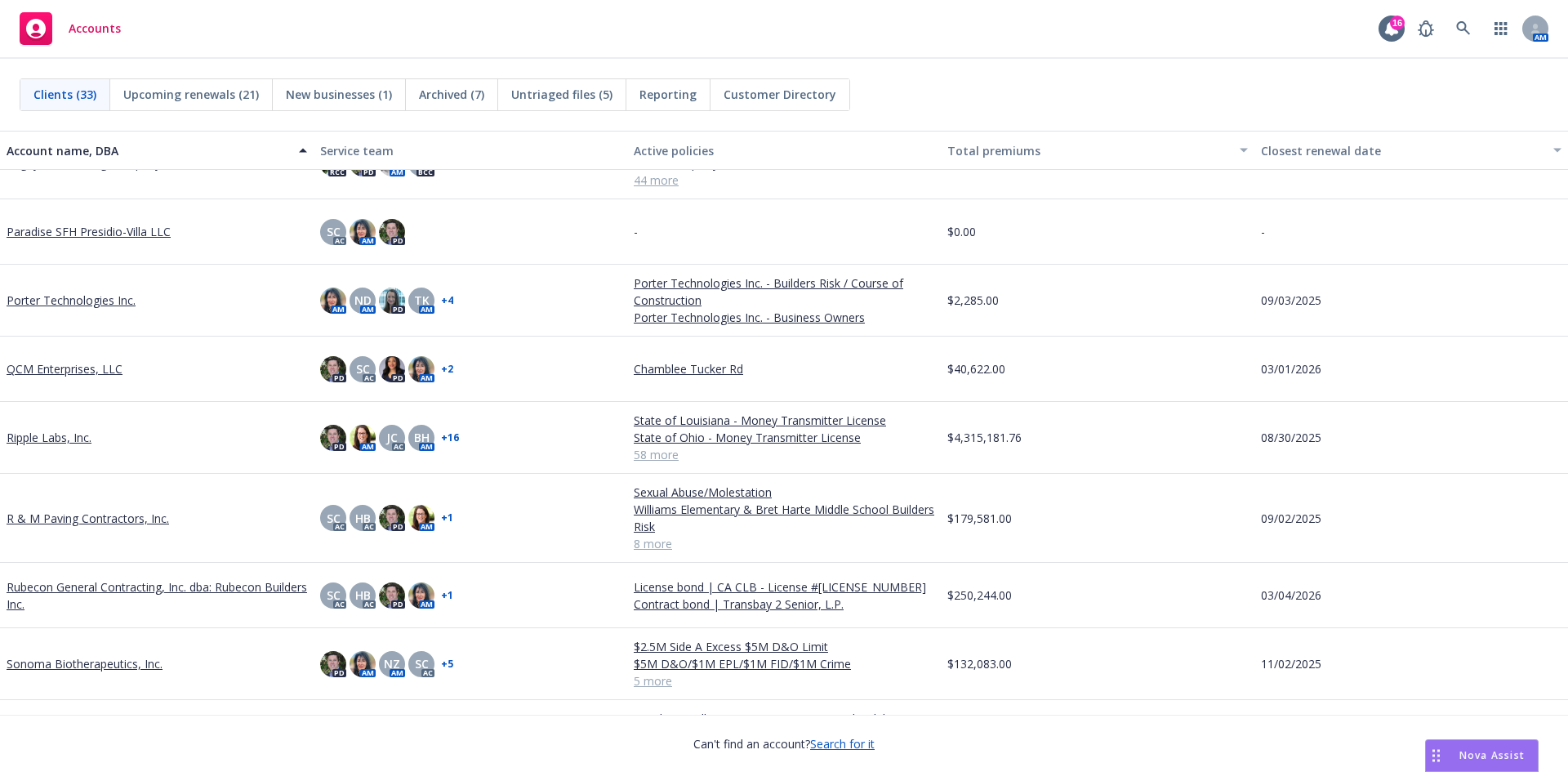 click on "Rubecon General Contracting, Inc. dba: Rubecon Builders Inc." at bounding box center (157, 596) 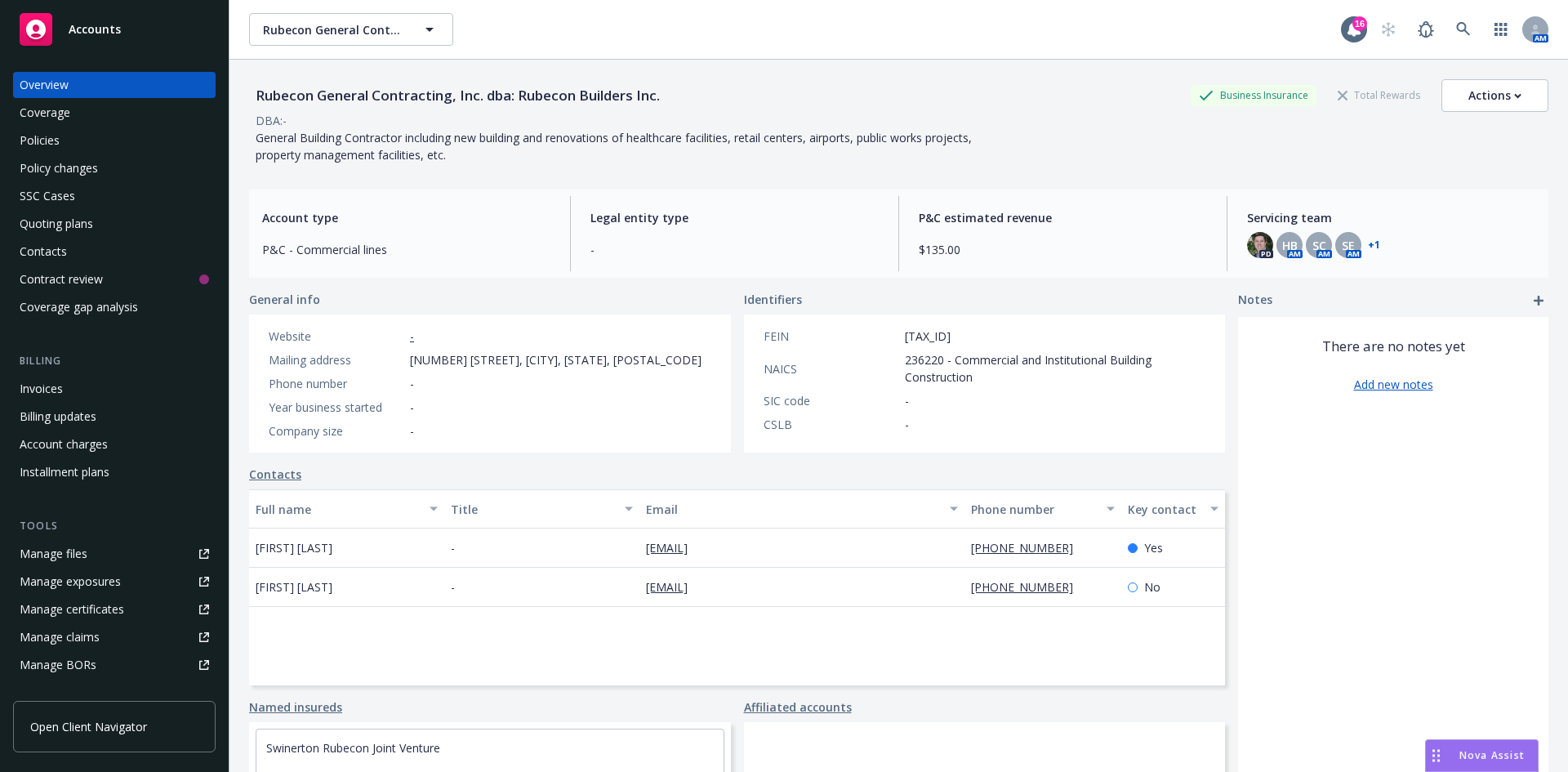 click on "Policies" at bounding box center (114, 141) 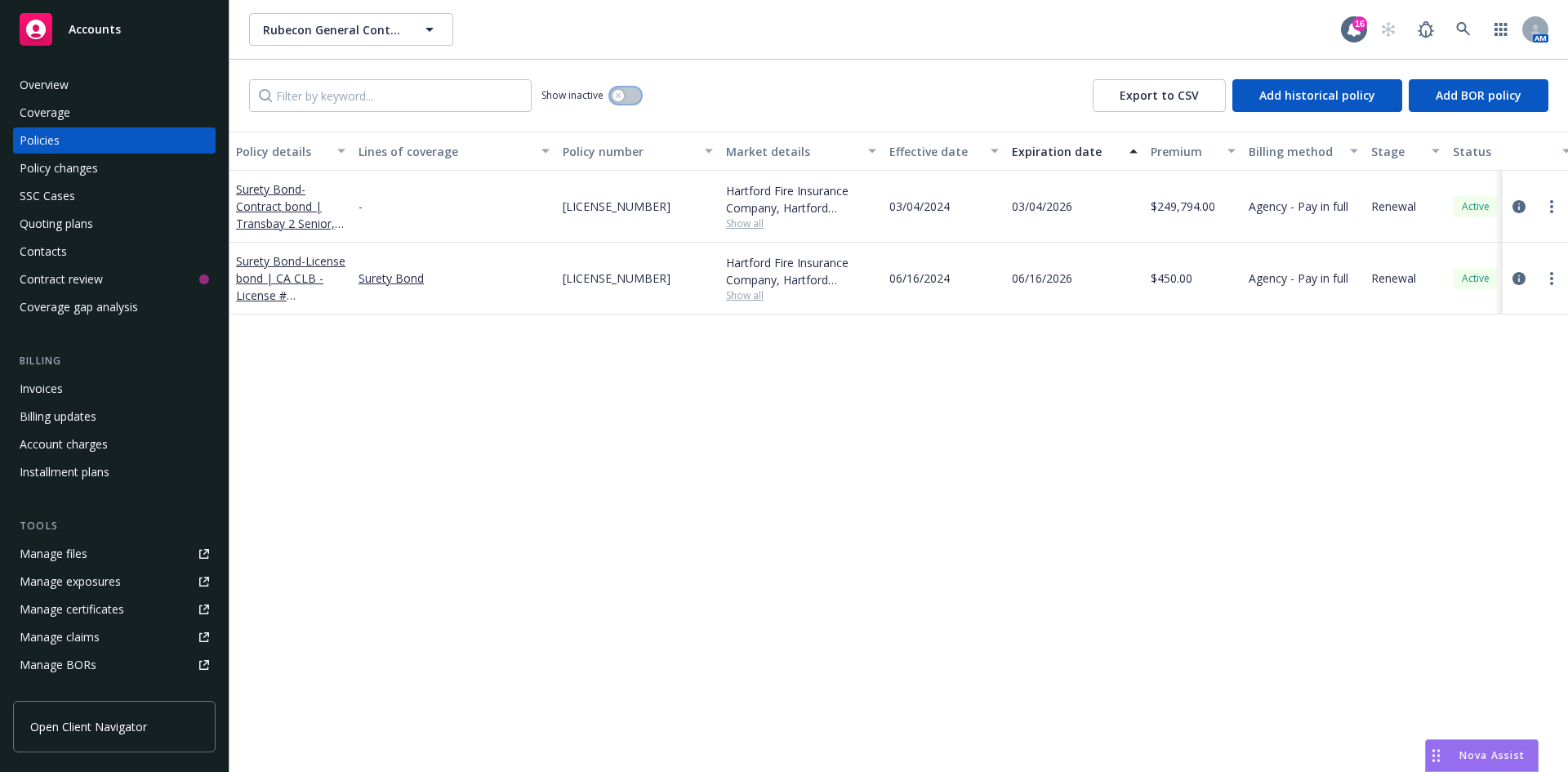 click at bounding box center (626, 96) 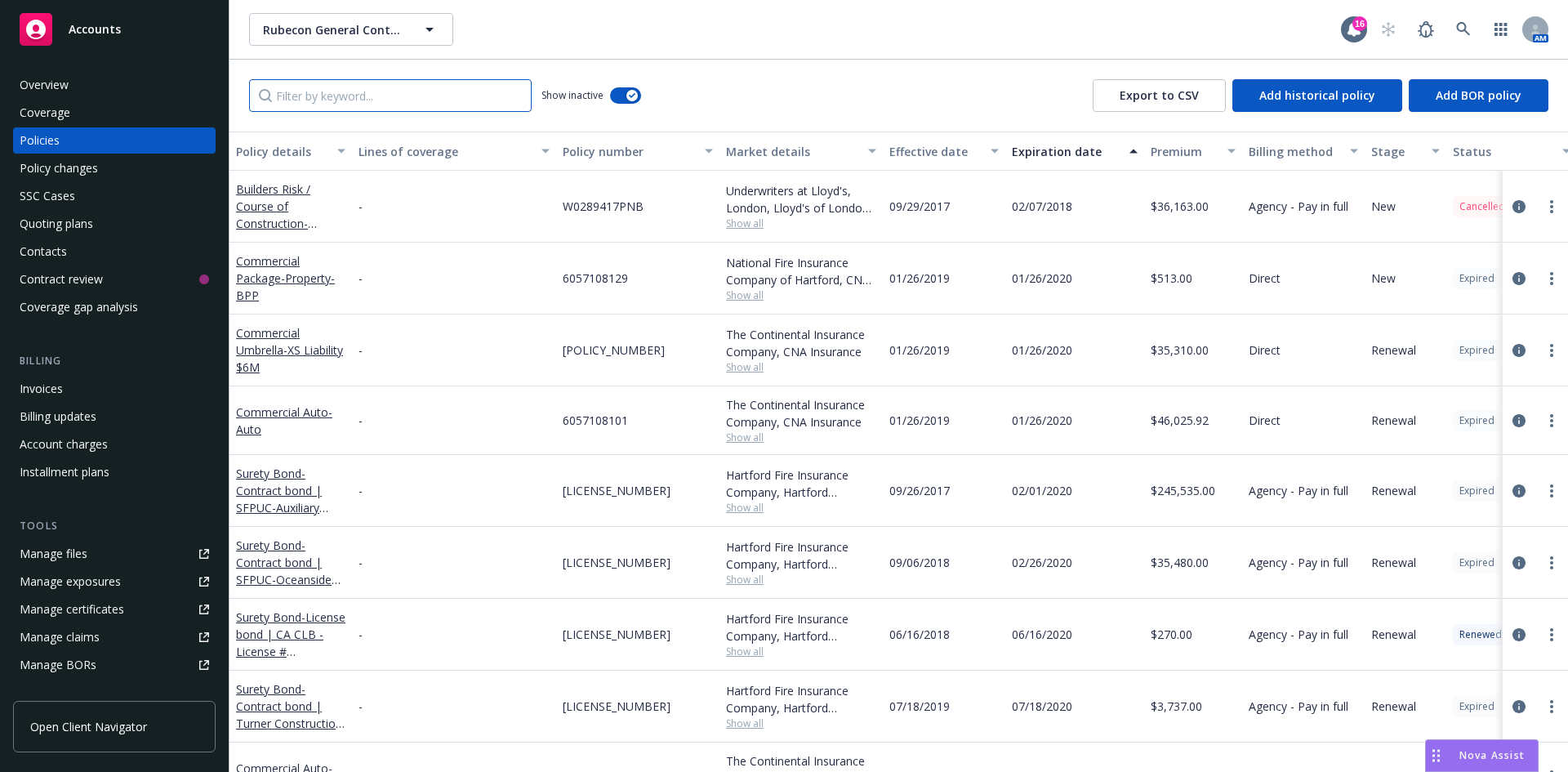 click at bounding box center (390, 96) 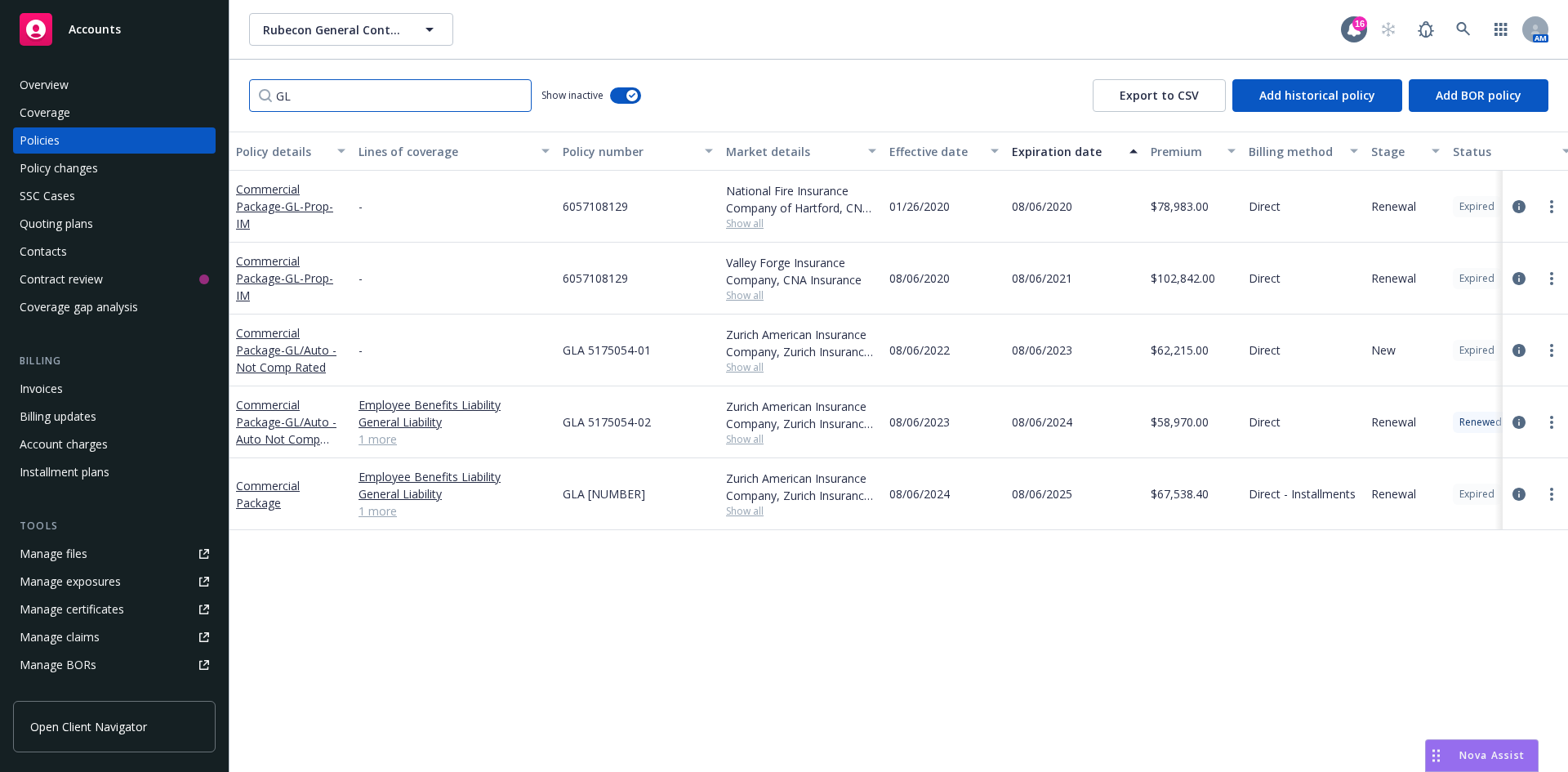 type on "GL" 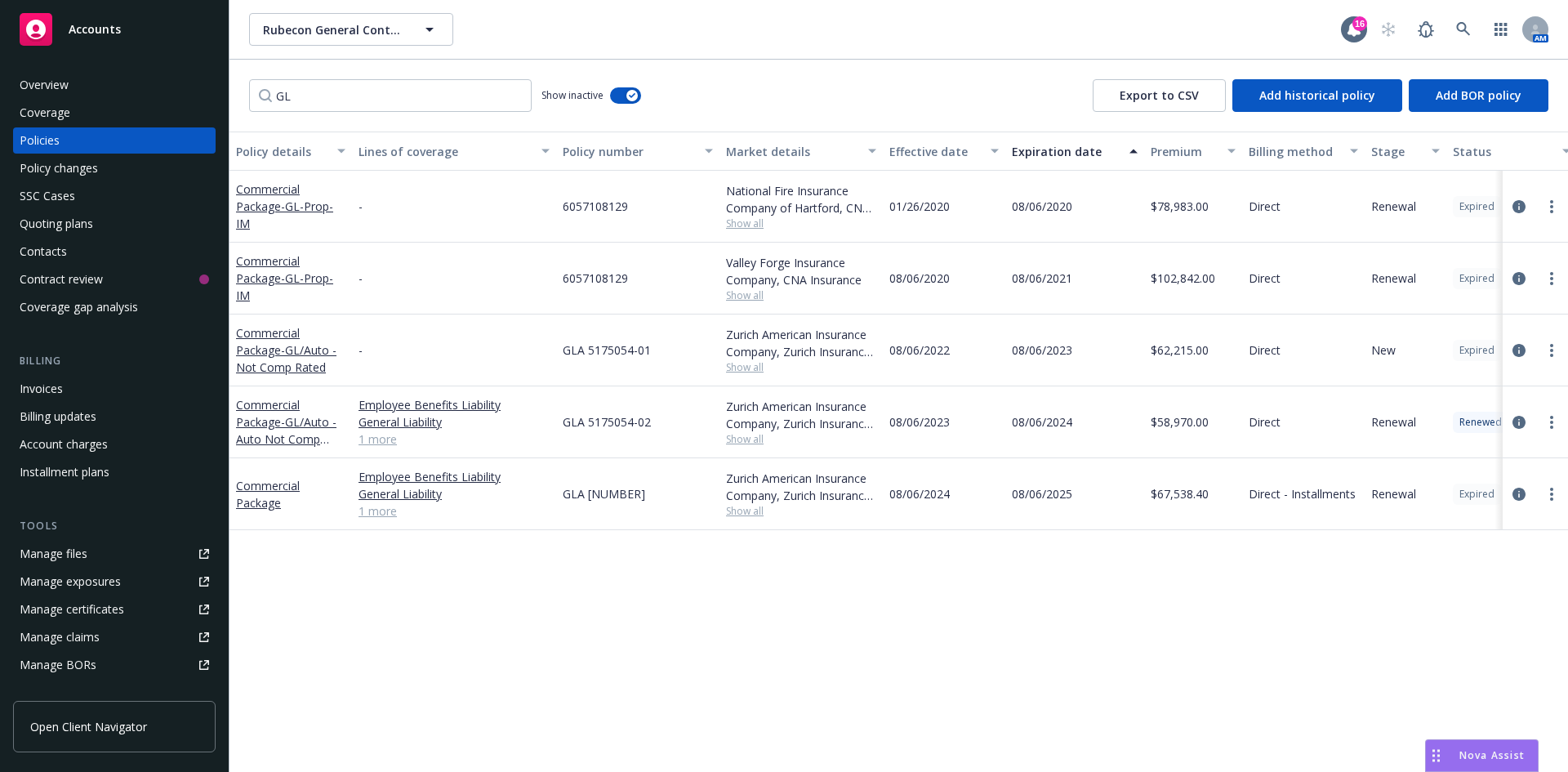 drag, startPoint x: 564, startPoint y: 498, endPoint x: 660, endPoint y: 497, distance: 96.00521 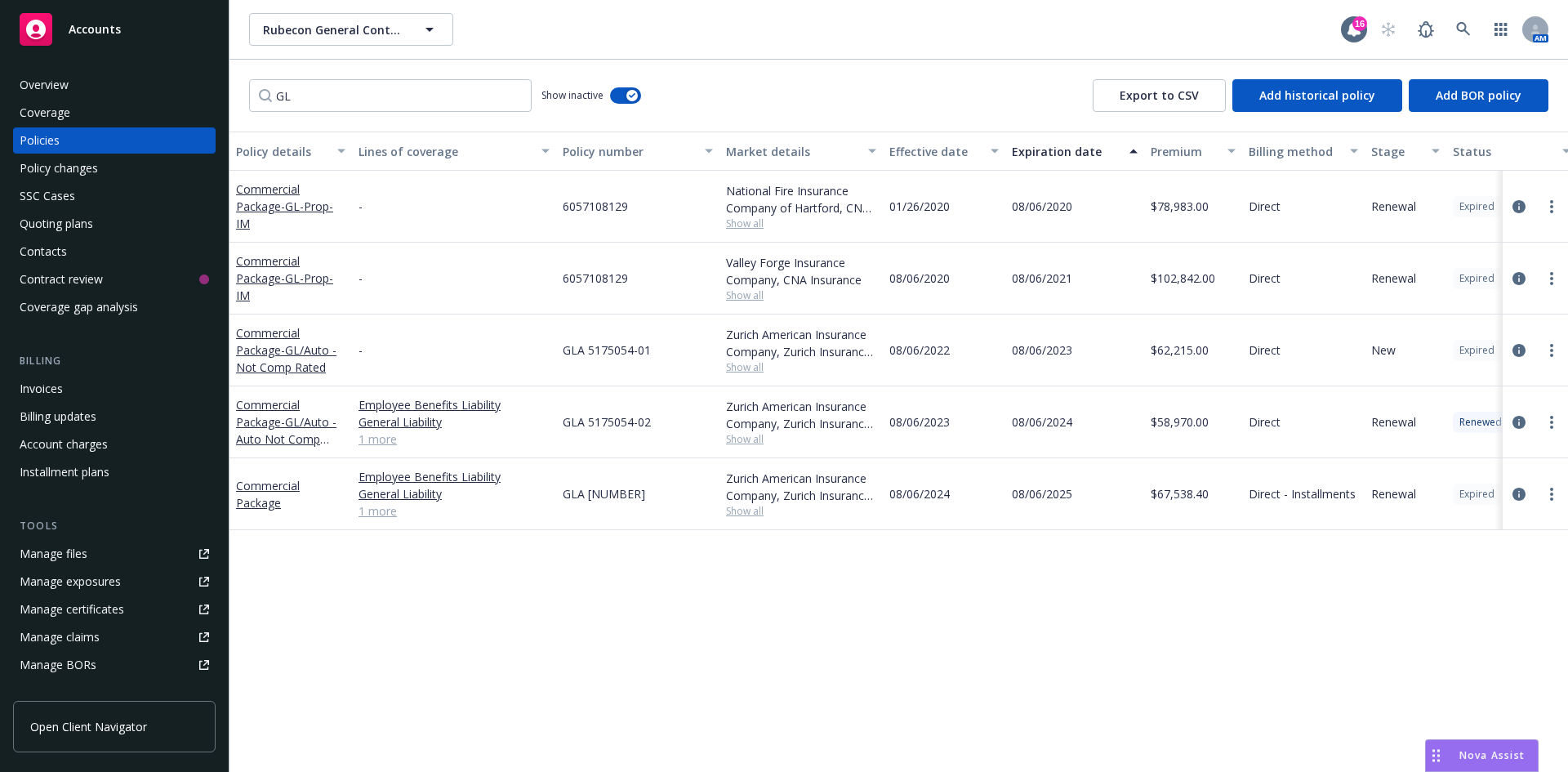 click on "GLA 5175054-03" at bounding box center [638, 494] 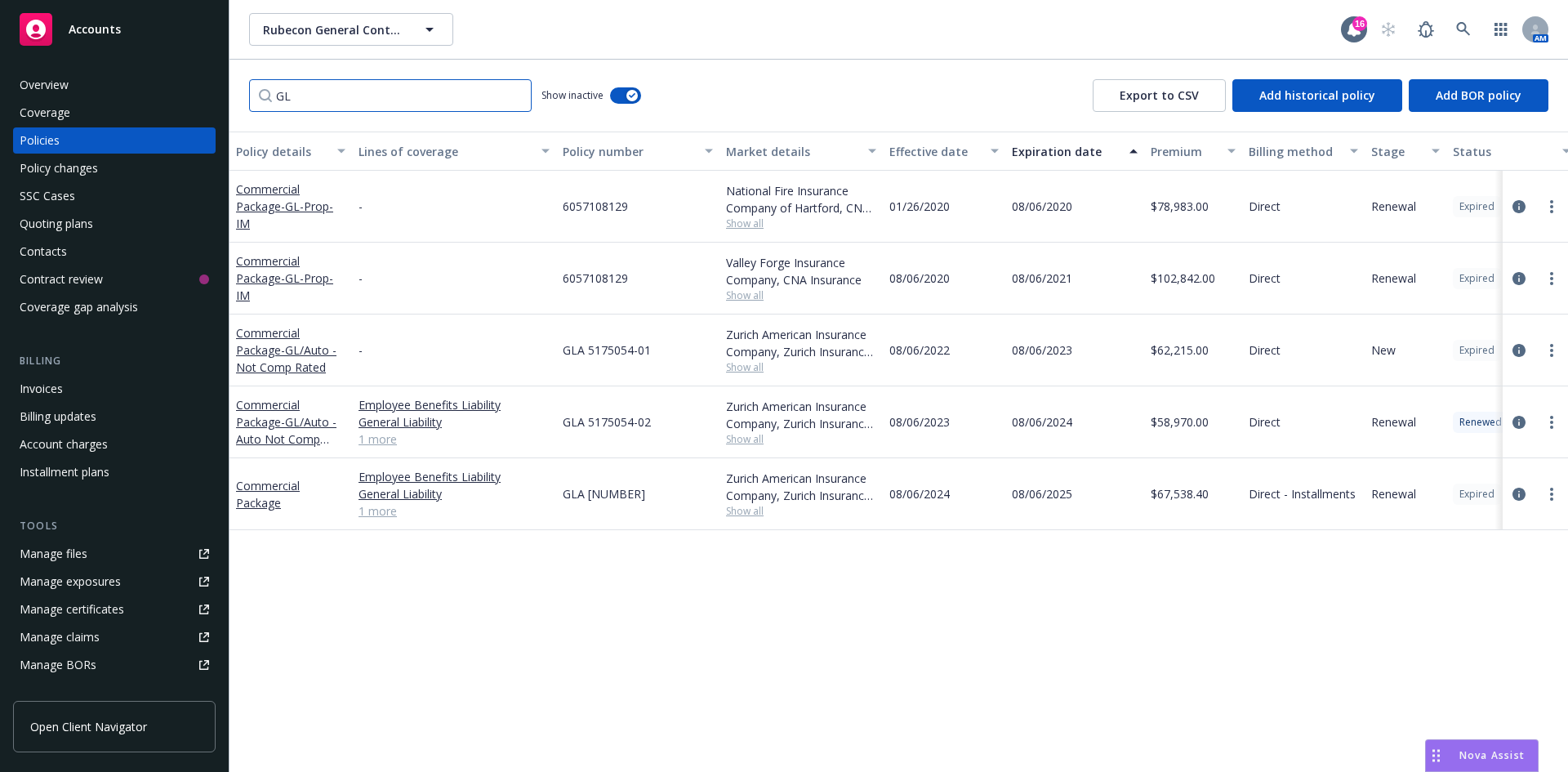 drag, startPoint x: 319, startPoint y: 105, endPoint x: 184, endPoint y: 96, distance: 135.29967 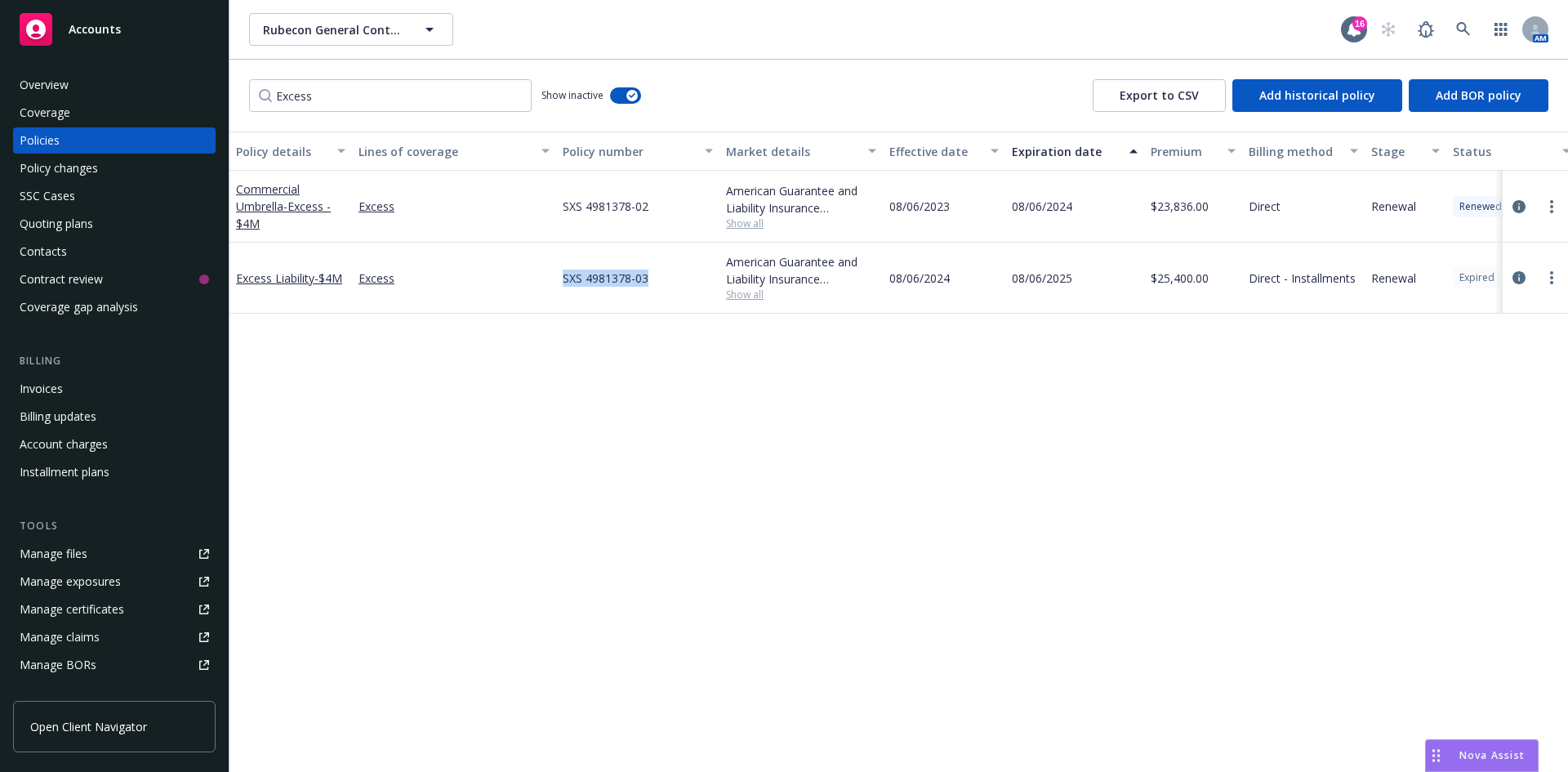 drag, startPoint x: 560, startPoint y: 280, endPoint x: 658, endPoint y: 282, distance: 98.02041 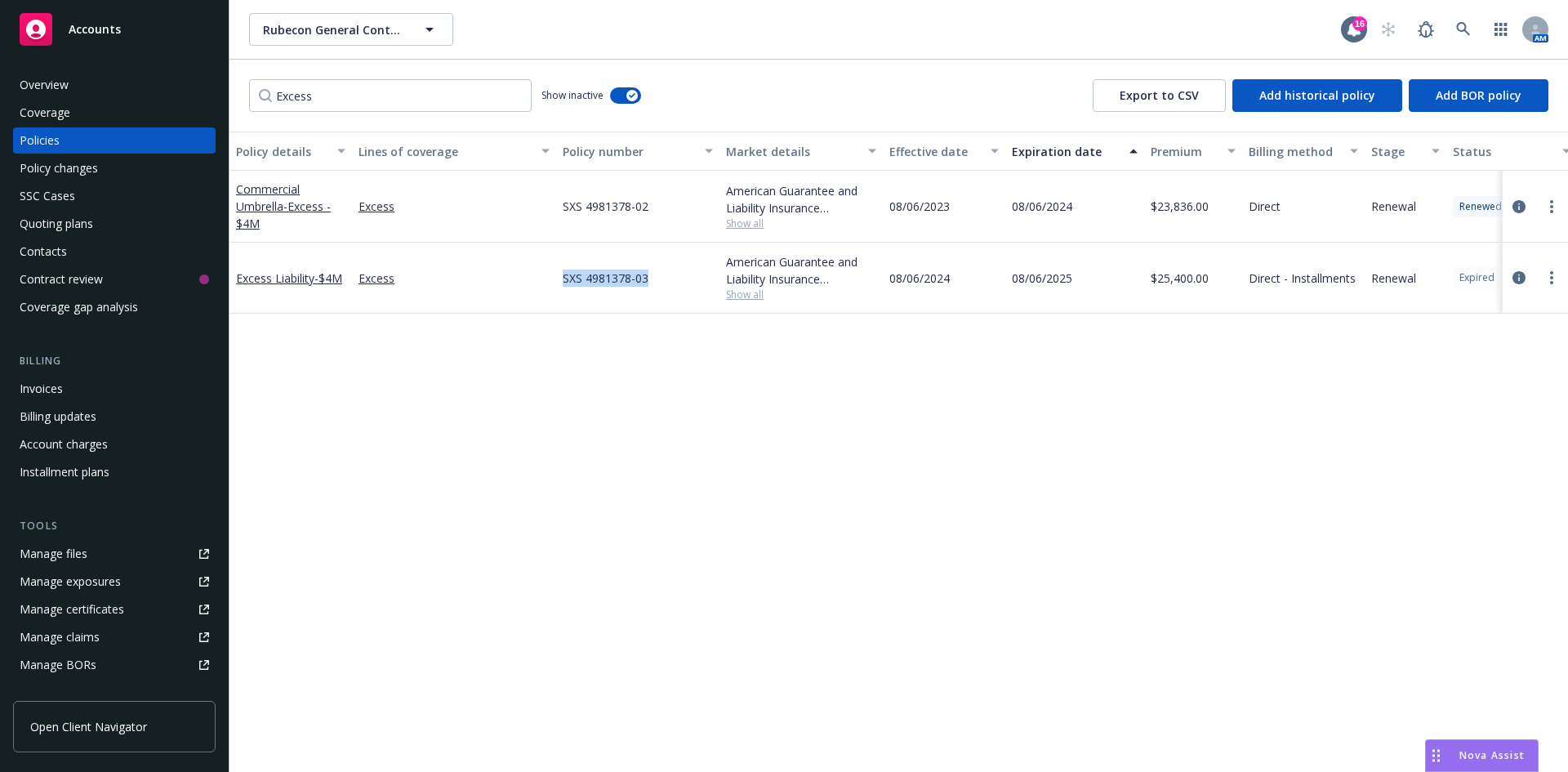 click on "SXS 4981378-03" at bounding box center (638, 278) 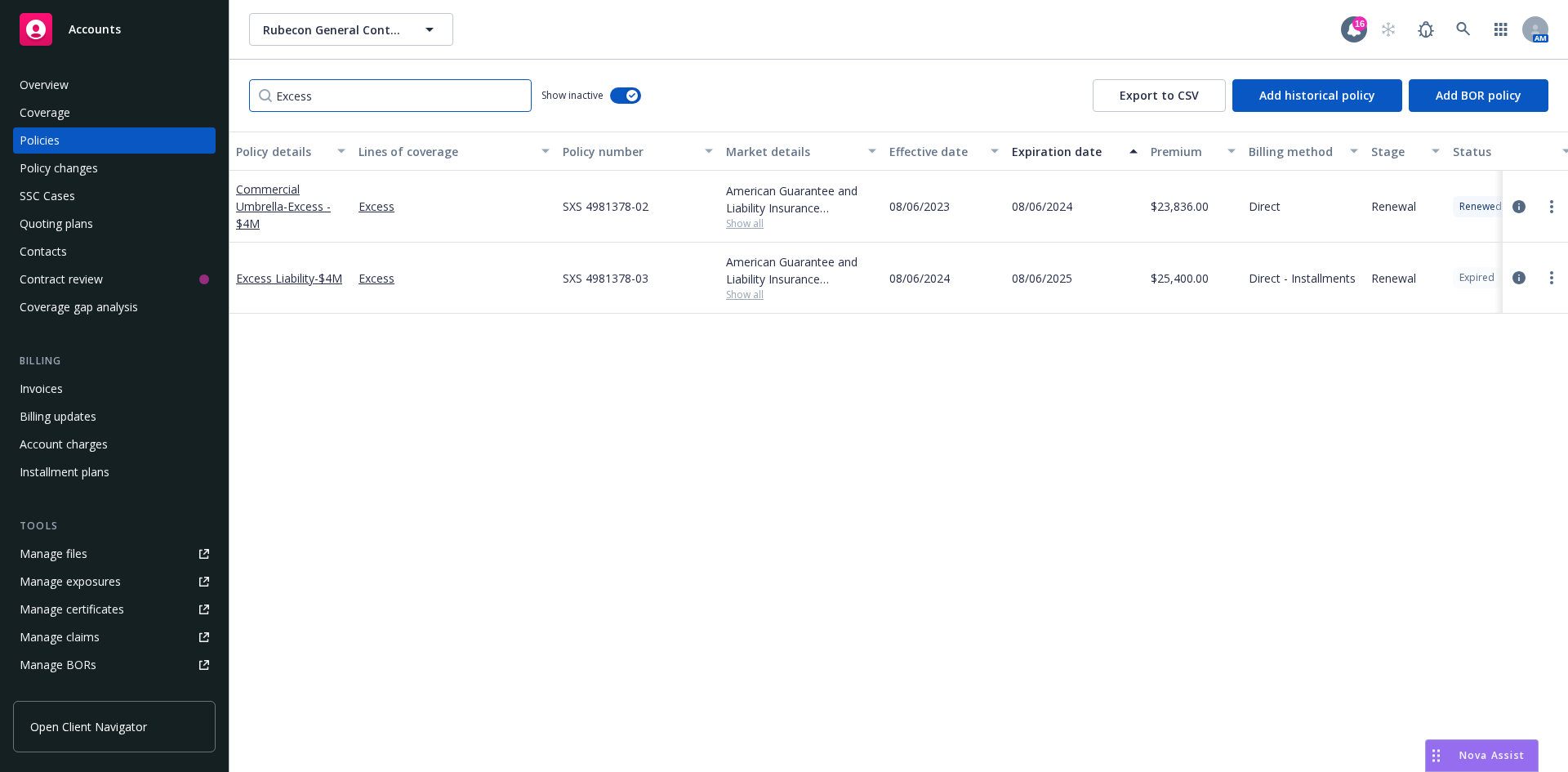 drag, startPoint x: 323, startPoint y: 91, endPoint x: 170, endPoint y: 93, distance: 153.0131 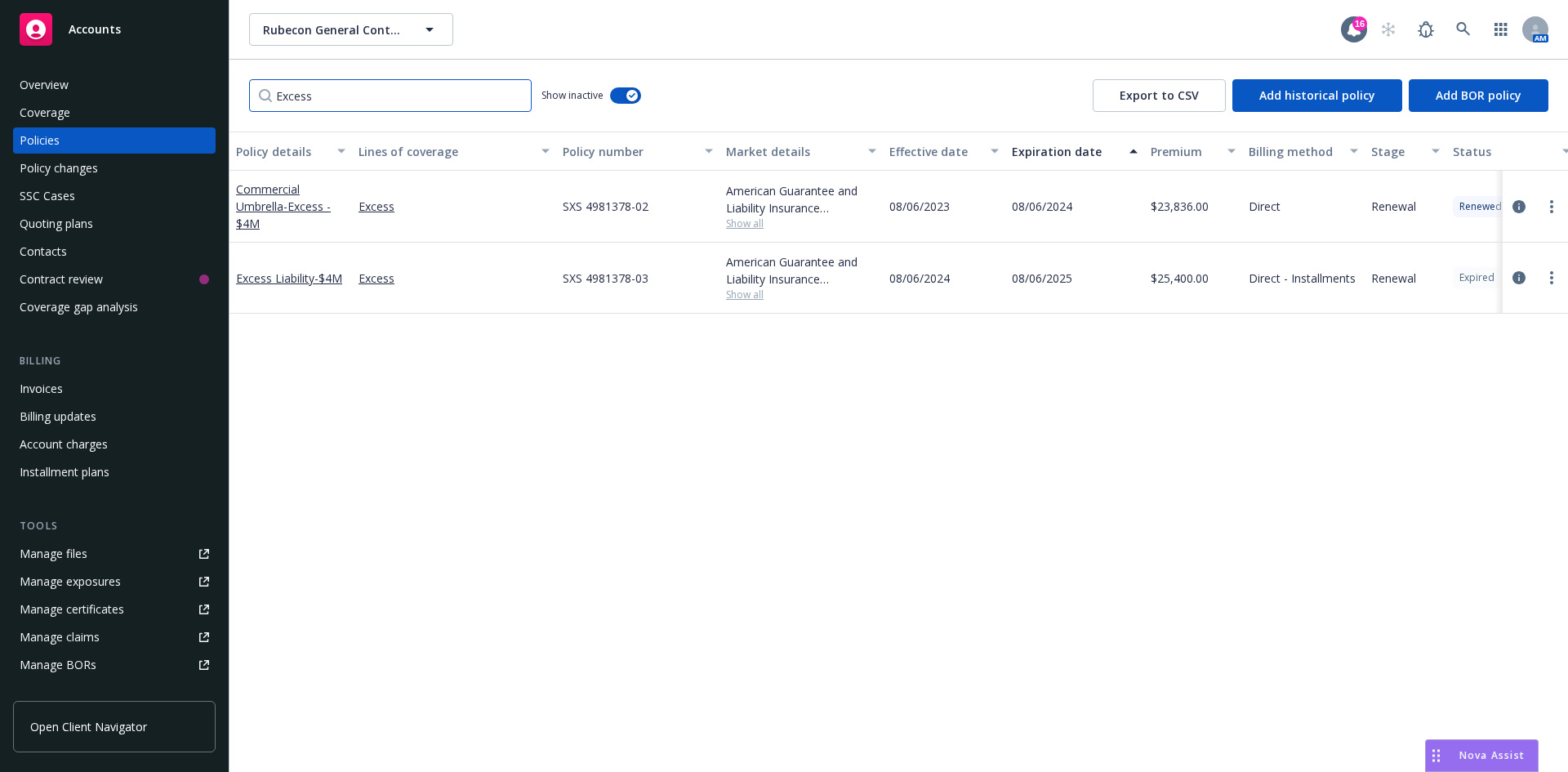 click on "Accounts Overview Coverage Policies Policy changes SSC Cases Quoting plans Contacts Contract review Coverage gap analysis Billing Invoices Billing updates Account charges Installment plans Tools Manage files Manage exposures Manage certificates Manage claims Manage BORs Summary of insurance Analytics hub Loss summary generator Account settings Service team Sales relationships Related accounts Client navigator features Client access Open Client Navigator Rubecon General Contracting, Inc. dba: Rubecon Builders Inc. Rubecon General Contracting, Inc. dba: Rubecon Builders Inc. 16 AM Excess Show inactive Export to CSV Add historical policy Add BOR policy Policy details Lines of coverage Policy number Market details Effective date Expiration date Premium Billing method Stage Status Service team leaders Commercial Umbrella  -  Excess - $4M Excess SXS 4981378-02 American Guarantee and Liability Insurance Company, Zurich Insurance Group Show all 08/06/2023 08/06/2024 $23,836.00 Direct Renewal Renewed Serena Childs AC" at bounding box center [784, 386] 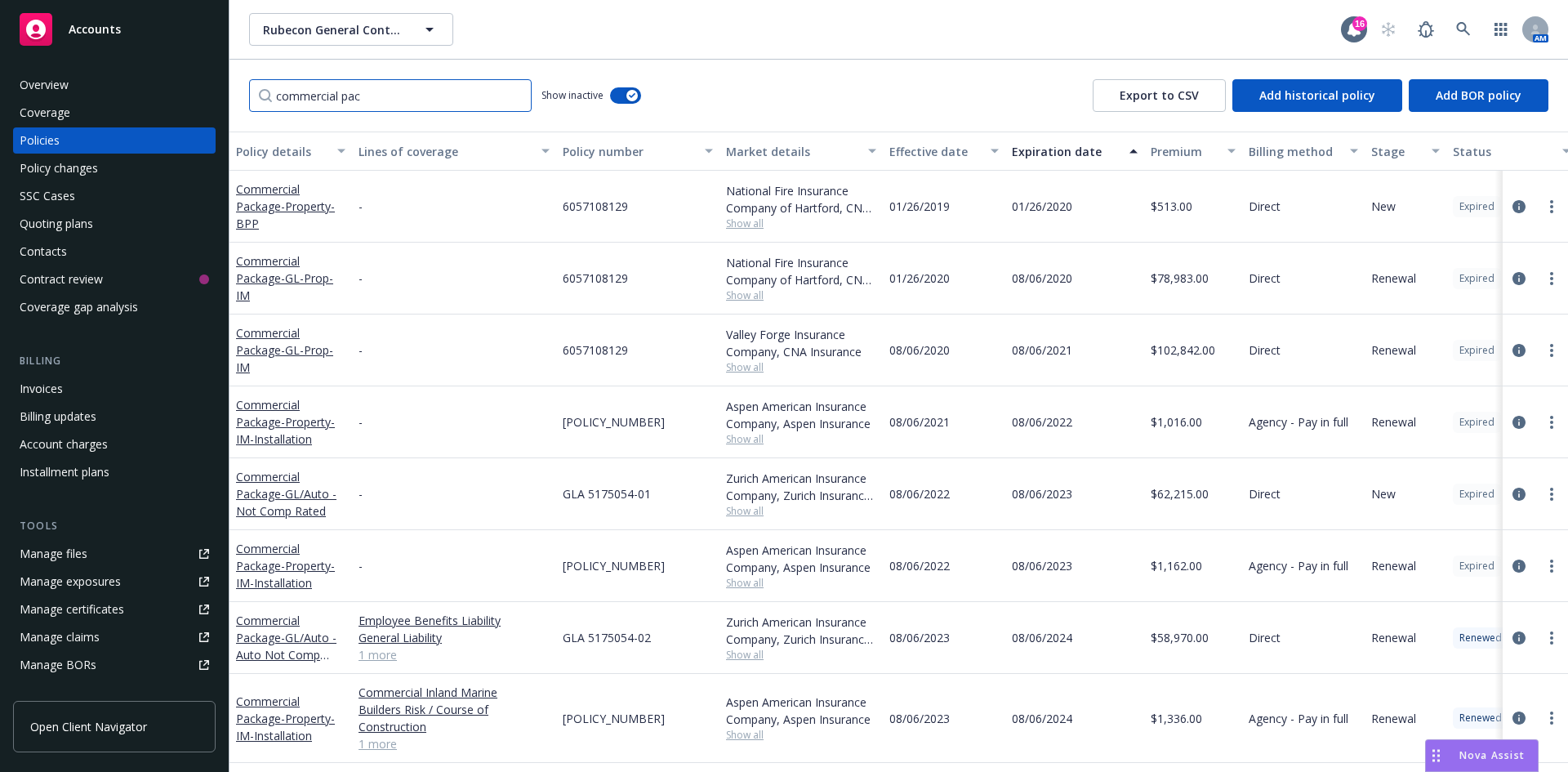 drag, startPoint x: 377, startPoint y: 100, endPoint x: 222, endPoint y: 109, distance: 155.26107 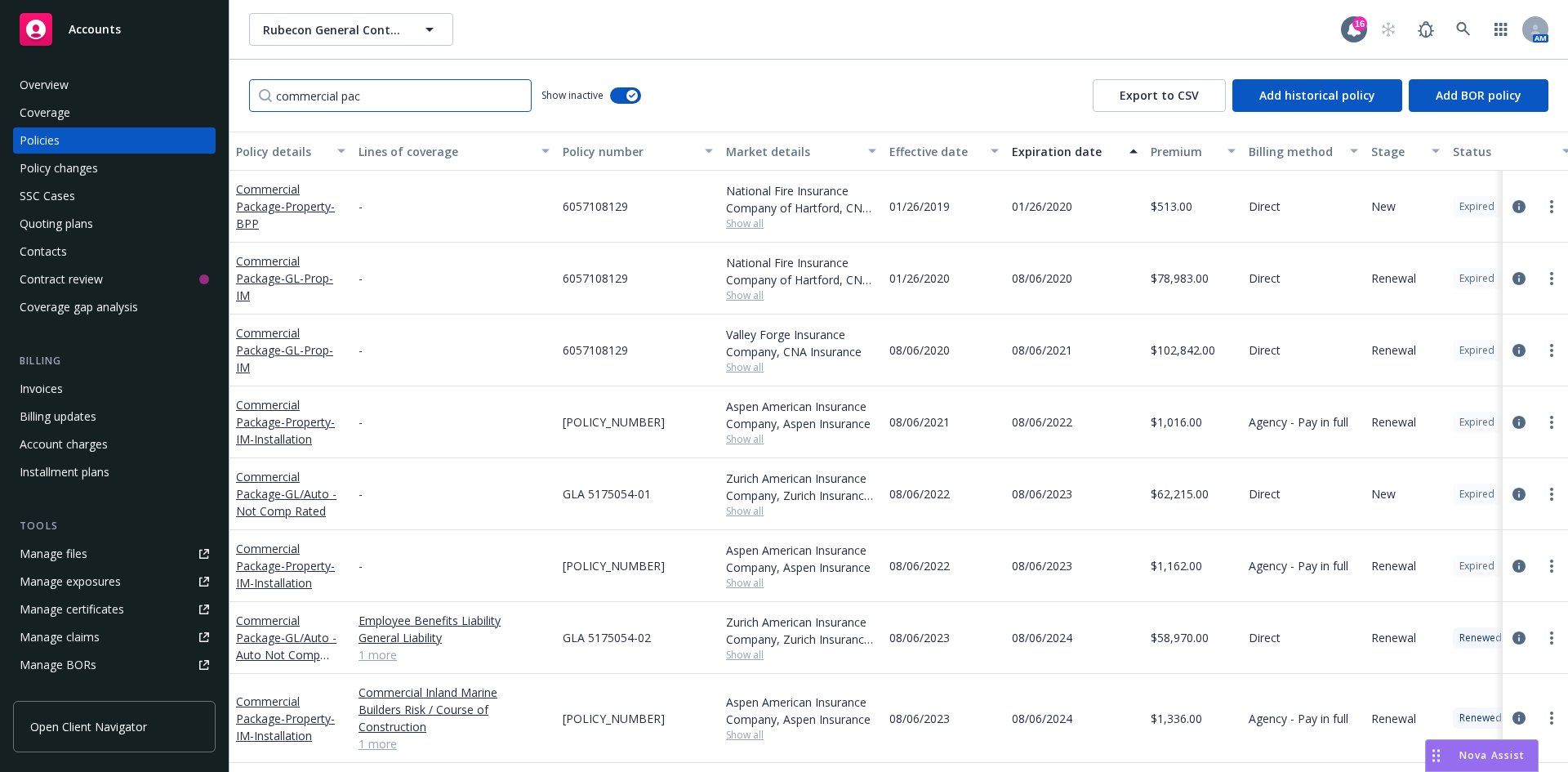 click on "Accounts Overview Coverage Policies Policy changes SSC Cases Quoting plans Contacts Contract review Coverage gap analysis Billing Invoices Billing updates Account charges Installment plans Tools Manage files Manage exposures Manage certificates Manage claims Manage BORs Summary of insurance Analytics hub Loss summary generator Account settings Service team Sales relationships Related accounts Client navigator features Client access Open Client Navigator Rubecon General Contracting, Inc. dba: Rubecon Builders Inc. Rubecon General Contracting, Inc. dba: Rubecon Builders Inc. 16 AM commercial pac Show inactive Export to CSV Add historical policy Add BOR policy Policy details Lines of coverage Policy number Market details Effective date Expiration date Premium Billing method Stage Status Service team leaders Commercial Package  -  Property-BPP - 6057108129 National Fire Insurance Company of Hartford, CNA Insurance Show all 01/26/2019 01/26/2020 $513.00 Direct New Expired Newfront Admin AM Bryan Martin PD  -  - AM" at bounding box center (784, 386) 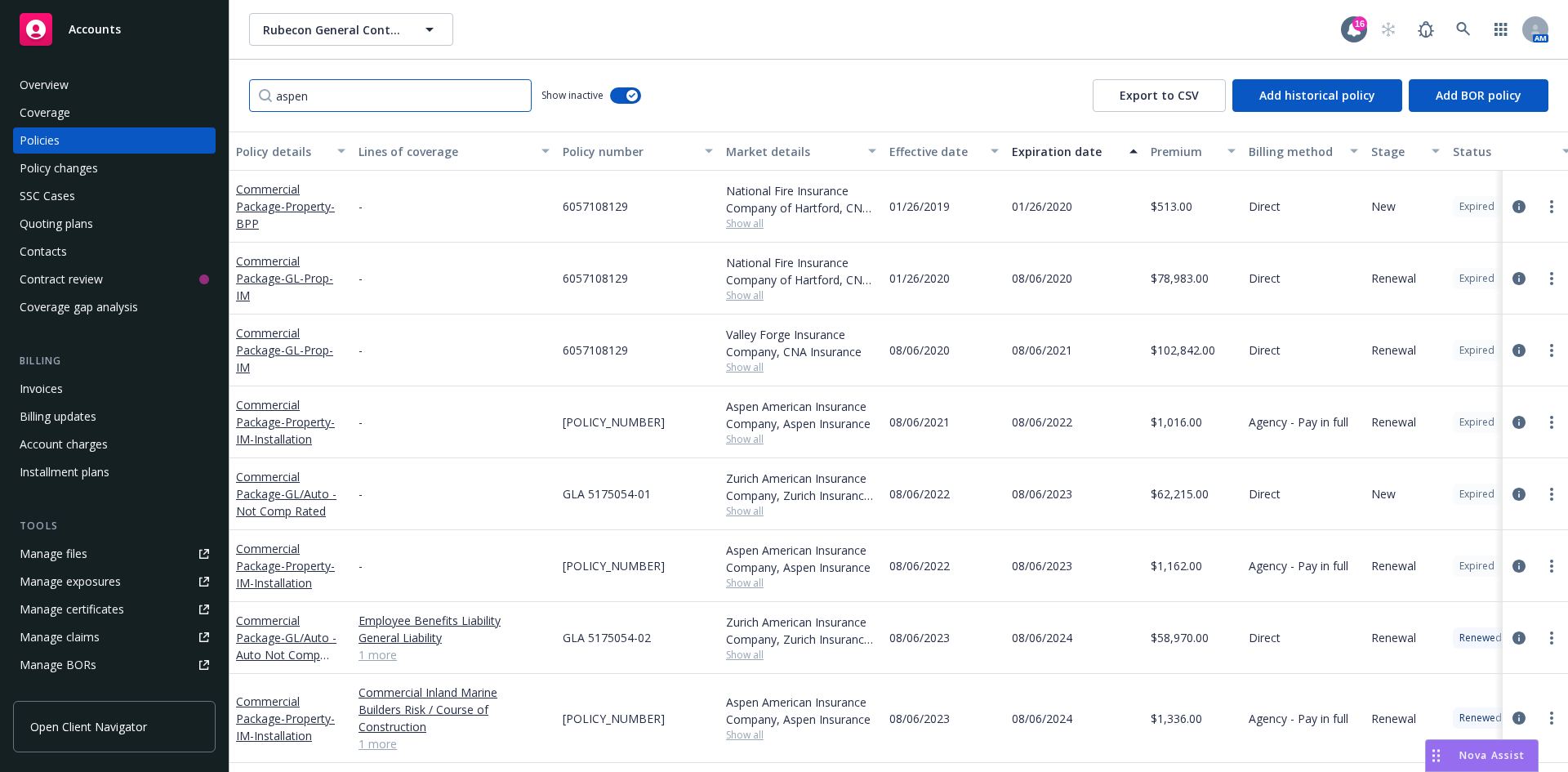 type on "aspen" 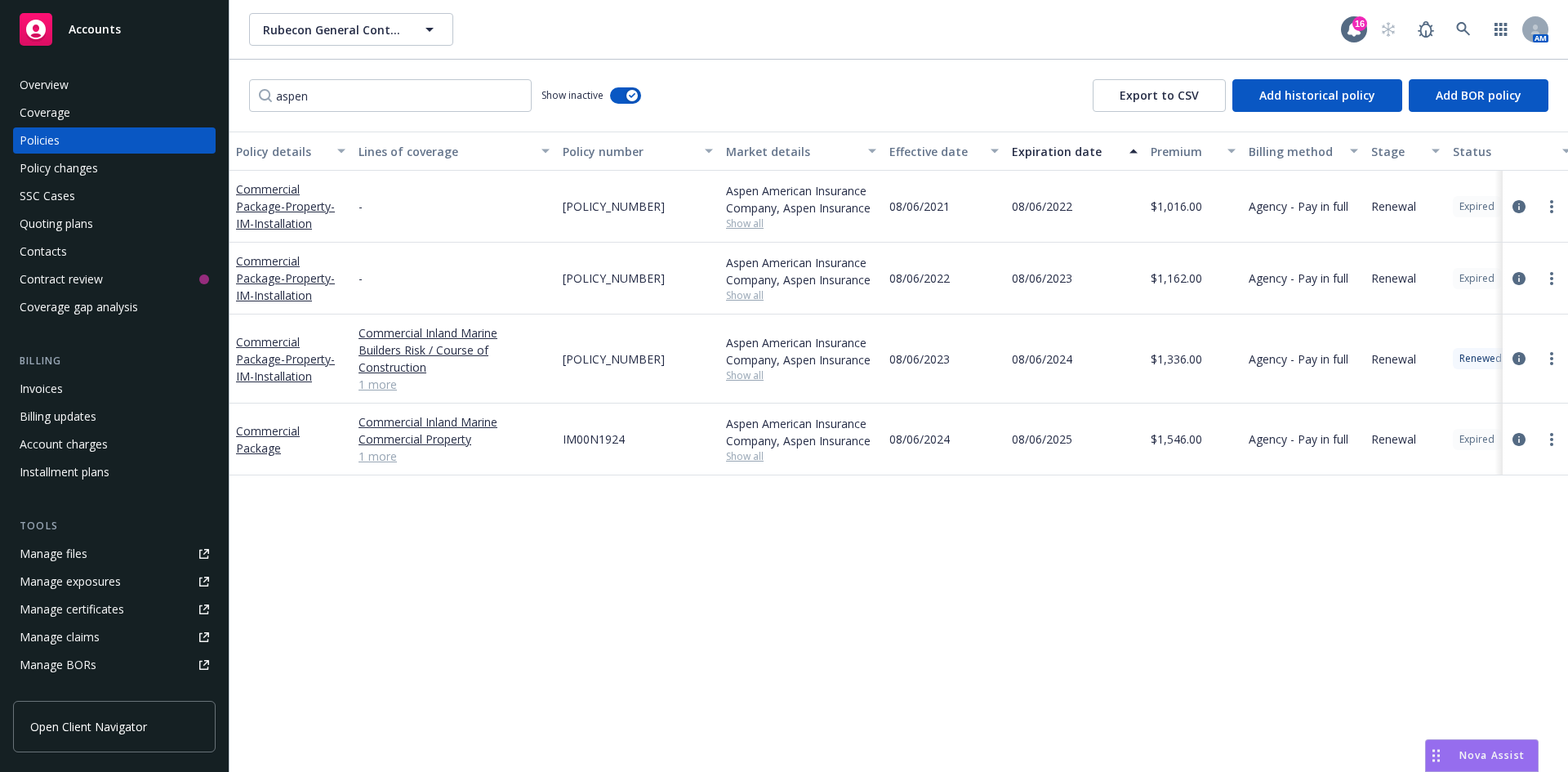 click on "IM00N1924" at bounding box center [594, 439] 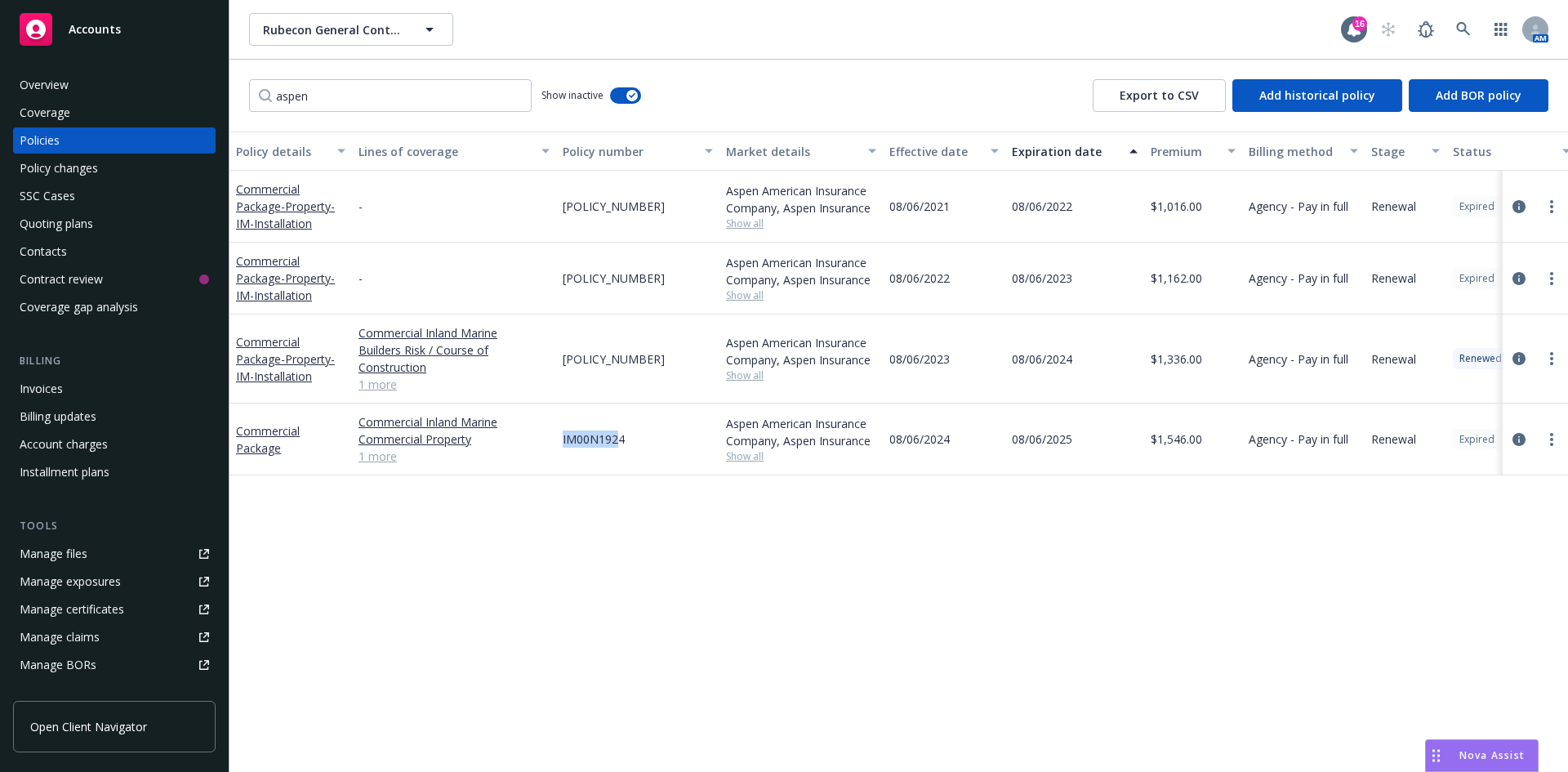 drag, startPoint x: 561, startPoint y: 440, endPoint x: 619, endPoint y: 440, distance: 58 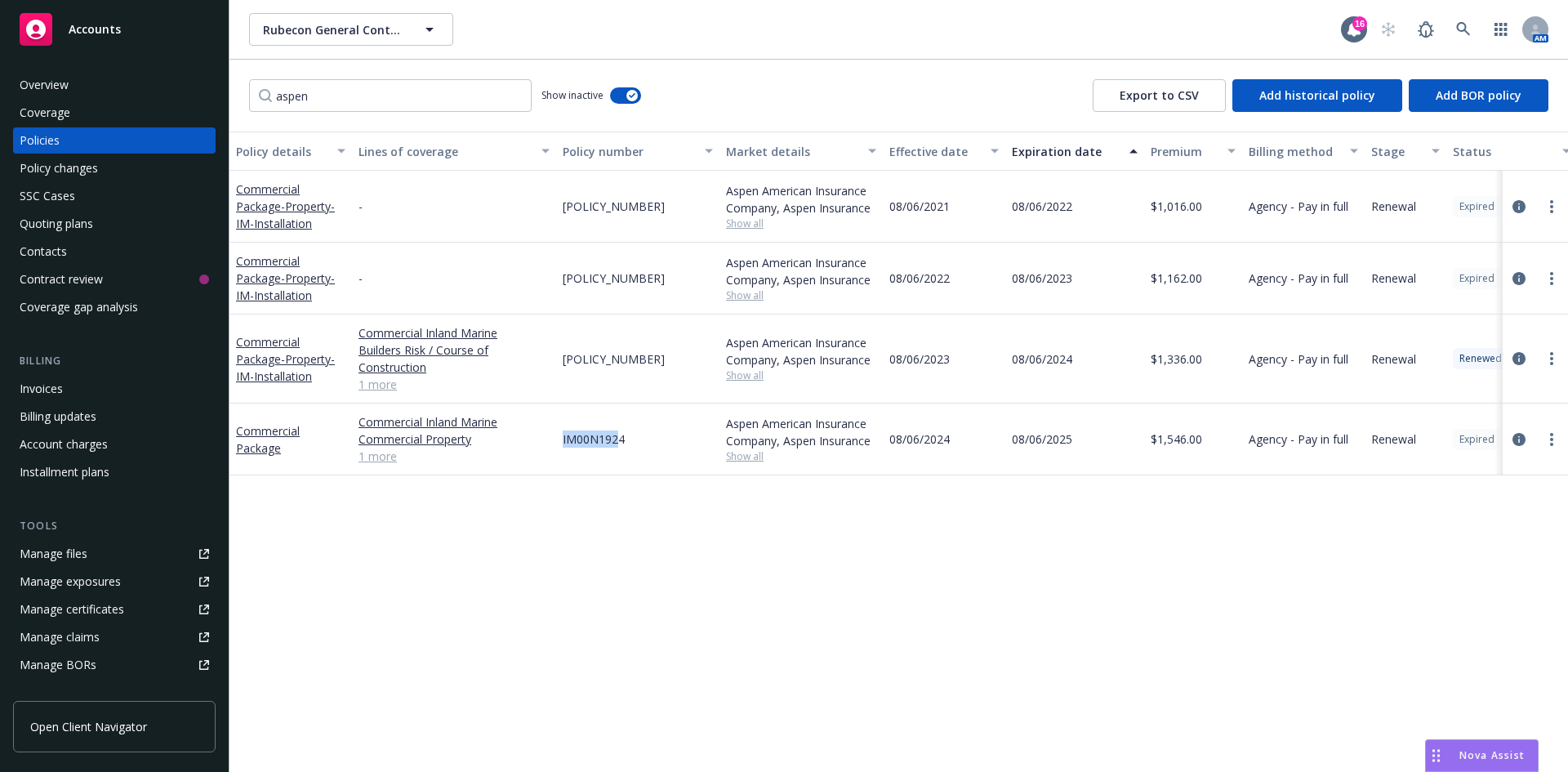 click on "IM00N1924" at bounding box center (638, 440) 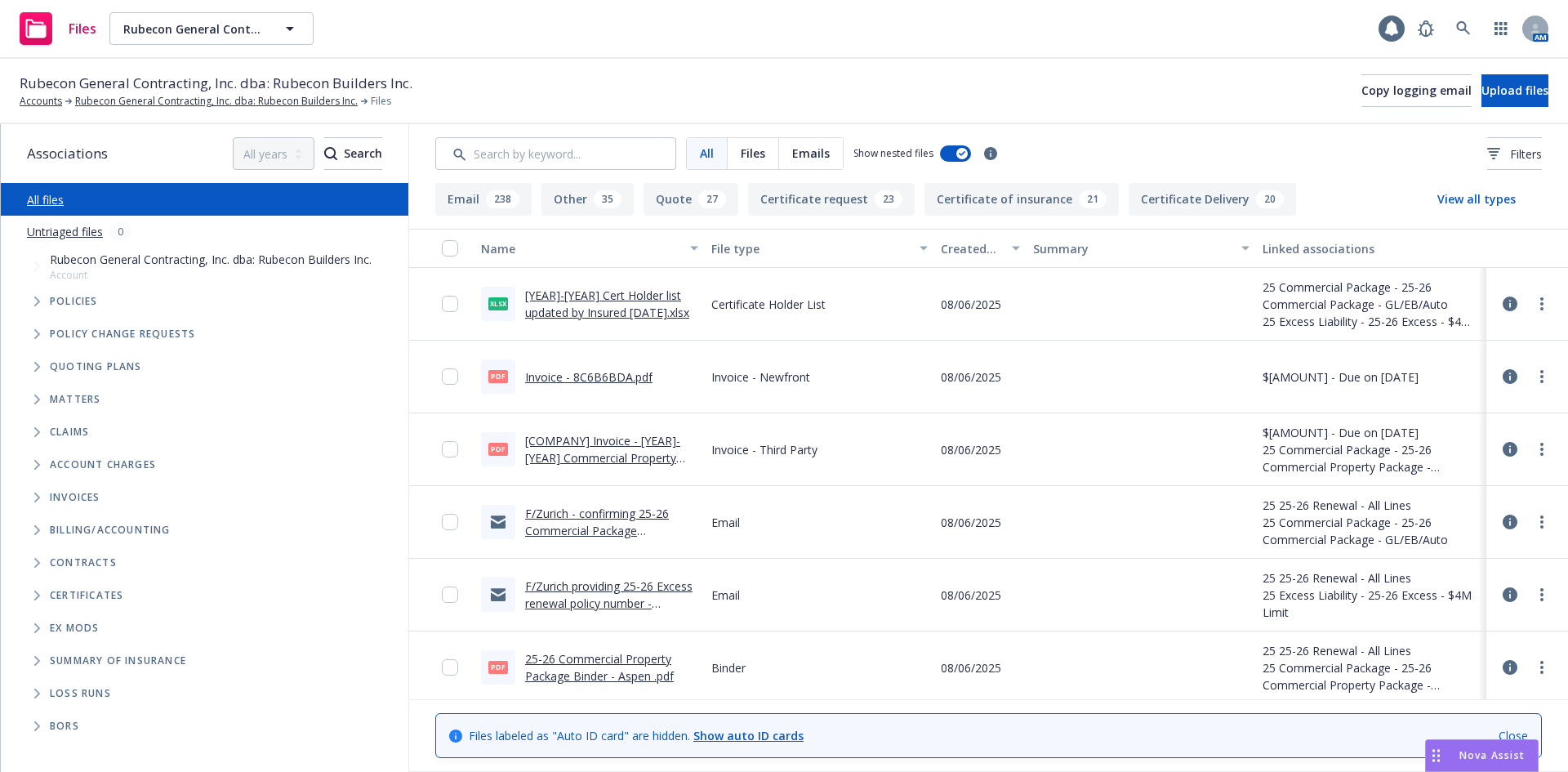 scroll, scrollTop: 0, scrollLeft: 0, axis: both 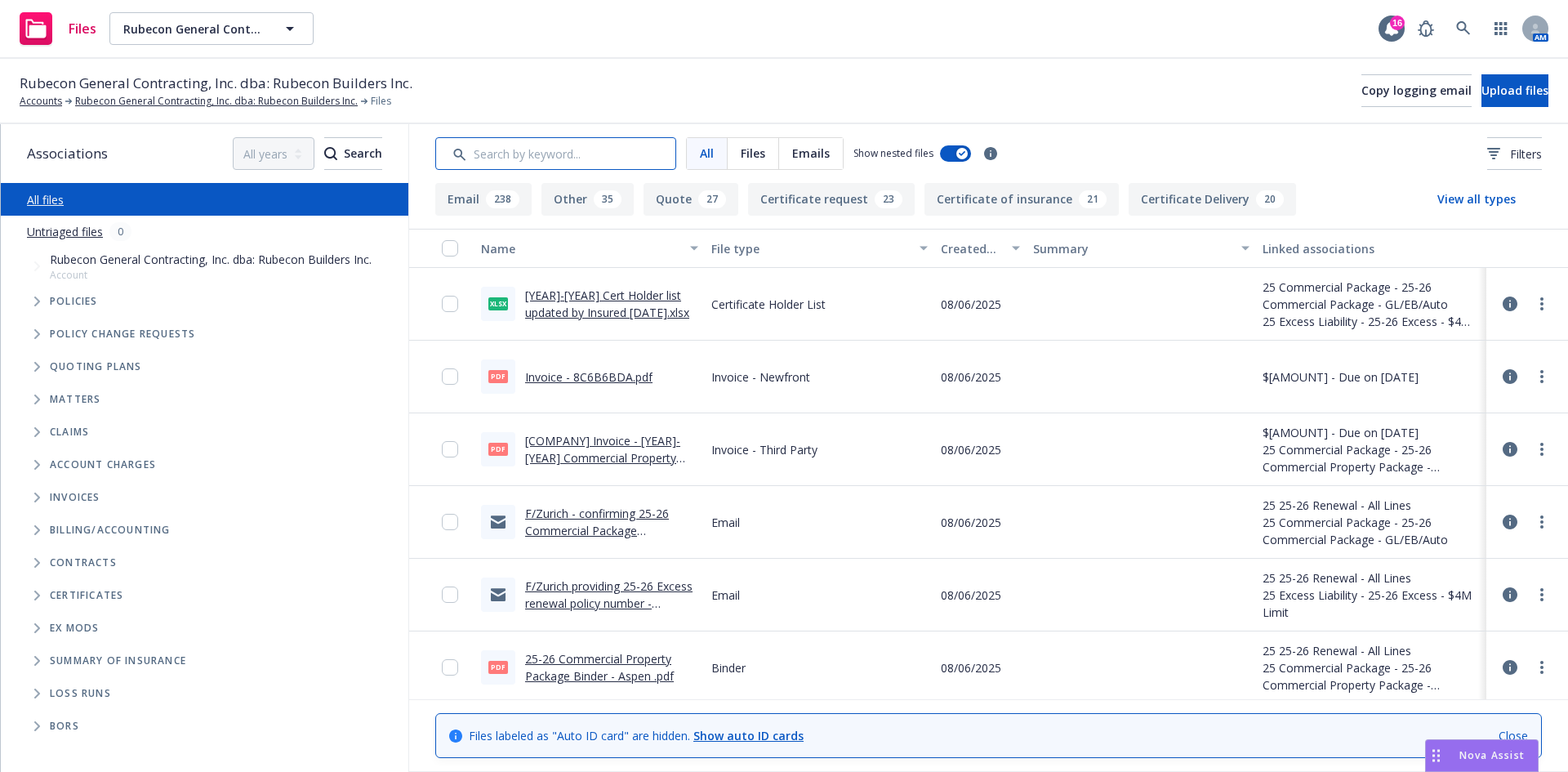 click at bounding box center [555, 154] 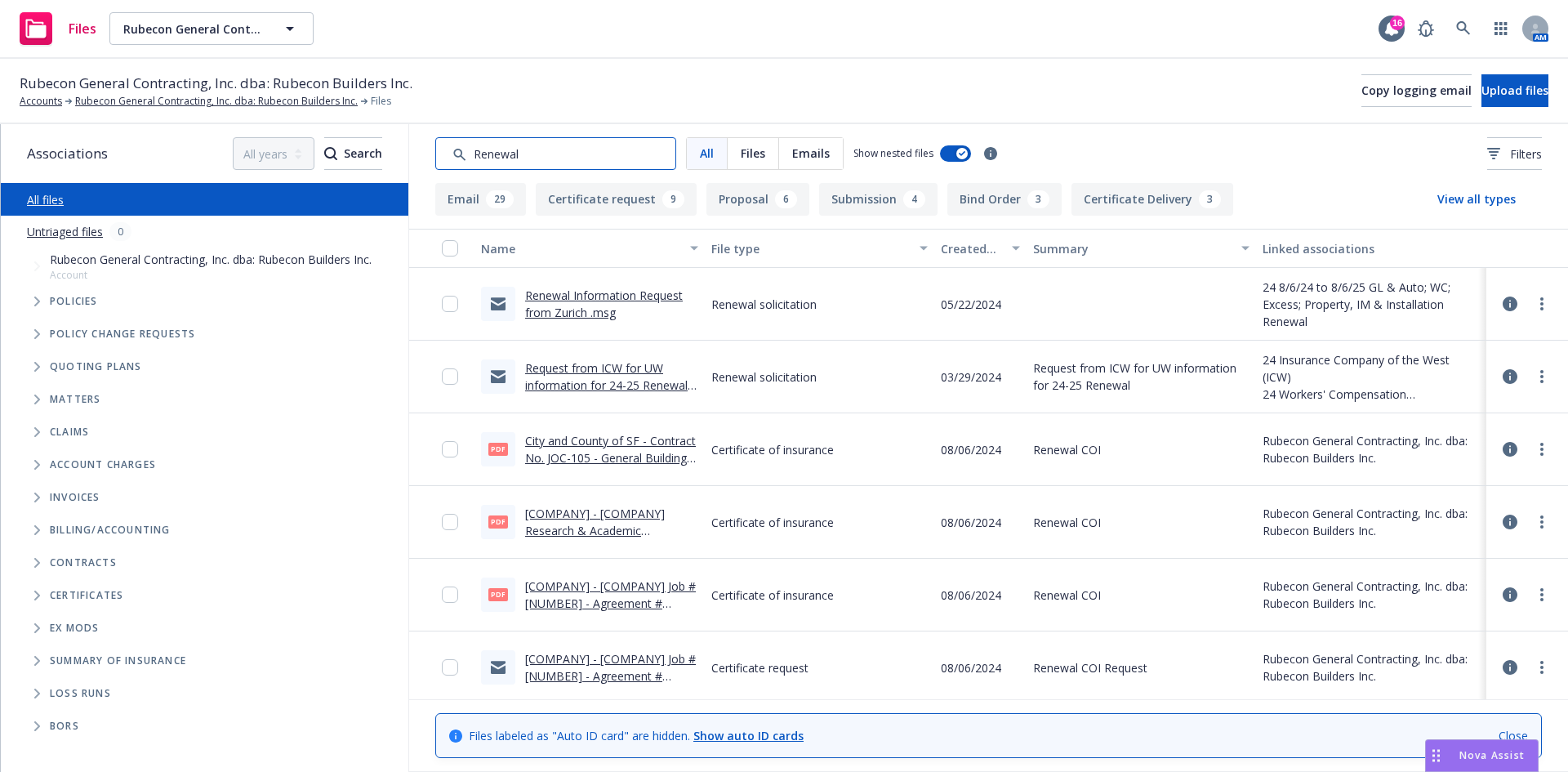 click at bounding box center (555, 154) 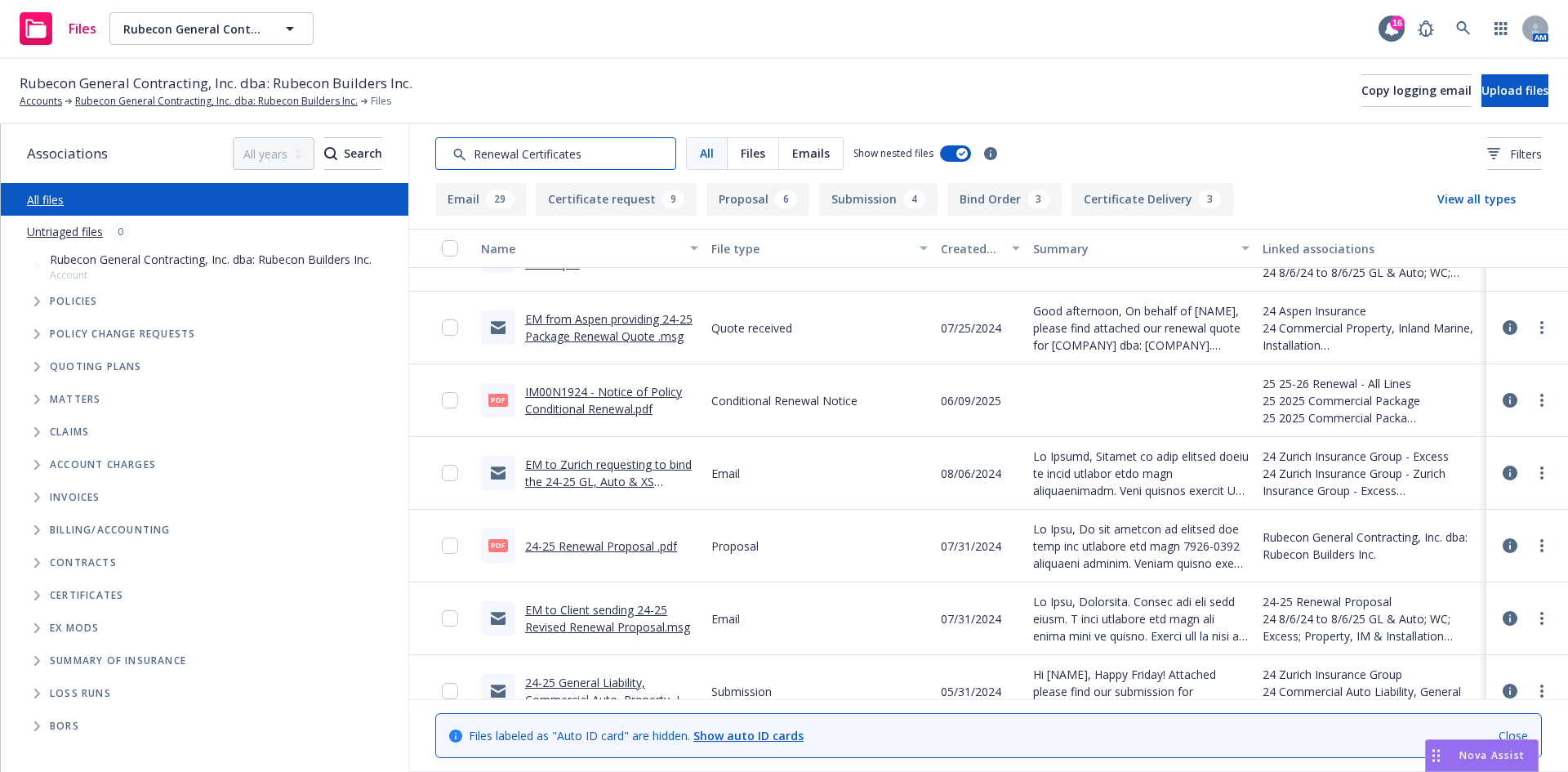 scroll, scrollTop: 490, scrollLeft: 0, axis: vertical 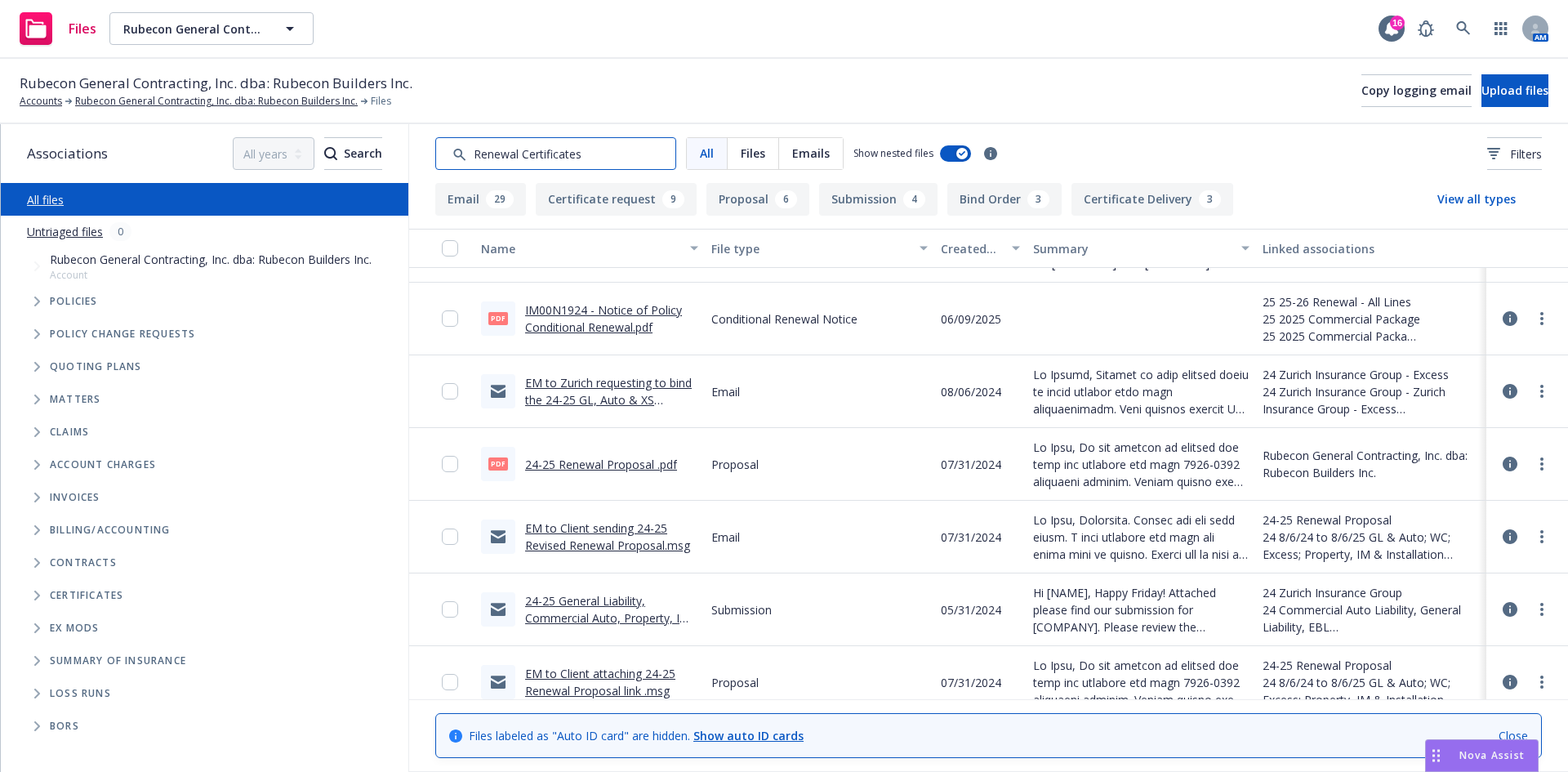 type on "Renewal Certificates" 